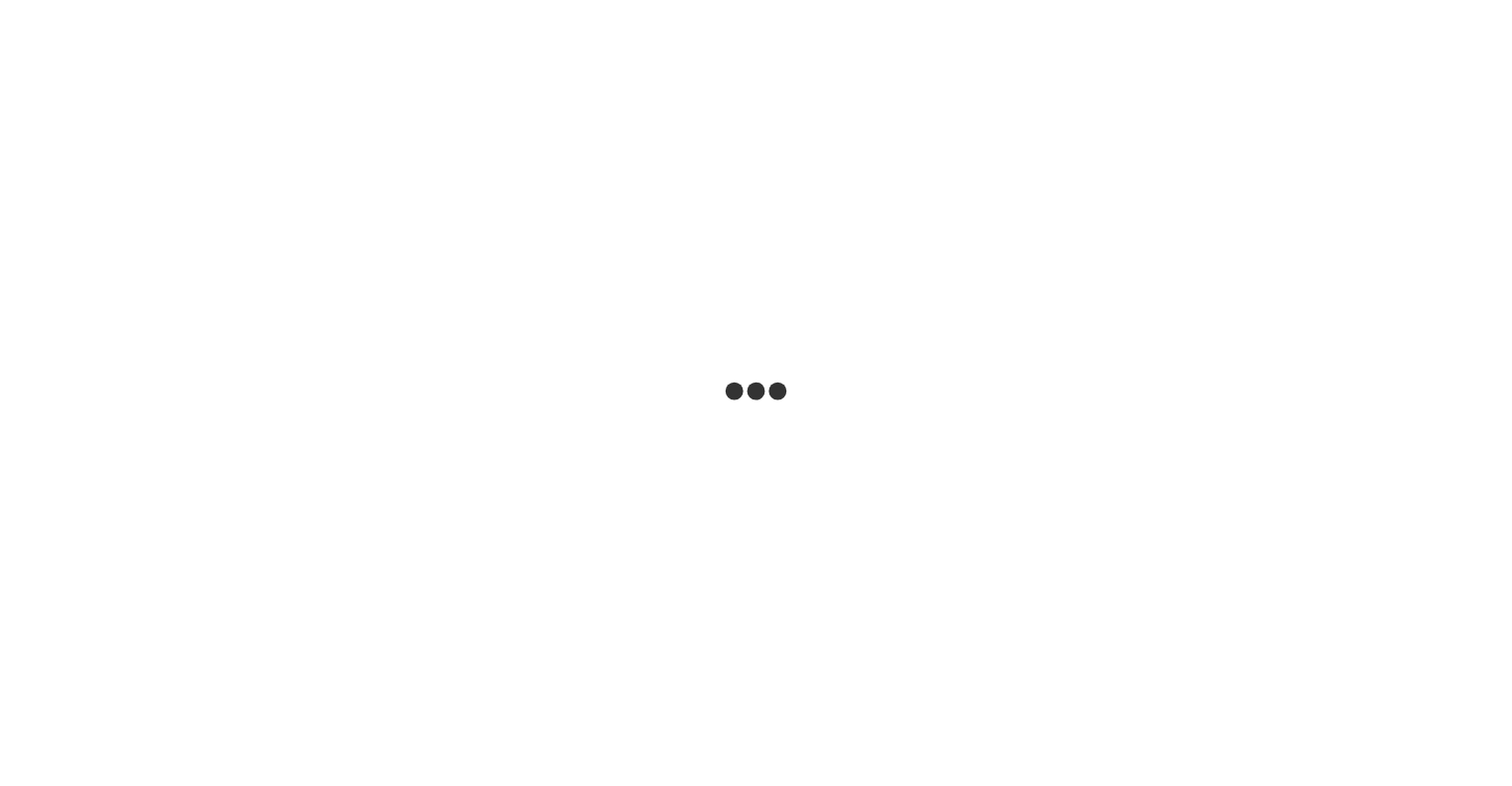 scroll, scrollTop: 0, scrollLeft: 0, axis: both 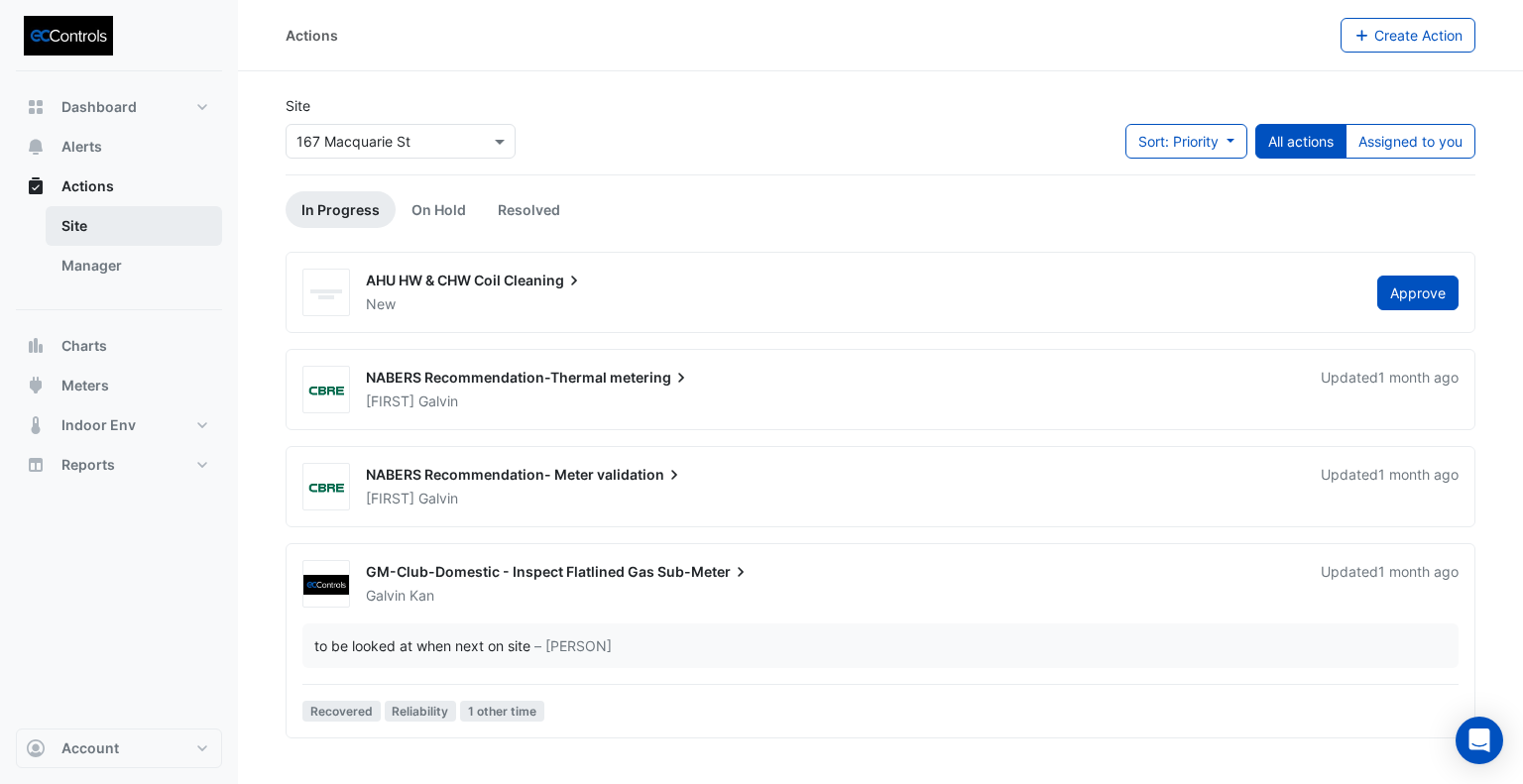 click on "Site" at bounding box center [134, 226] 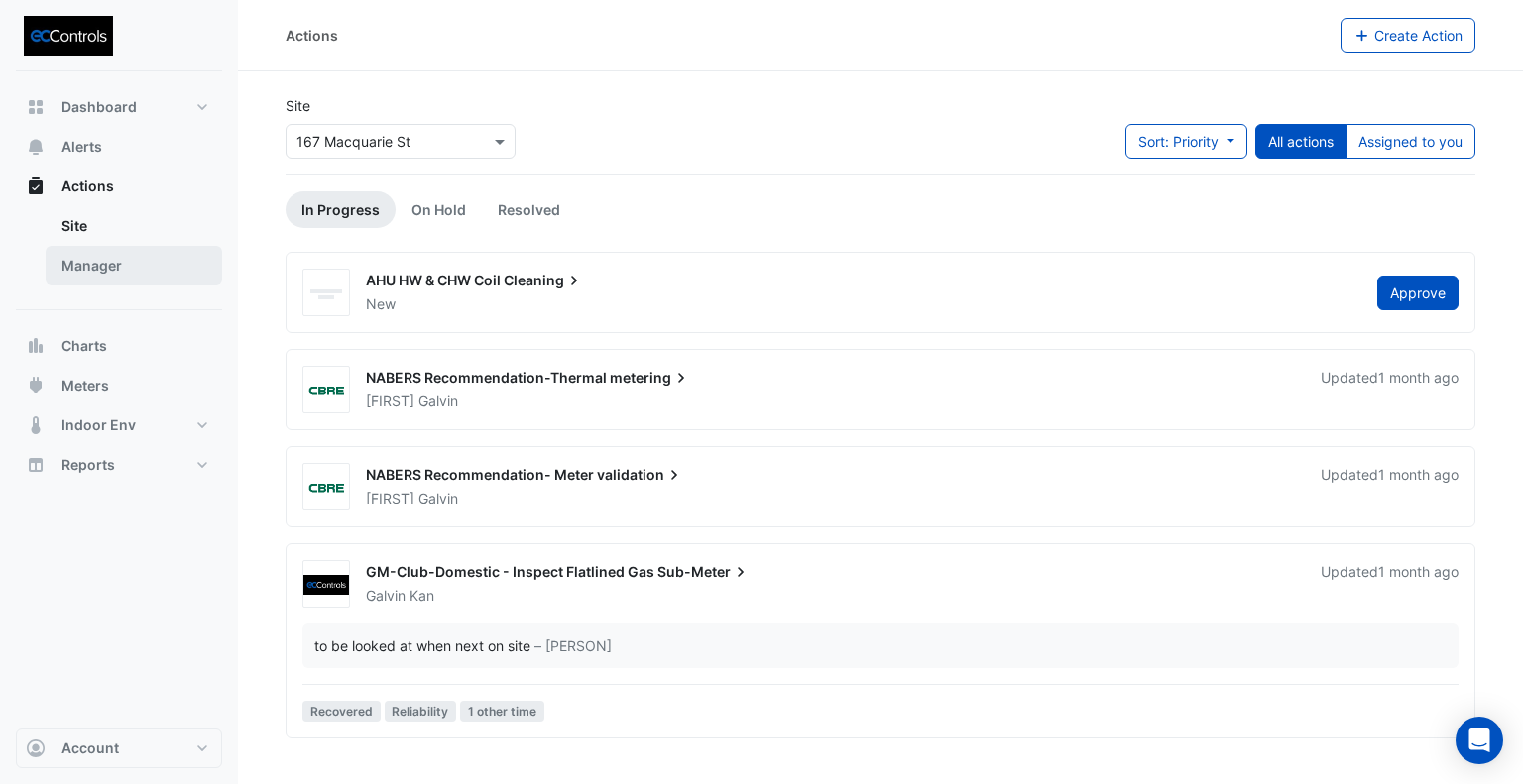click on "Manager" at bounding box center [134, 266] 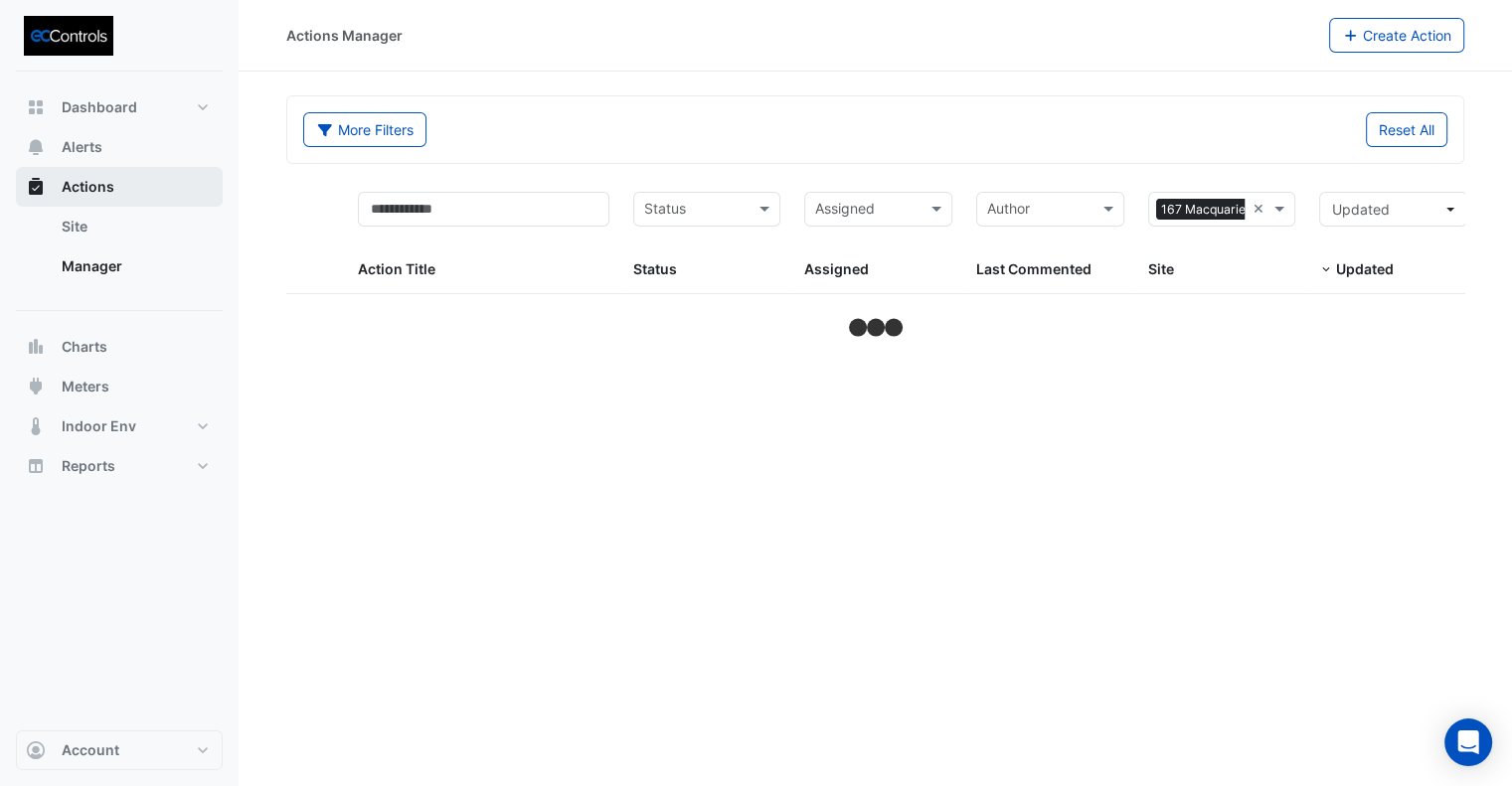 select on "**" 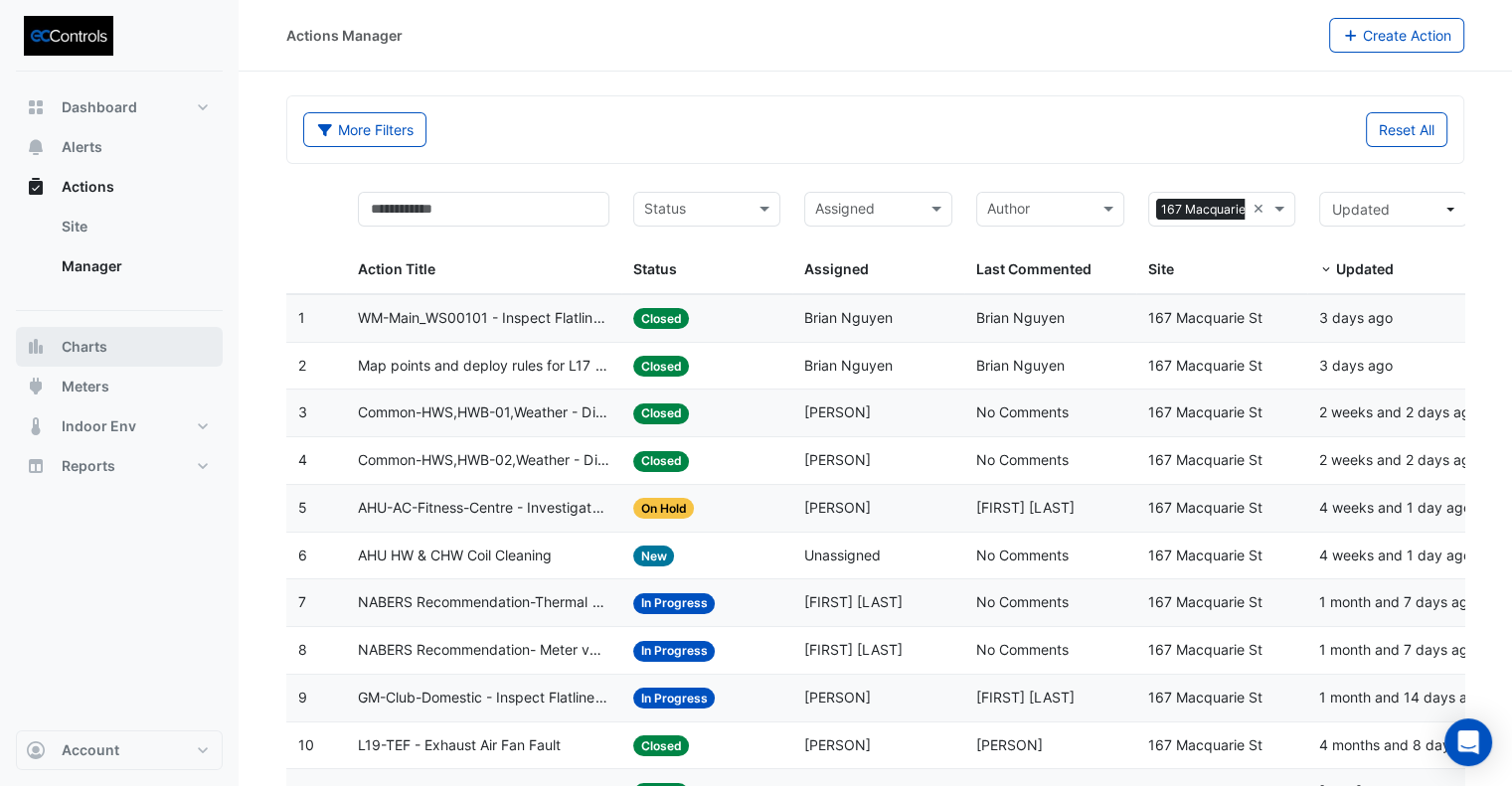 click on "Charts" at bounding box center (84, 347) 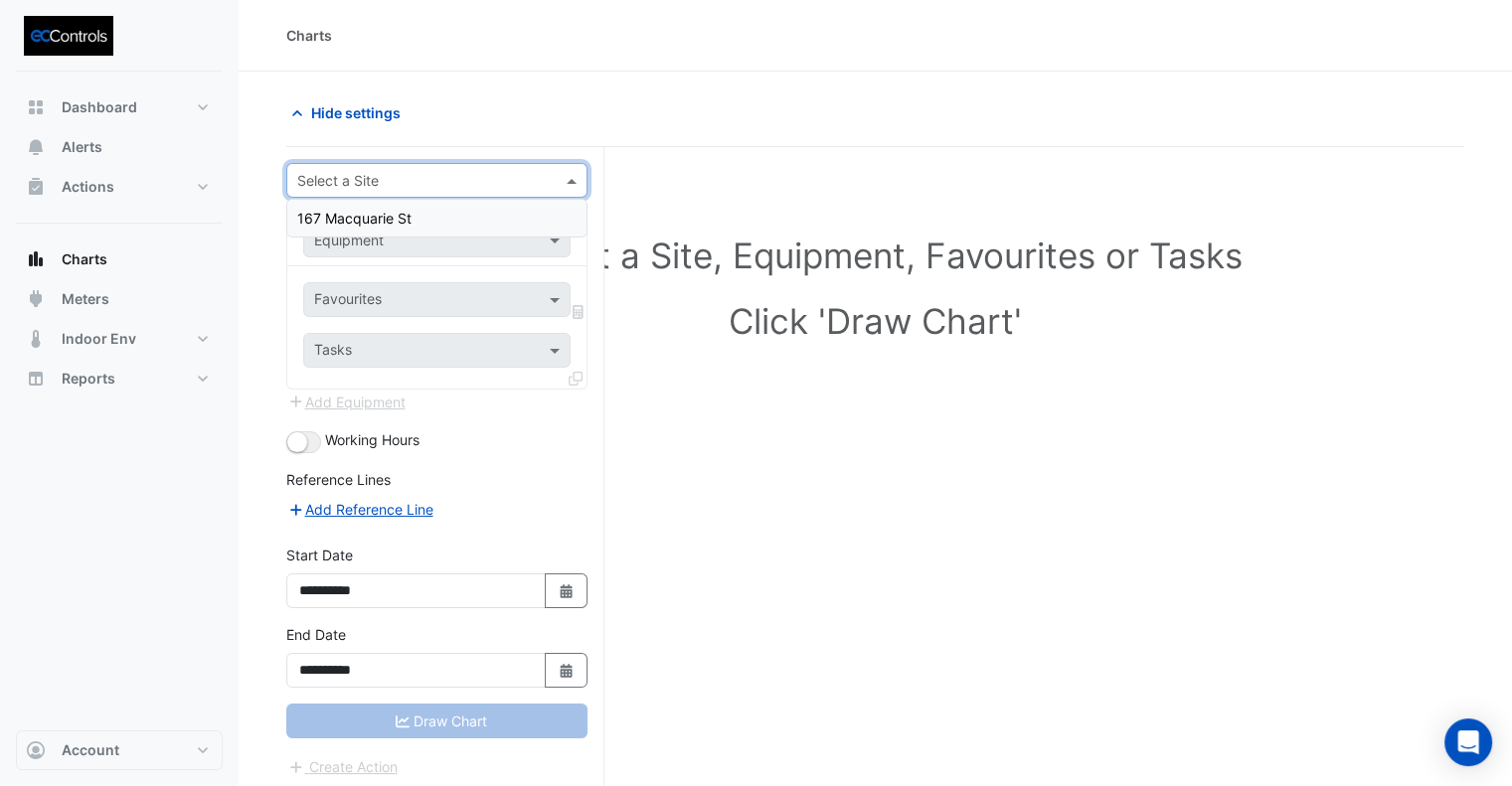 click at bounding box center [417, 181] 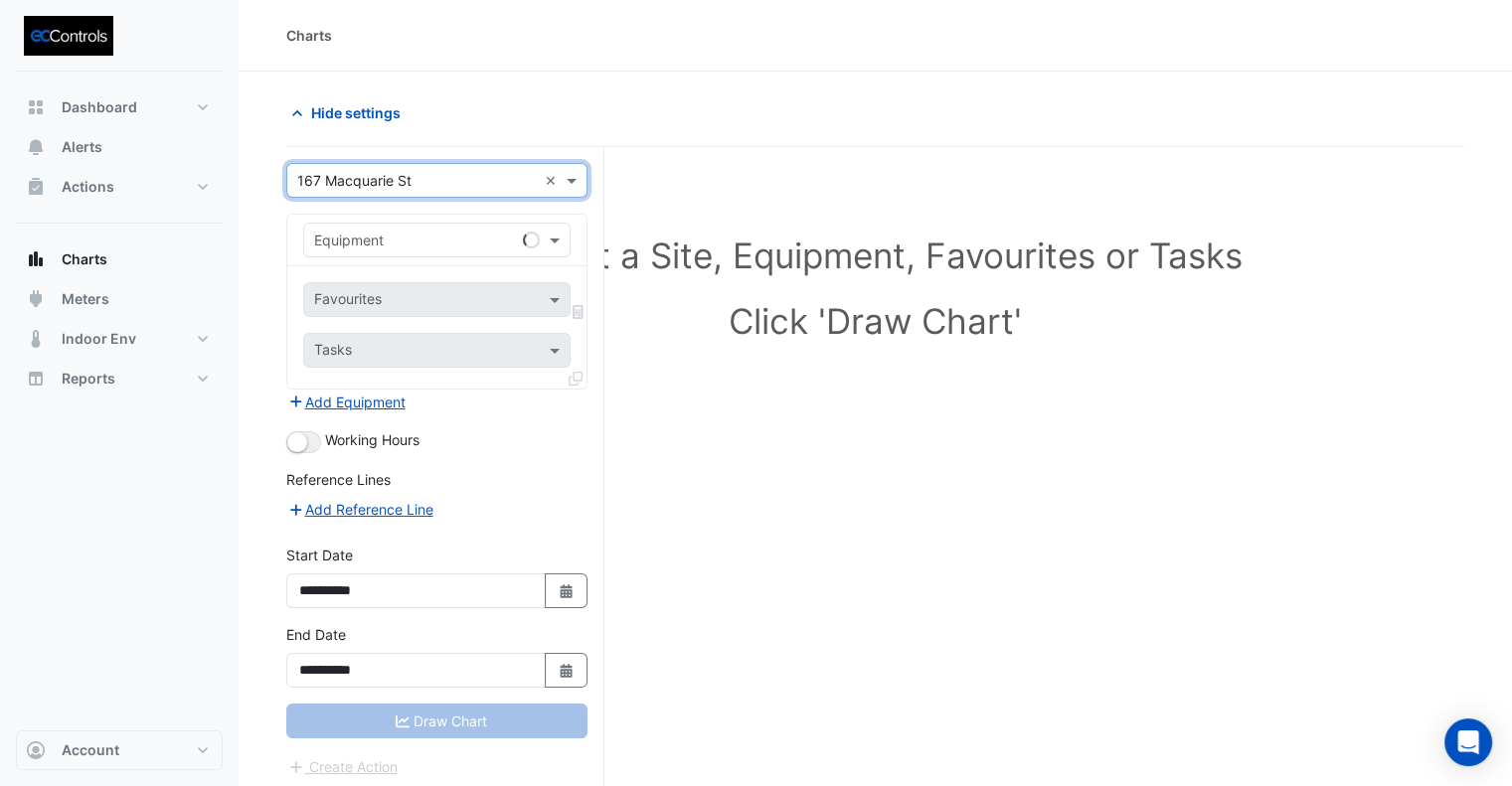 click at bounding box center (417, 240) 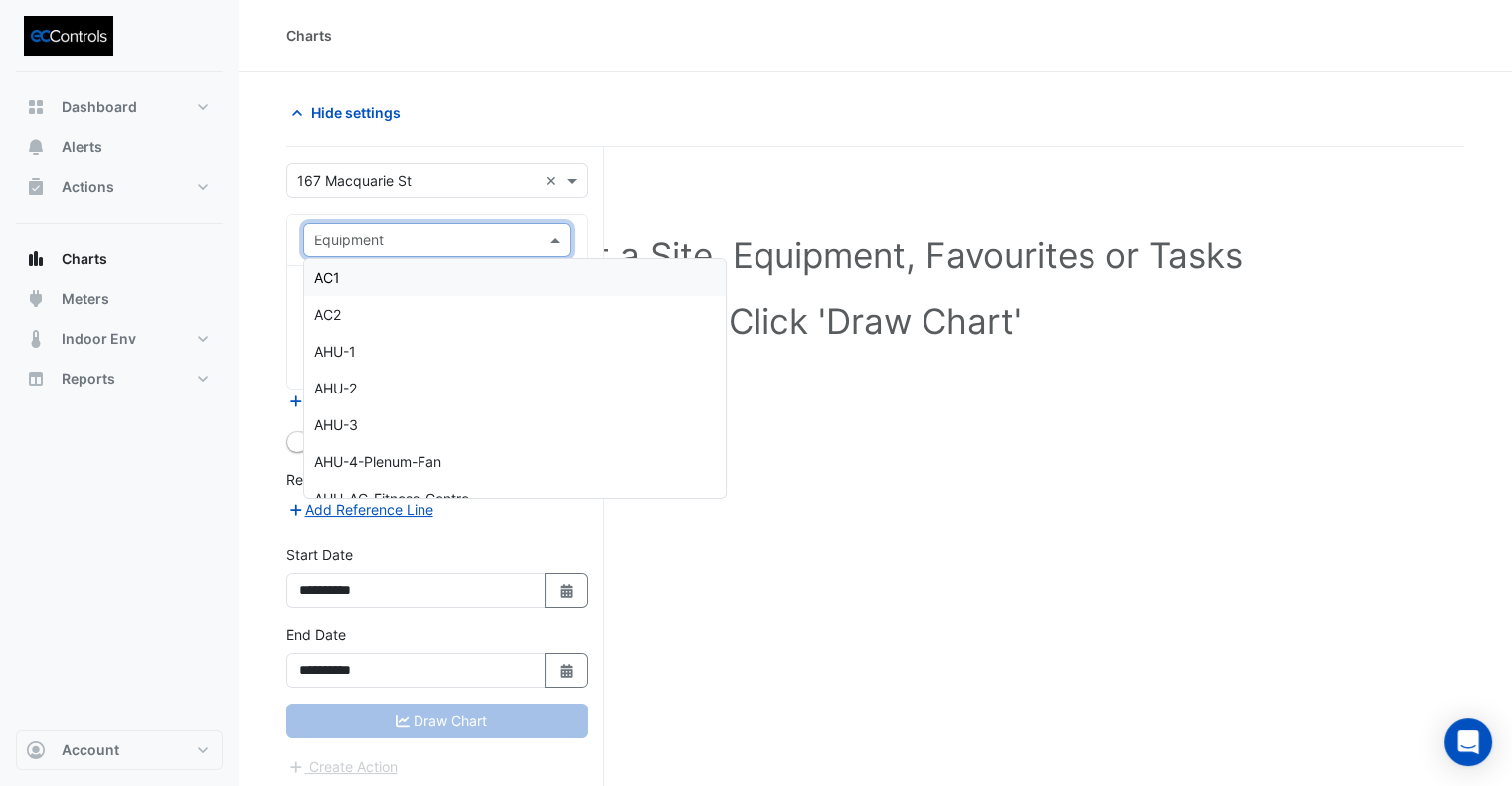 drag, startPoint x: 738, startPoint y: 154, endPoint x: 711, endPoint y: 168, distance: 30.413813 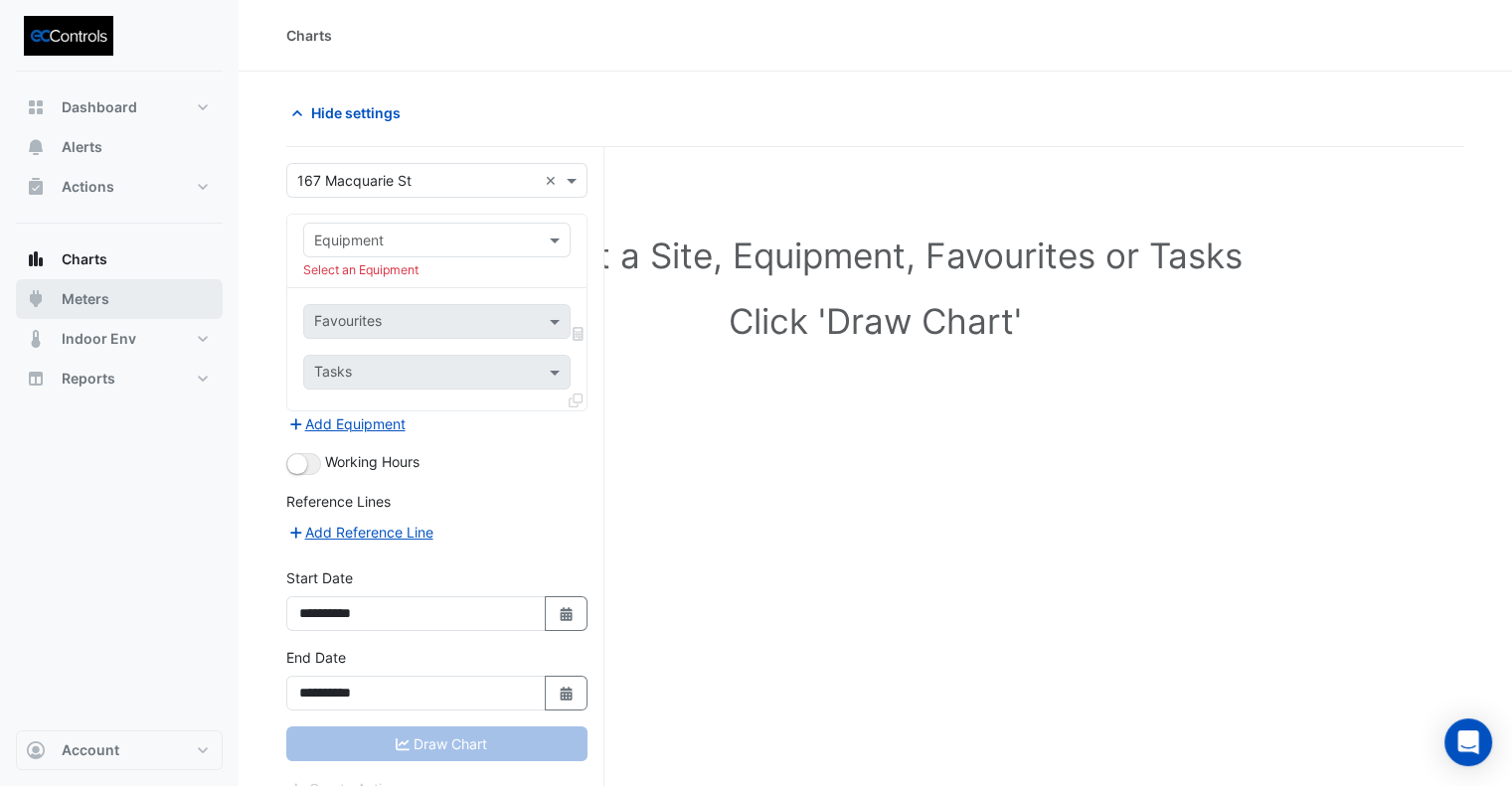 click on "Meters" at bounding box center (119, 299) 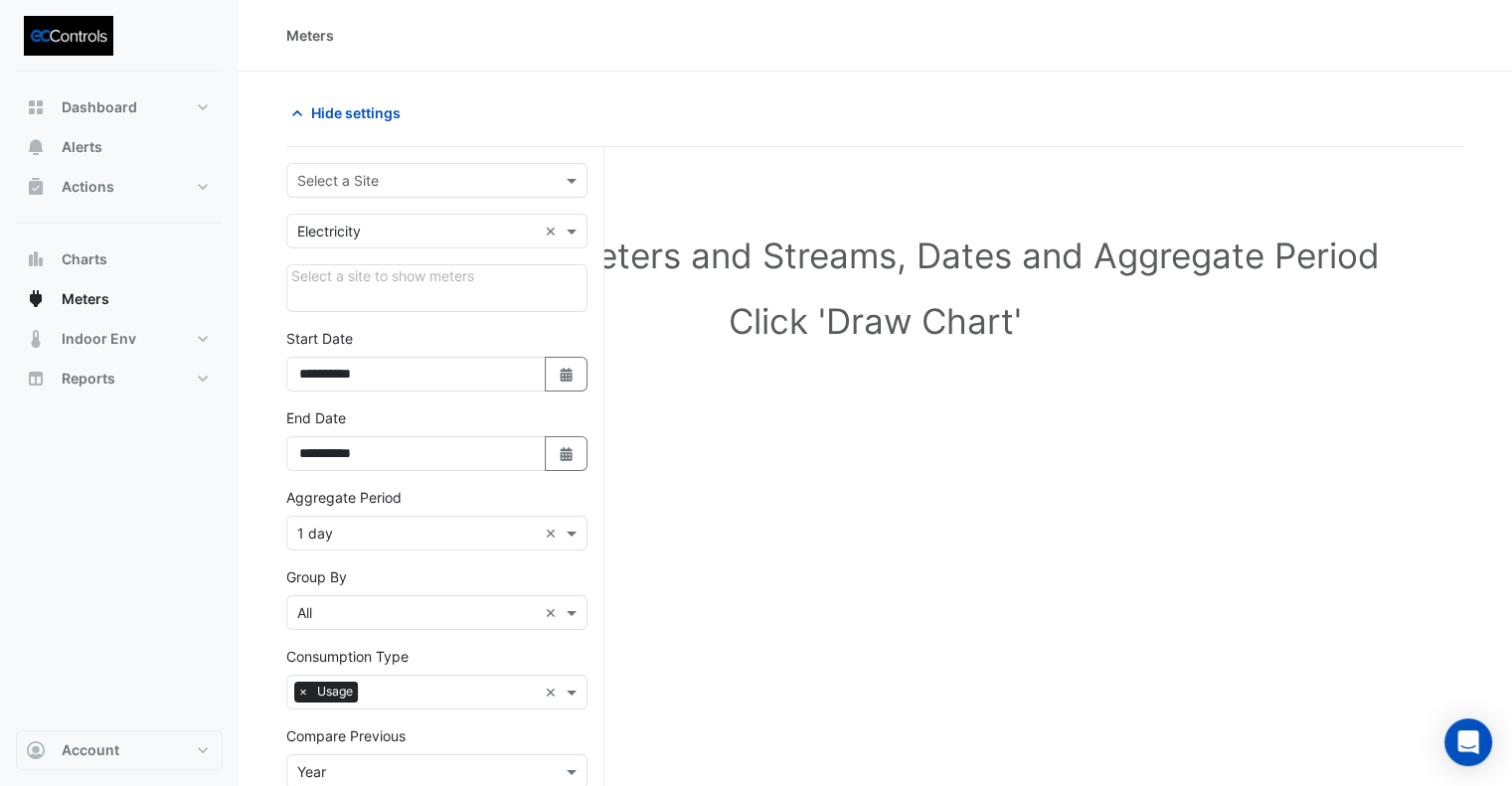 click at bounding box center [417, 181] 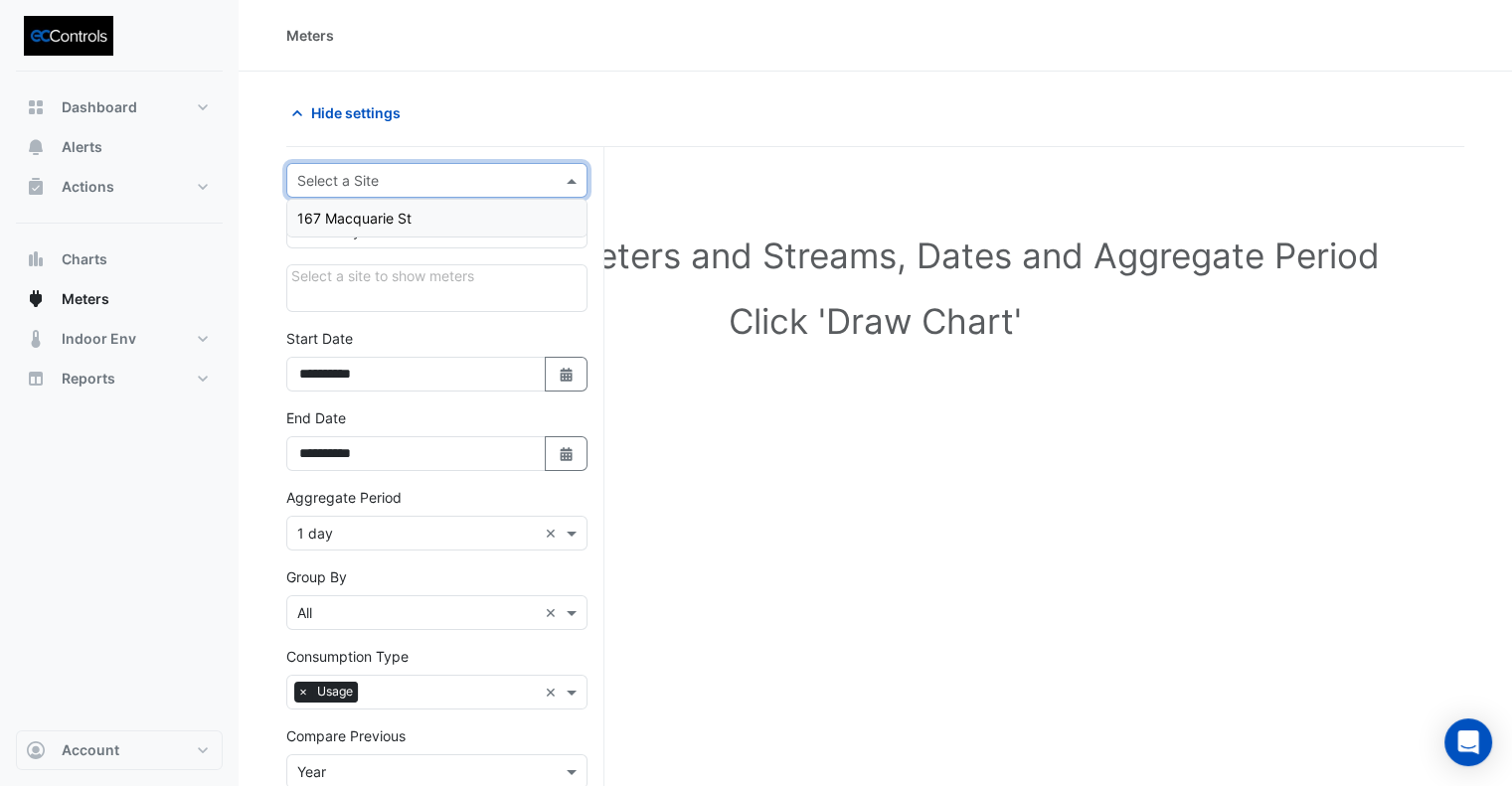 click on "167 Macquarie St" at bounding box center (354, 218) 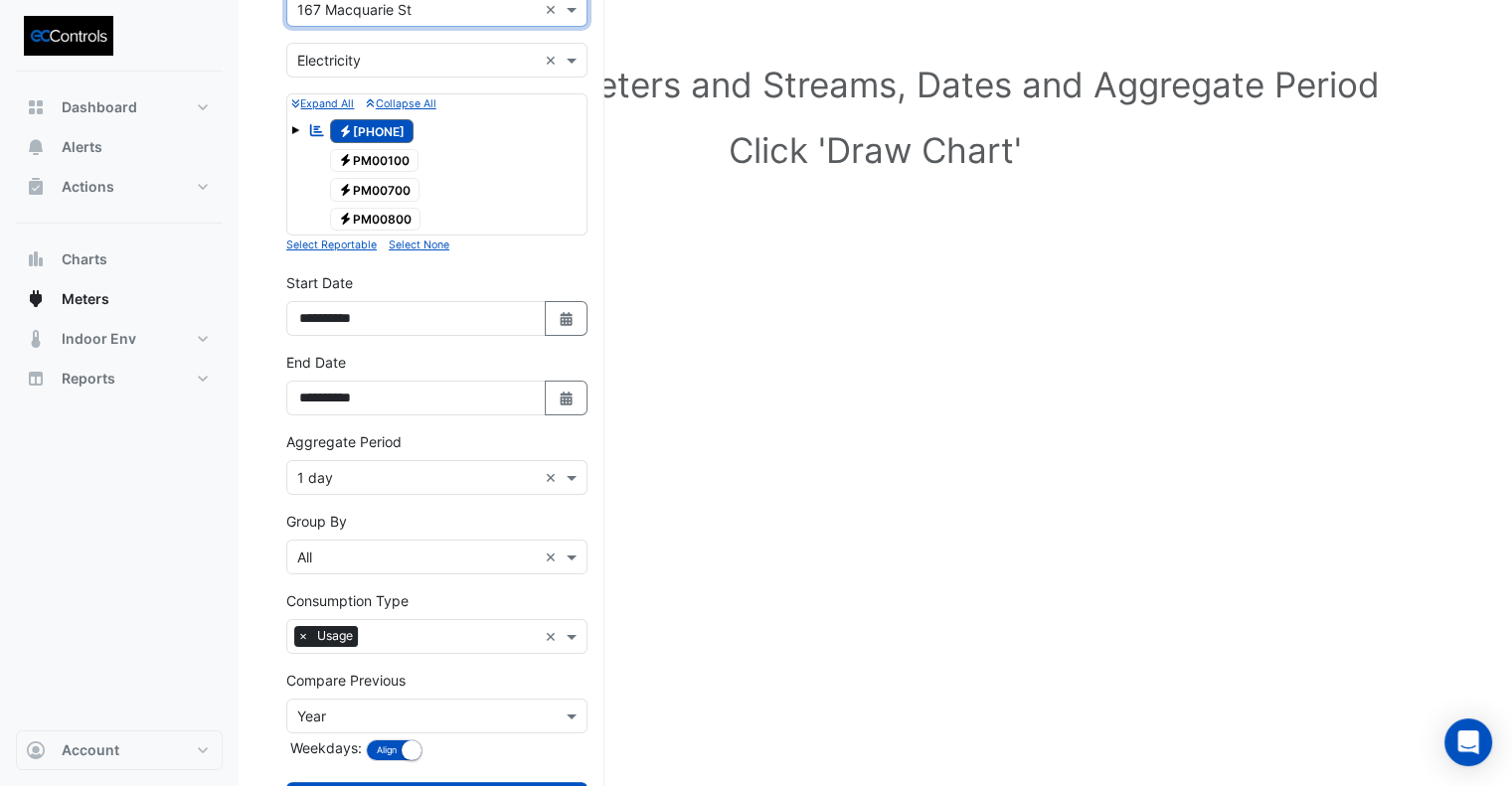 scroll, scrollTop: 199, scrollLeft: 0, axis: vertical 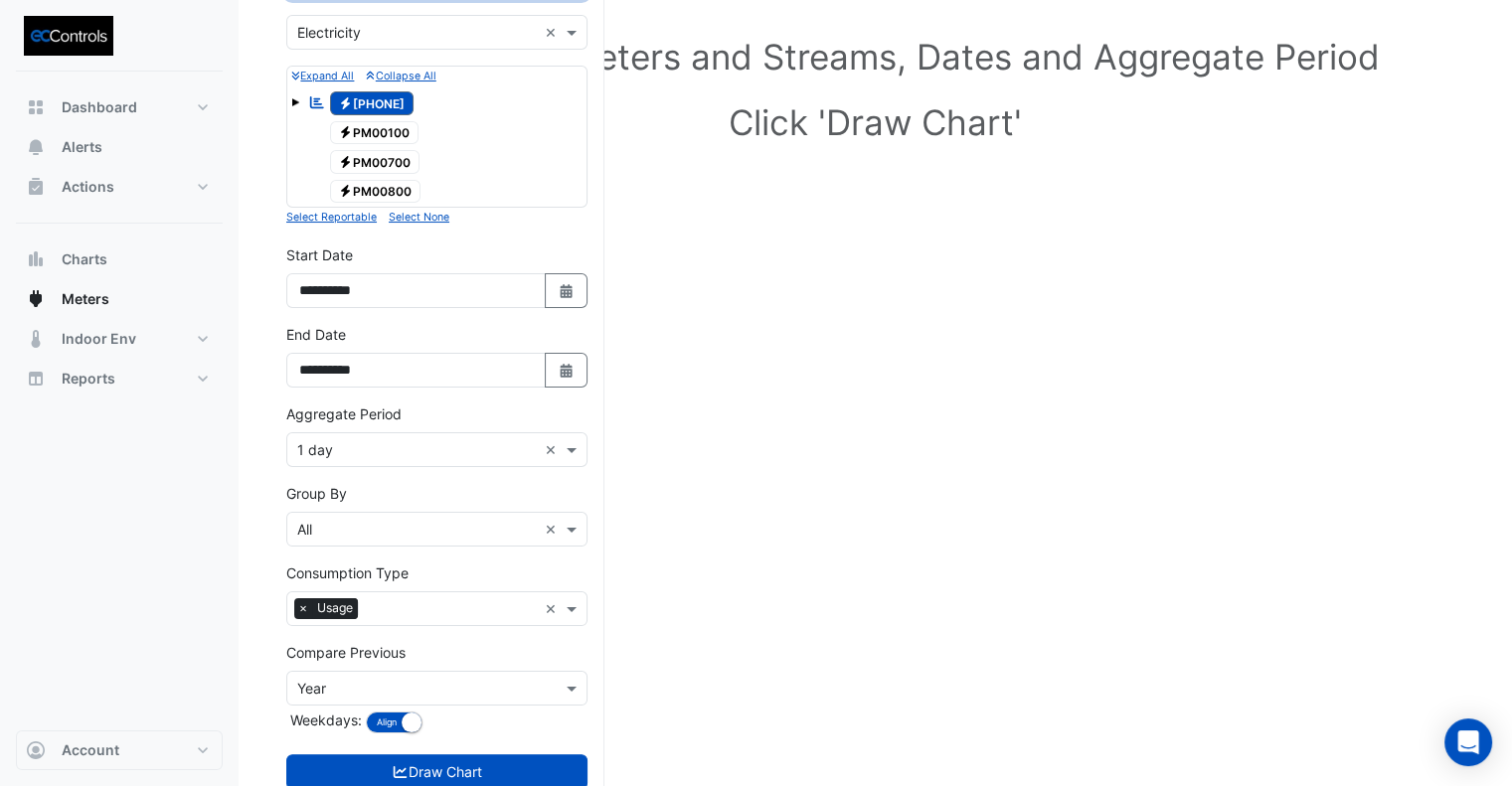 click on "**********" at bounding box center [436, 364] 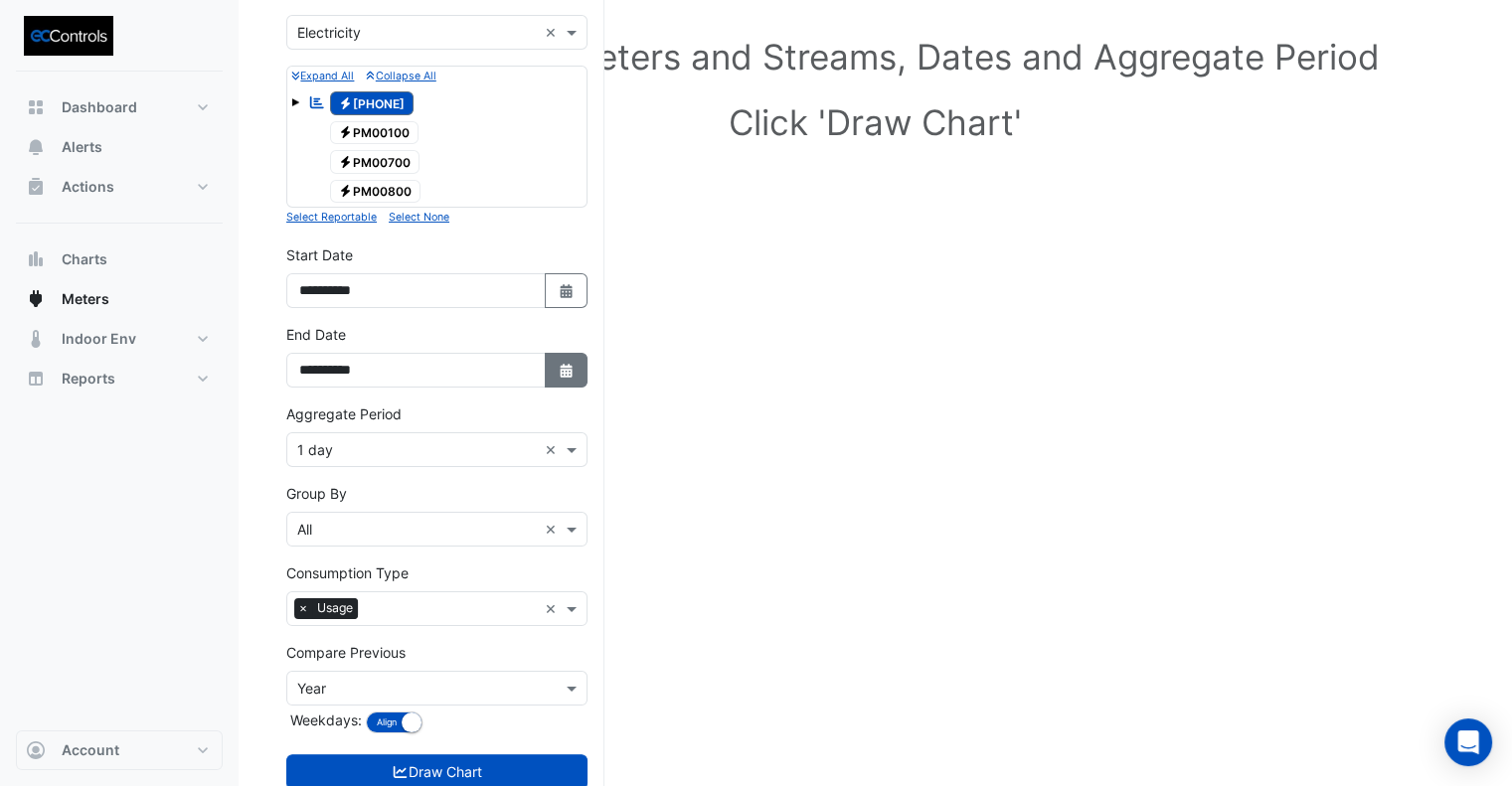 click on "Select Date" at bounding box center (567, 370) 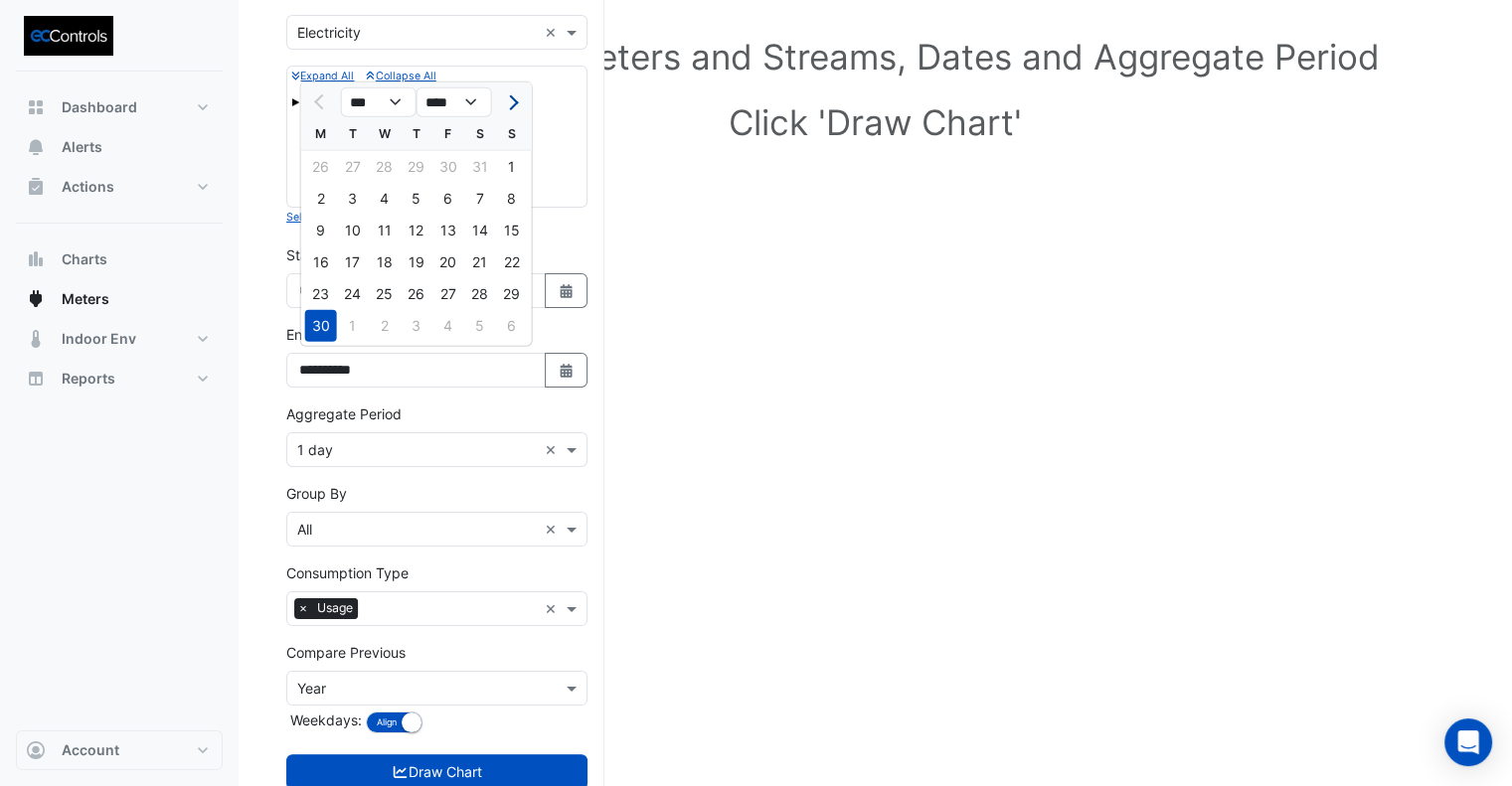 click 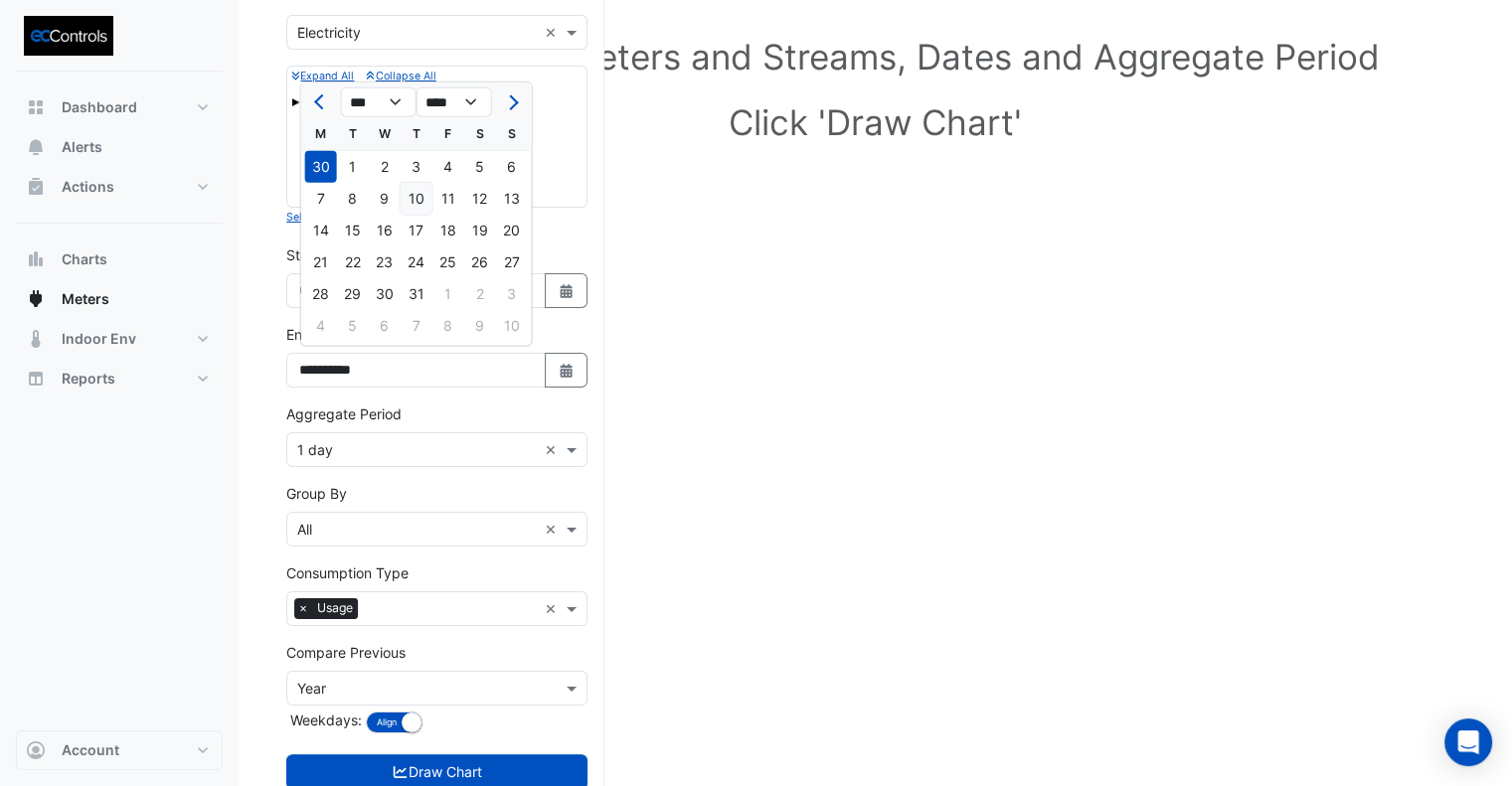 click on "10" 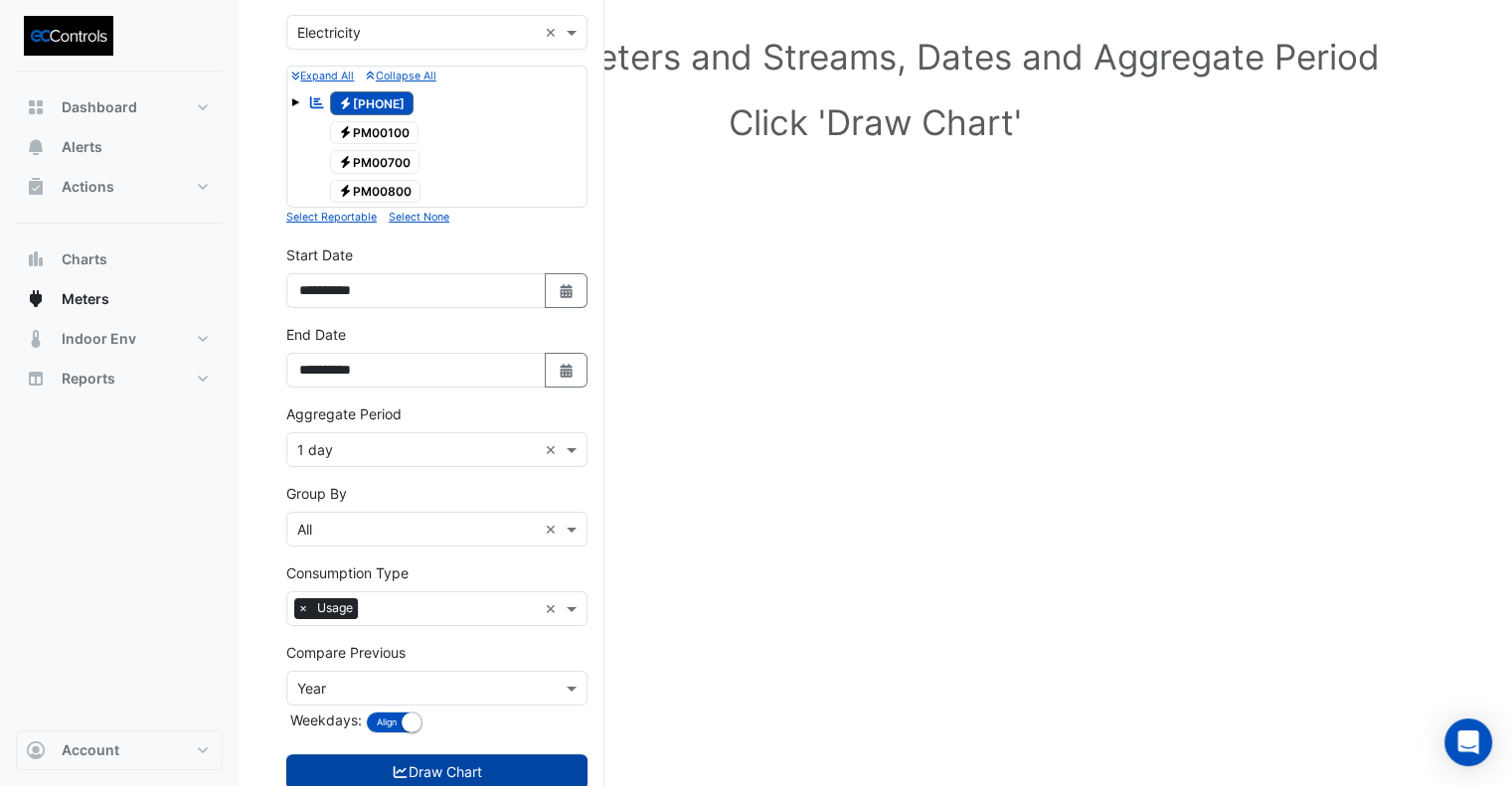 click on "Draw Chart" at bounding box center [436, 771] 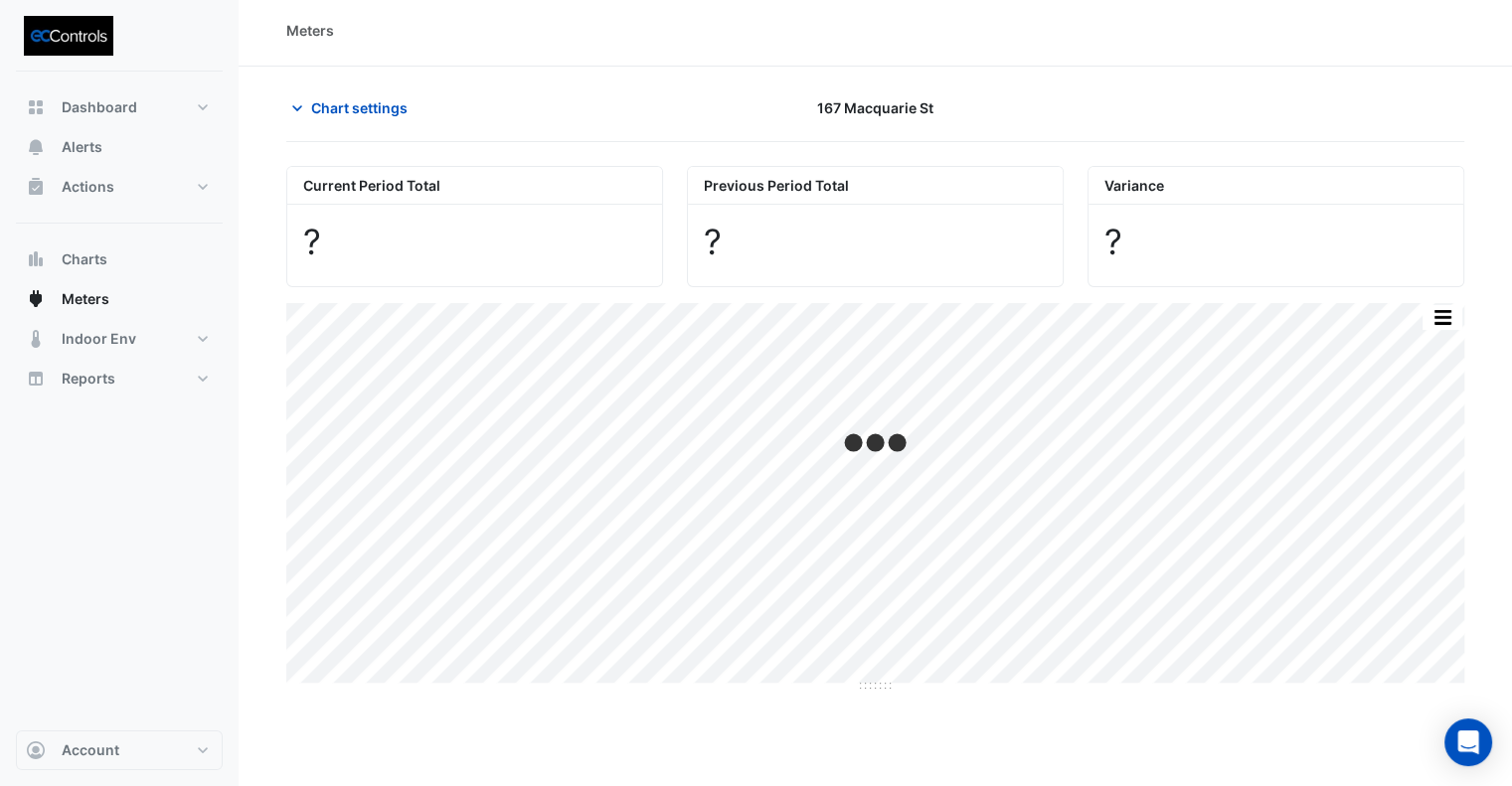 scroll, scrollTop: 0, scrollLeft: 0, axis: both 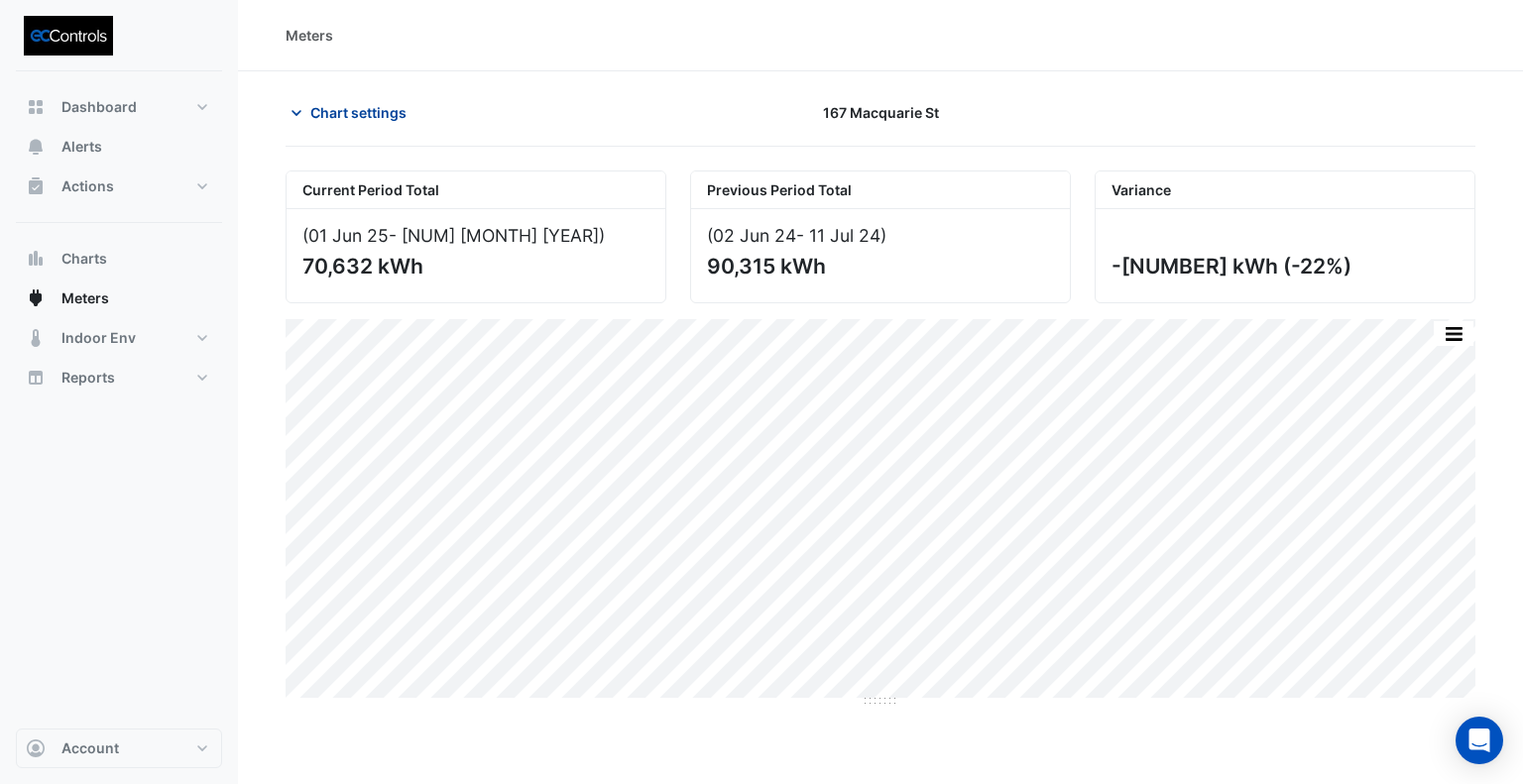 click on "Chart settings" 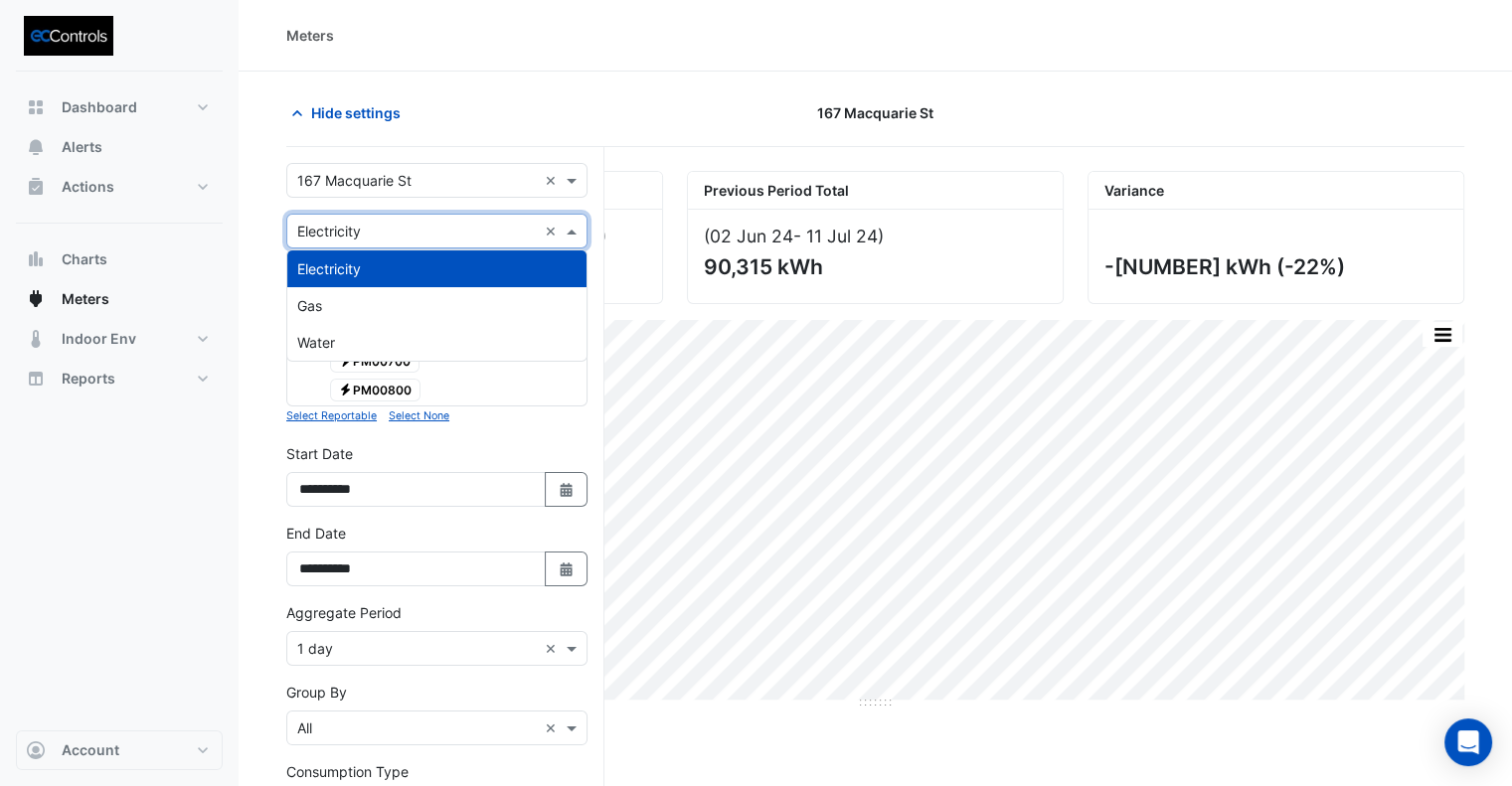 click at bounding box center [417, 232] 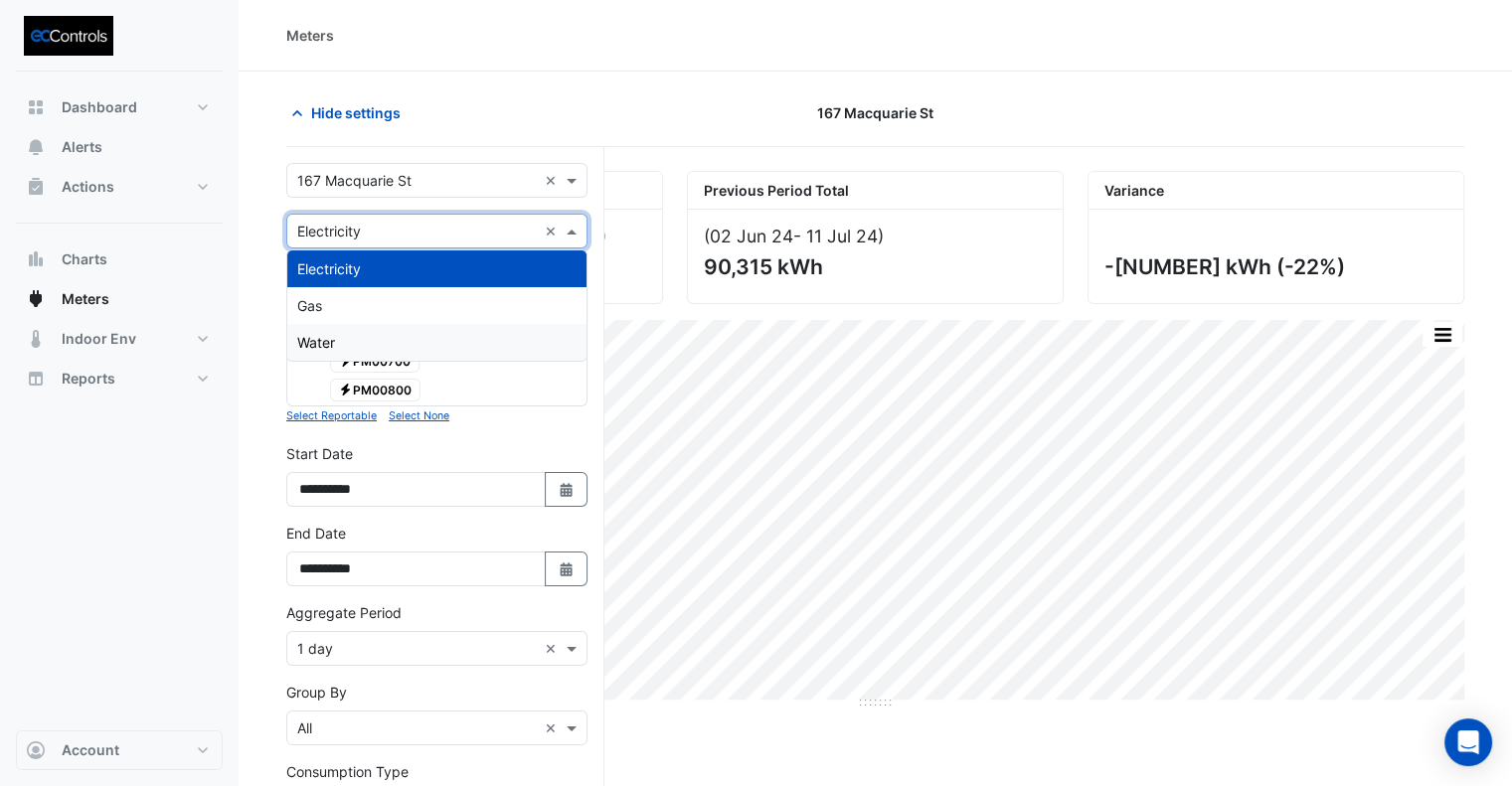 click on "Water" at bounding box center (436, 342) 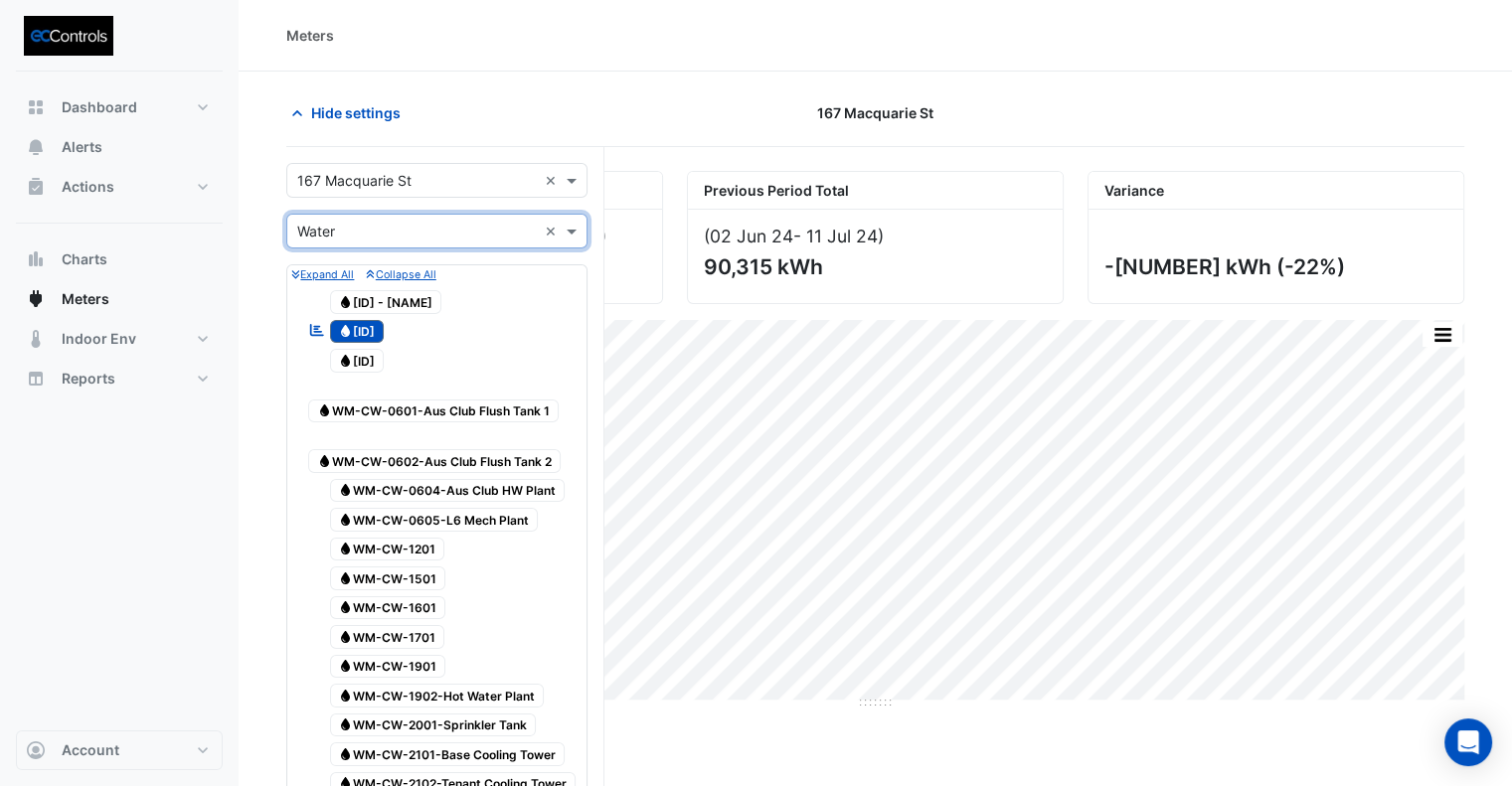 click at bounding box center [417, 232] 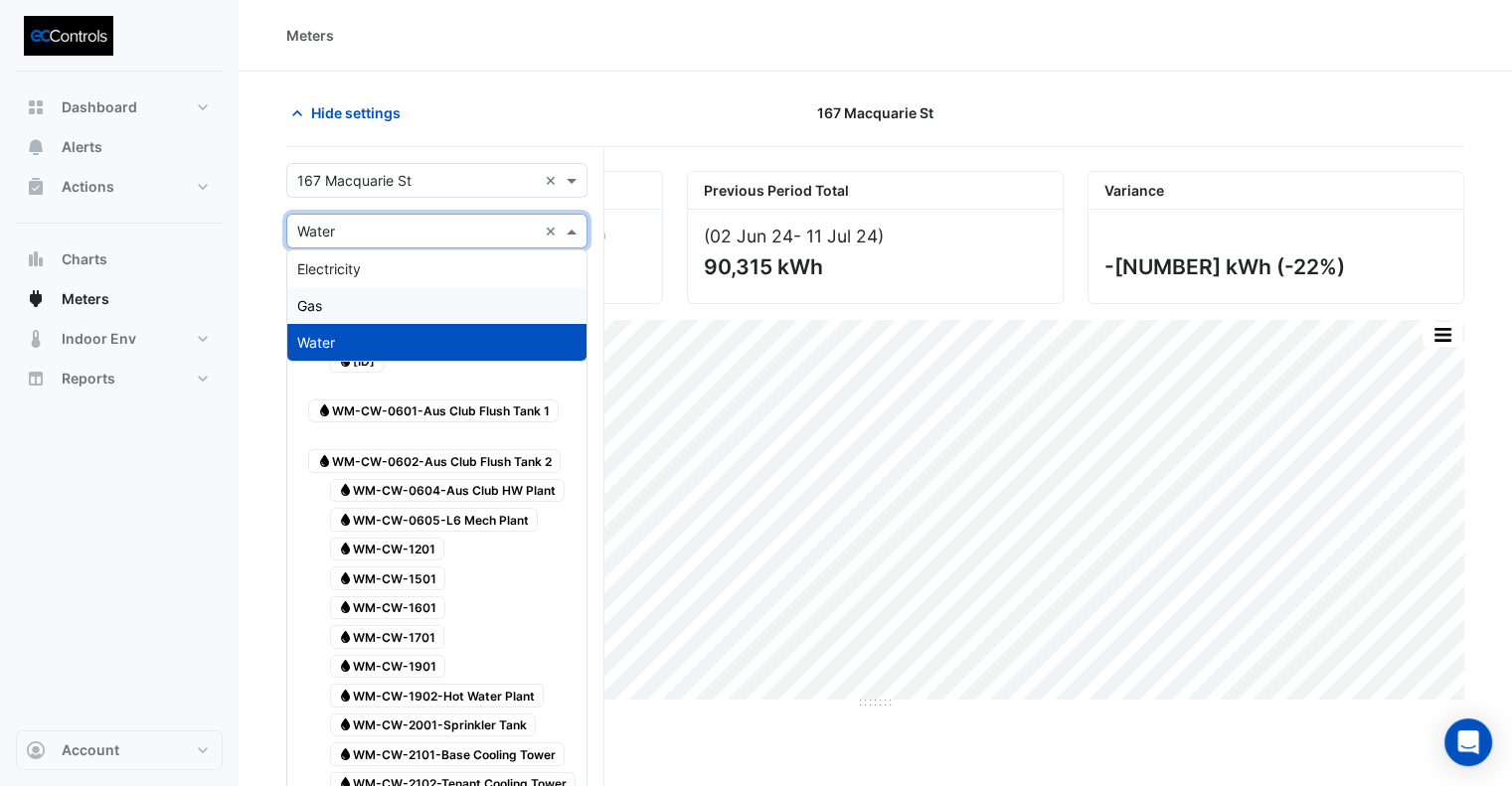 click on "Gas" at bounding box center (436, 305) 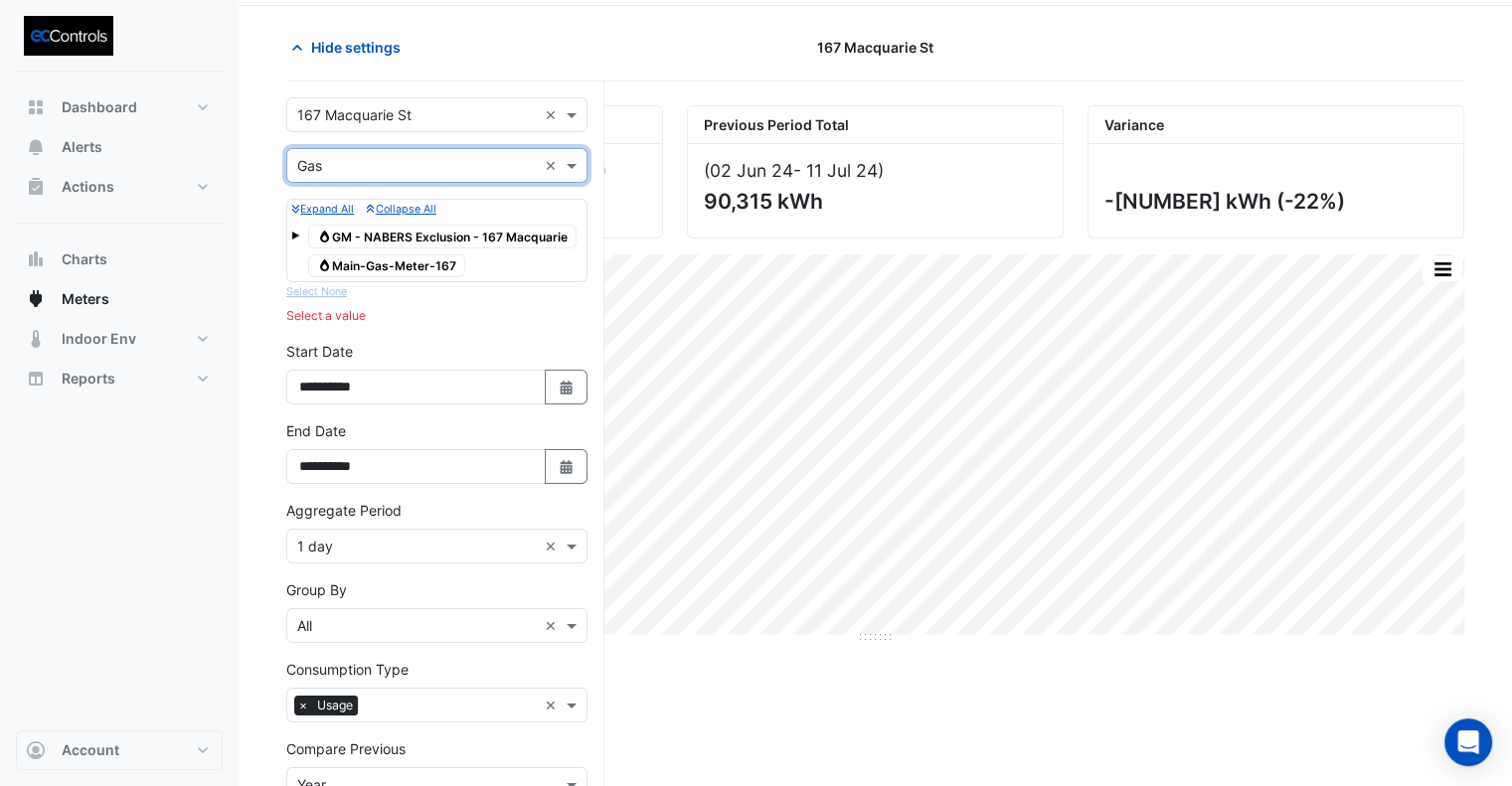 scroll, scrollTop: 215, scrollLeft: 0, axis: vertical 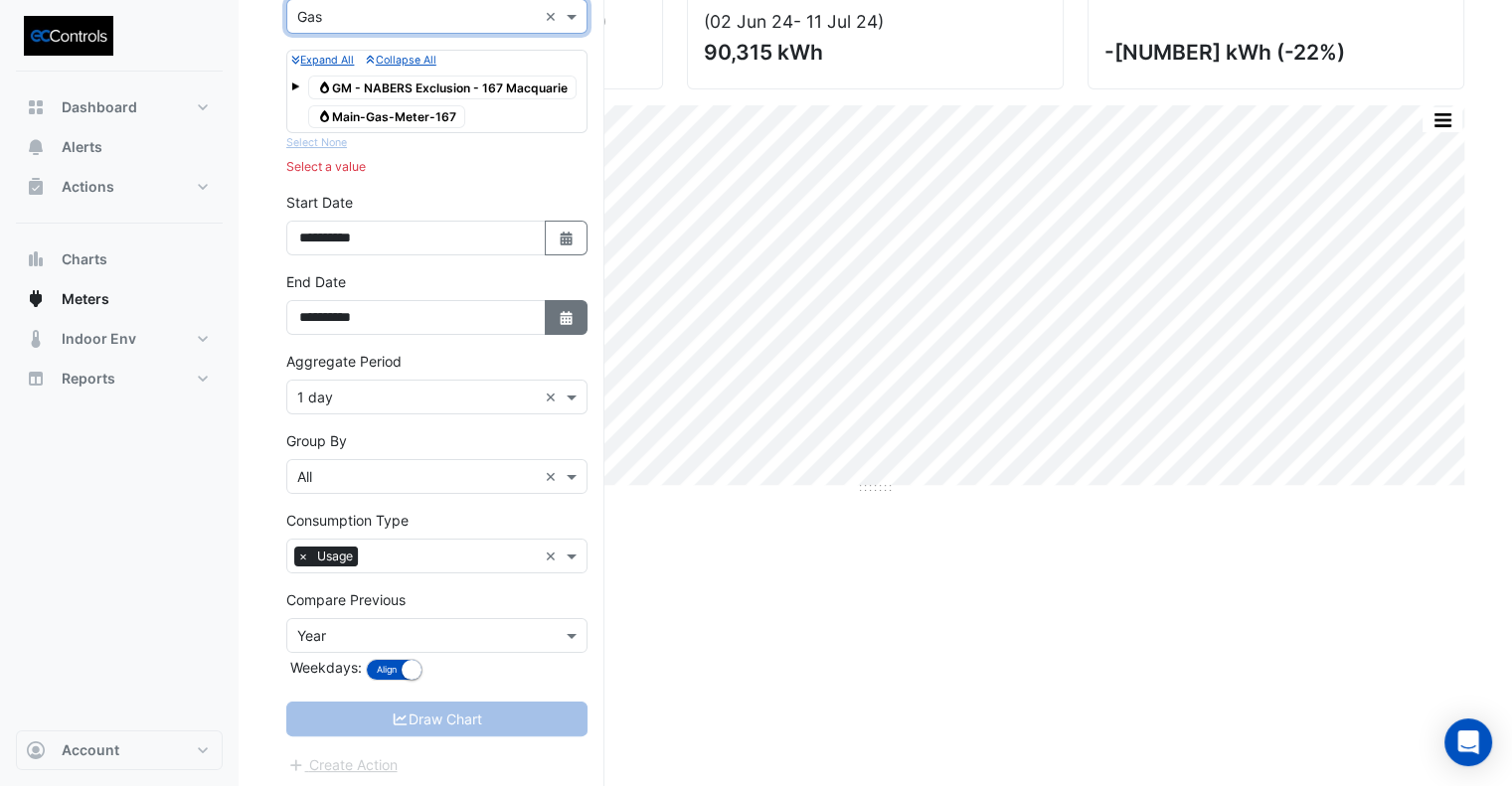 click on "Select Date" 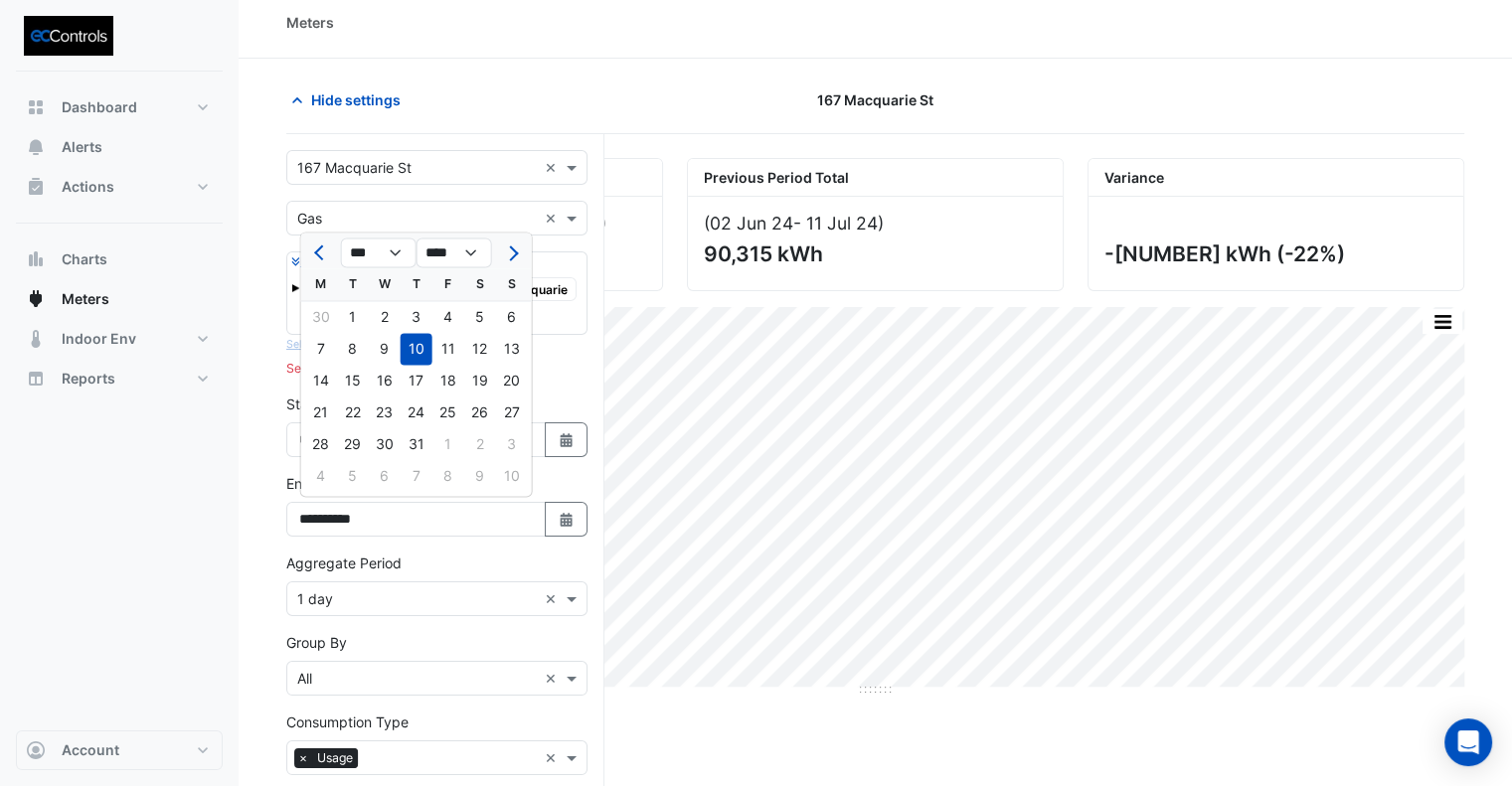 scroll, scrollTop: 0, scrollLeft: 0, axis: both 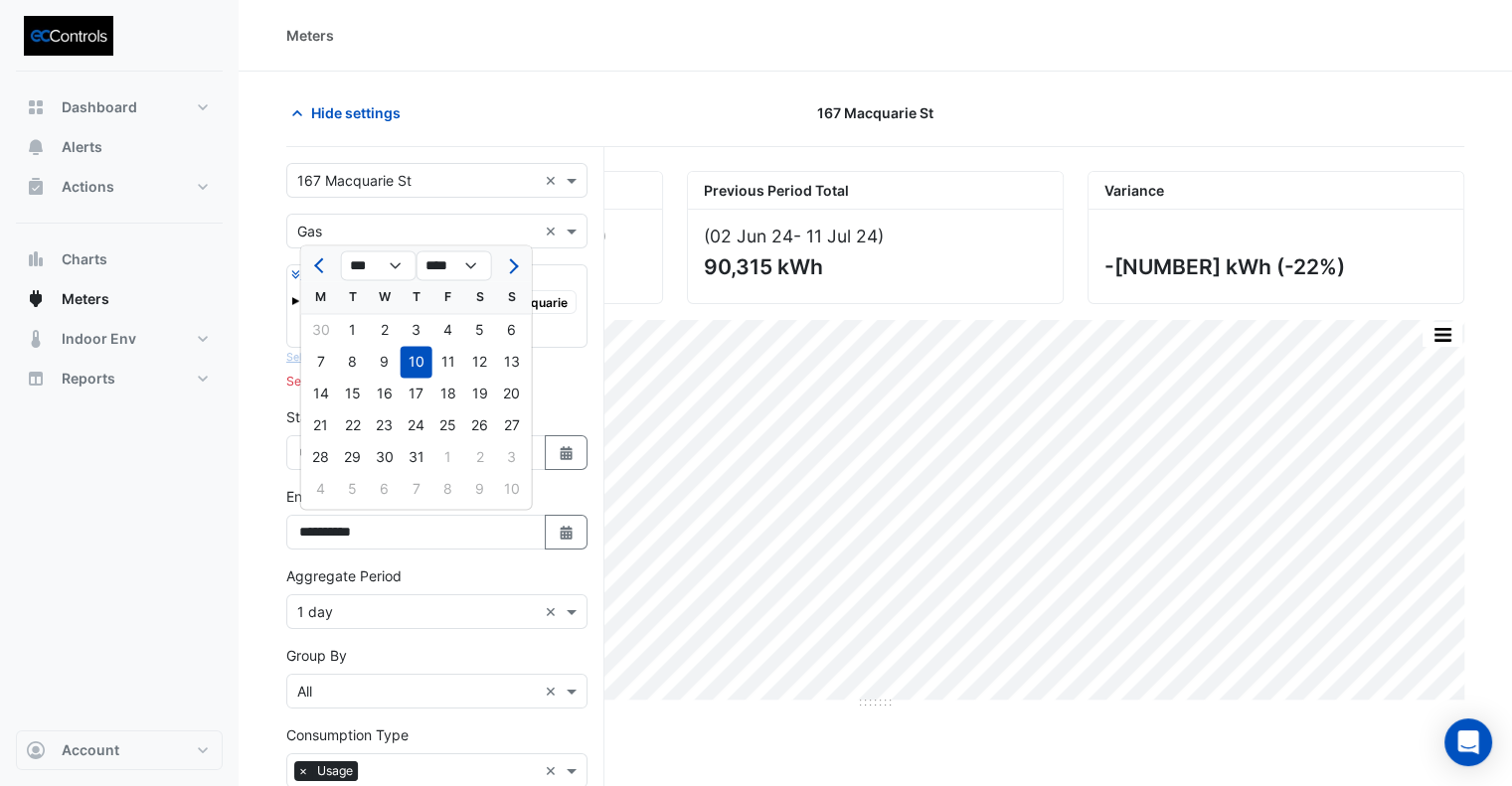 click on "Hide settings" 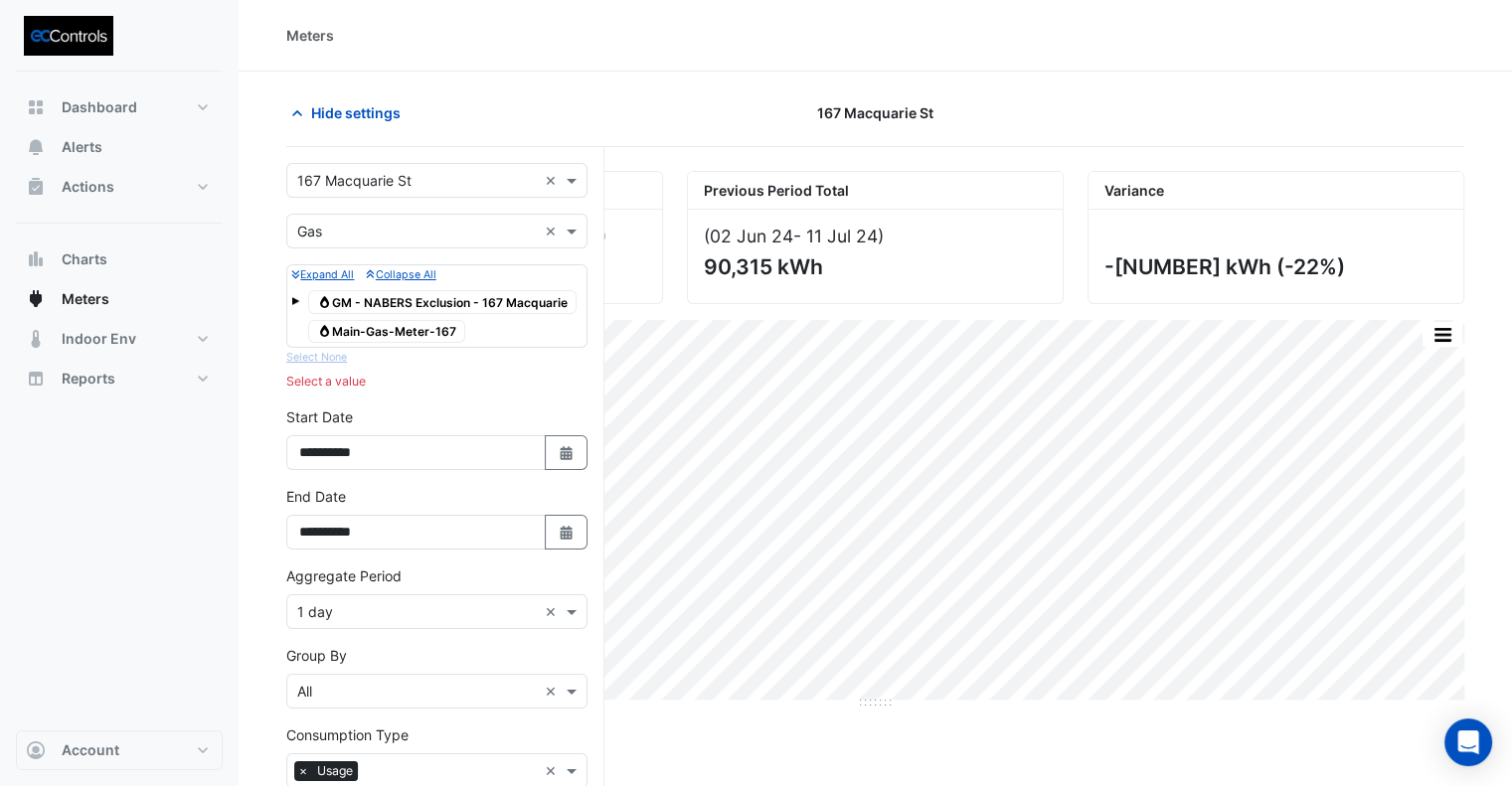 click on "Gas
Main-Gas-Meter-167" at bounding box center [387, 332] 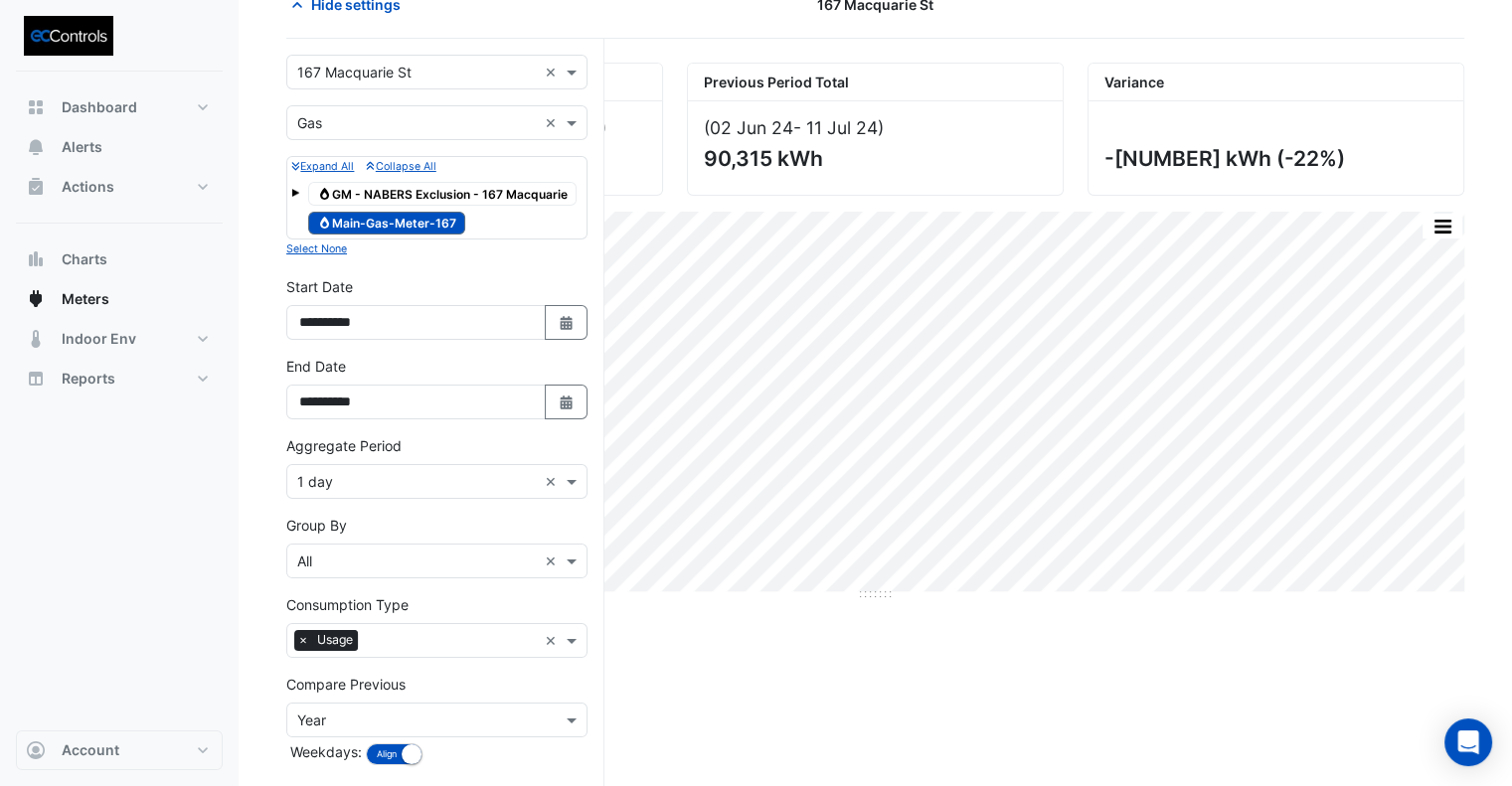 scroll, scrollTop: 193, scrollLeft: 0, axis: vertical 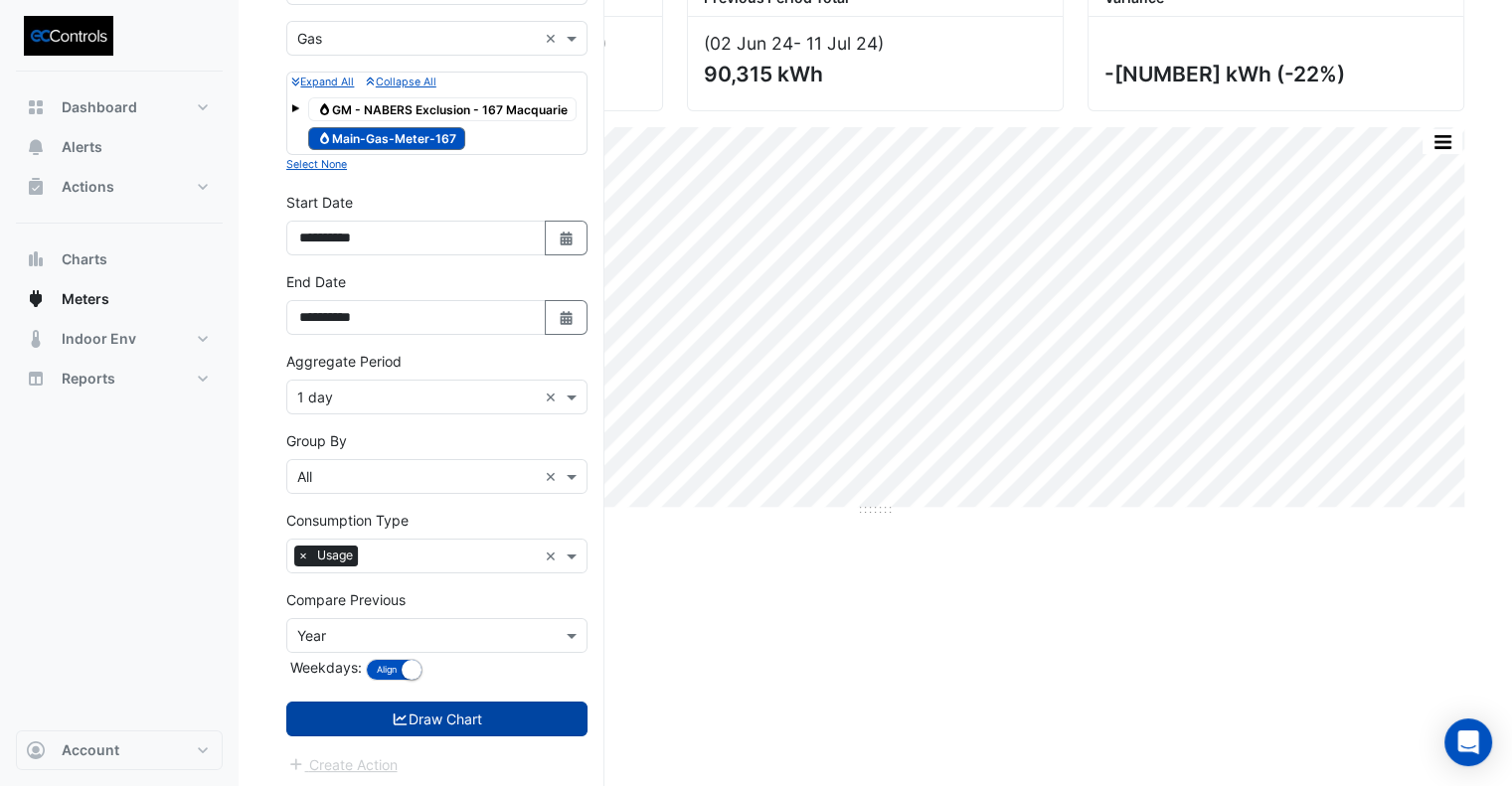 click on "Draw Chart" at bounding box center [436, 718] 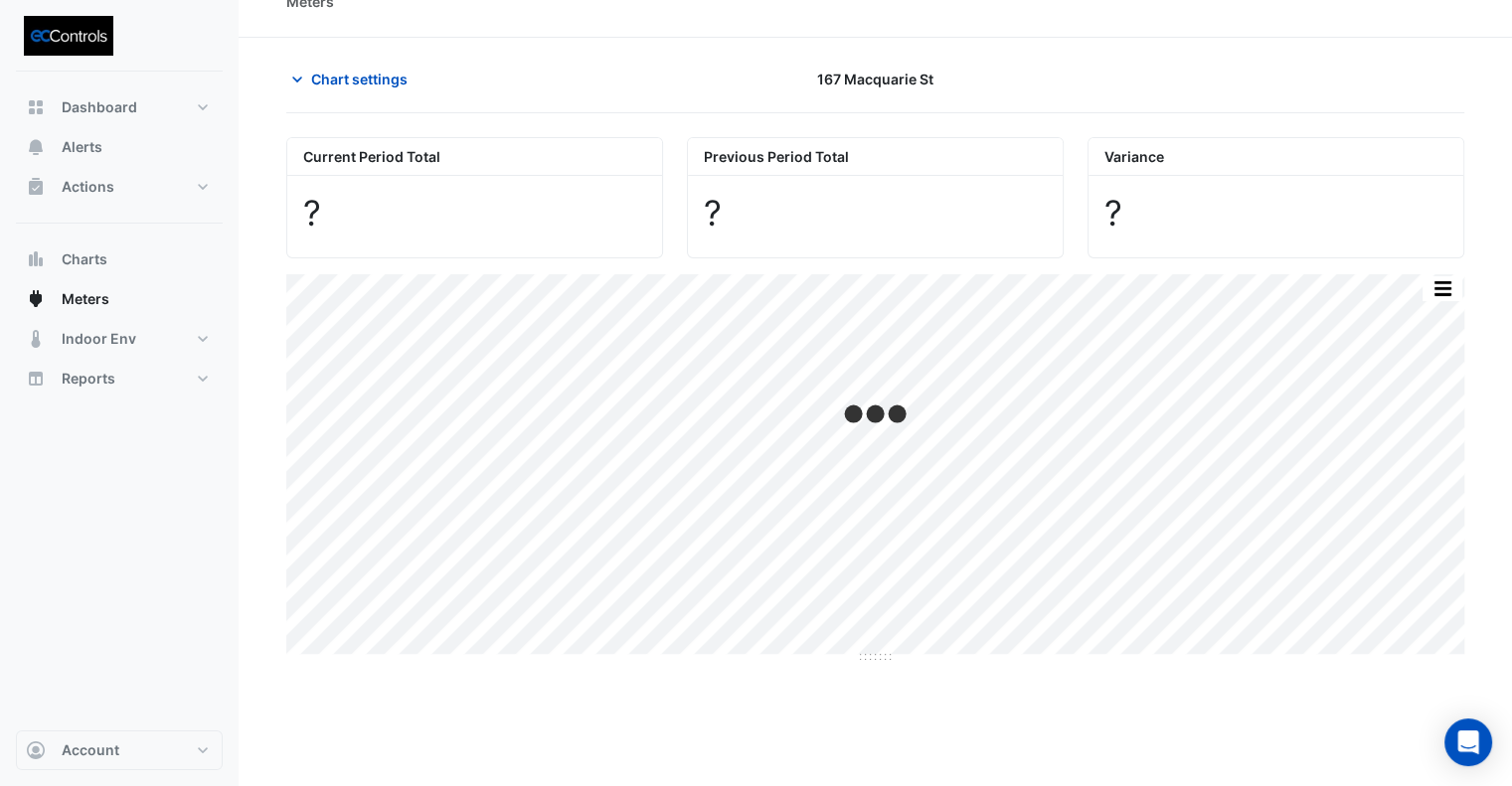 scroll, scrollTop: 0, scrollLeft: 0, axis: both 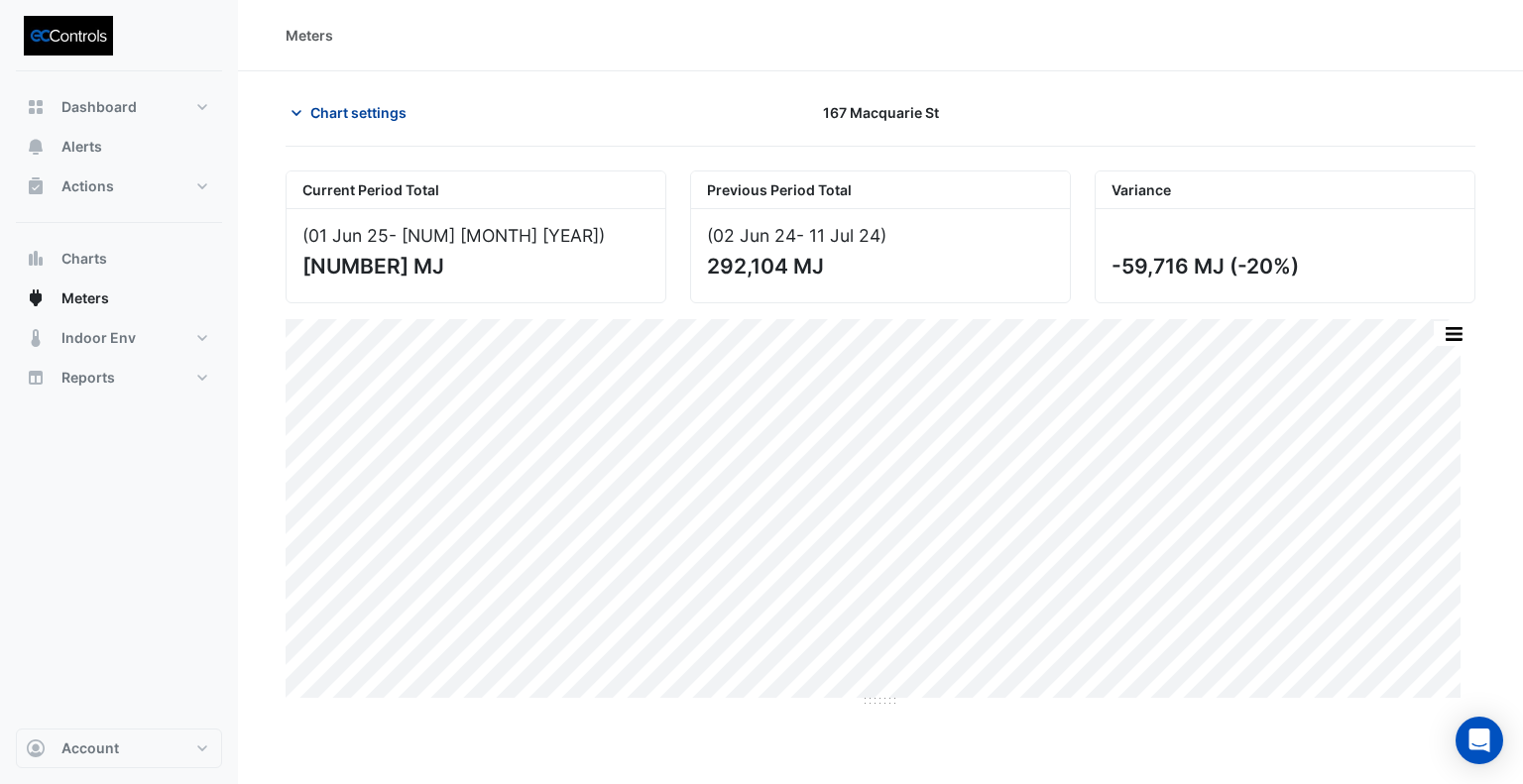 click on "Chart settings" 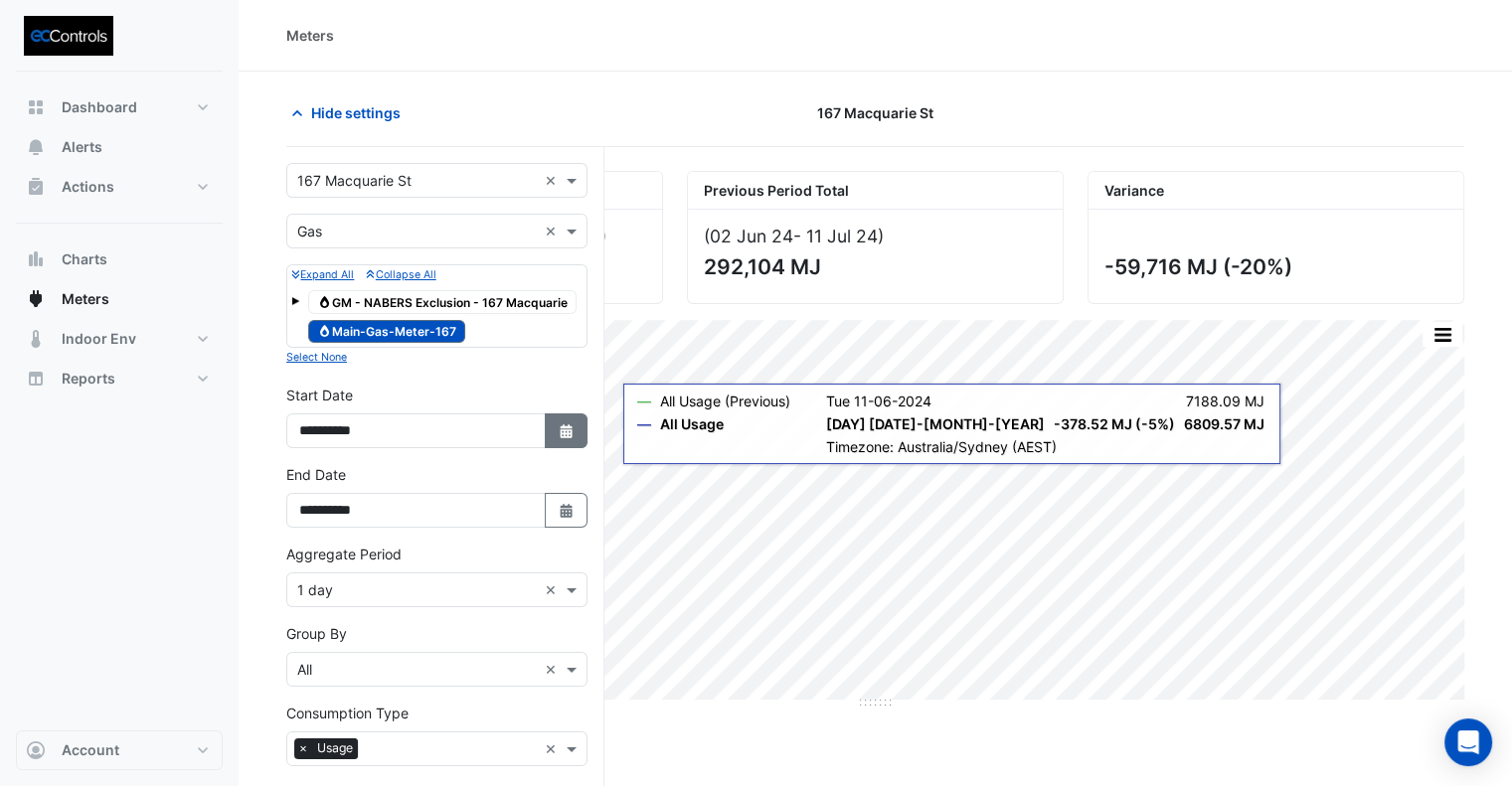 click on "Select Date" at bounding box center [567, 430] 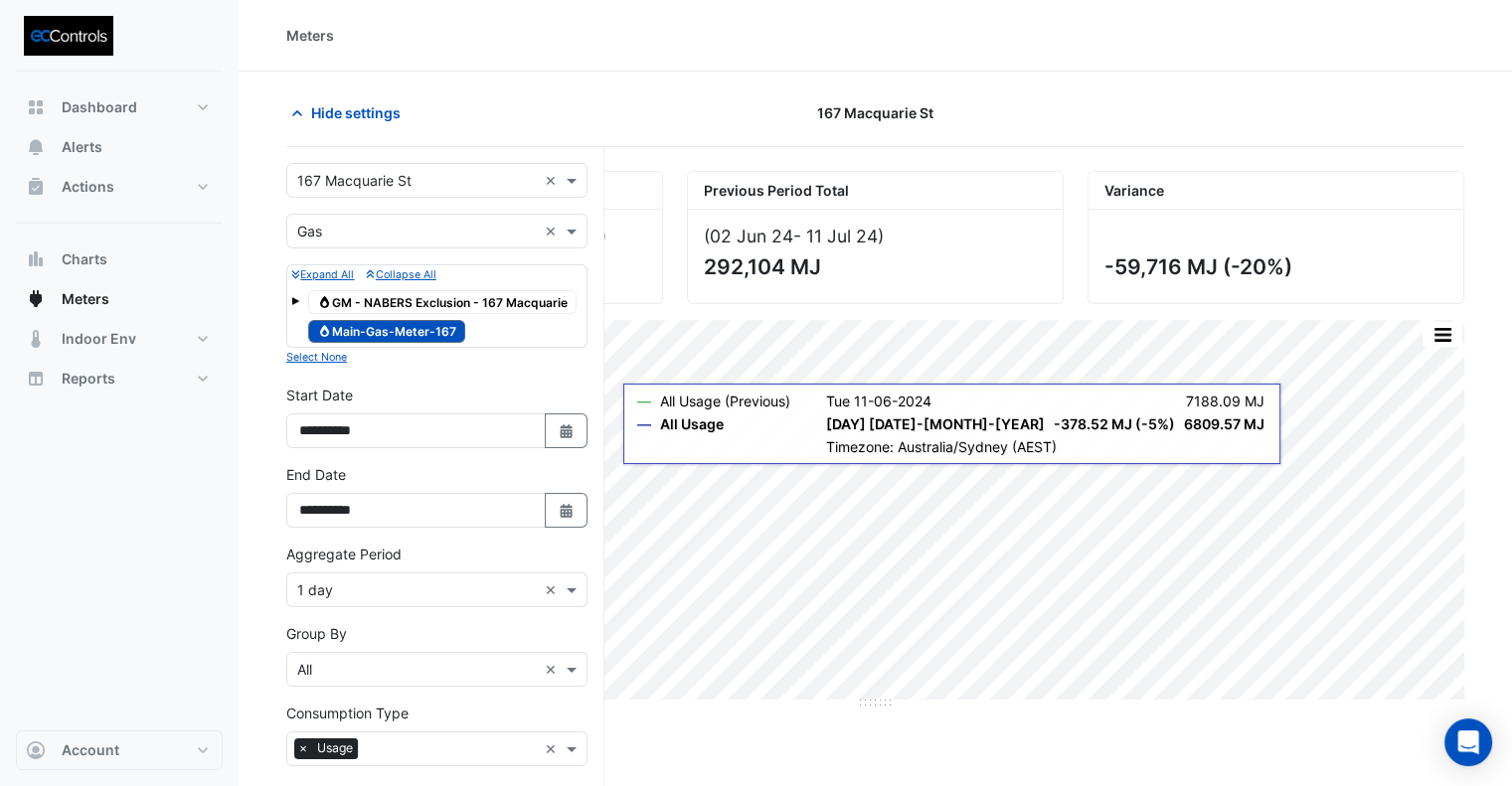 select on "*" 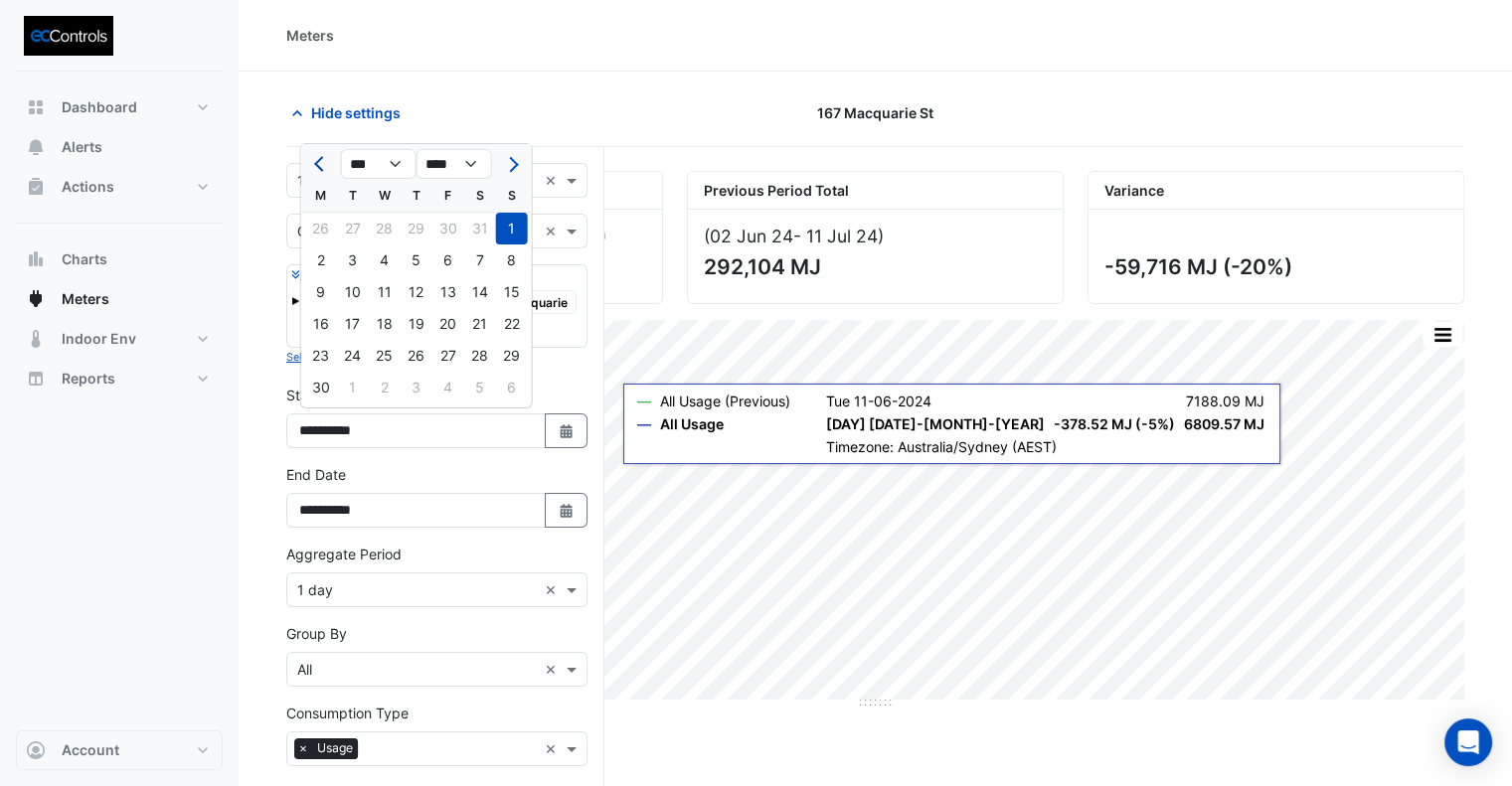 click 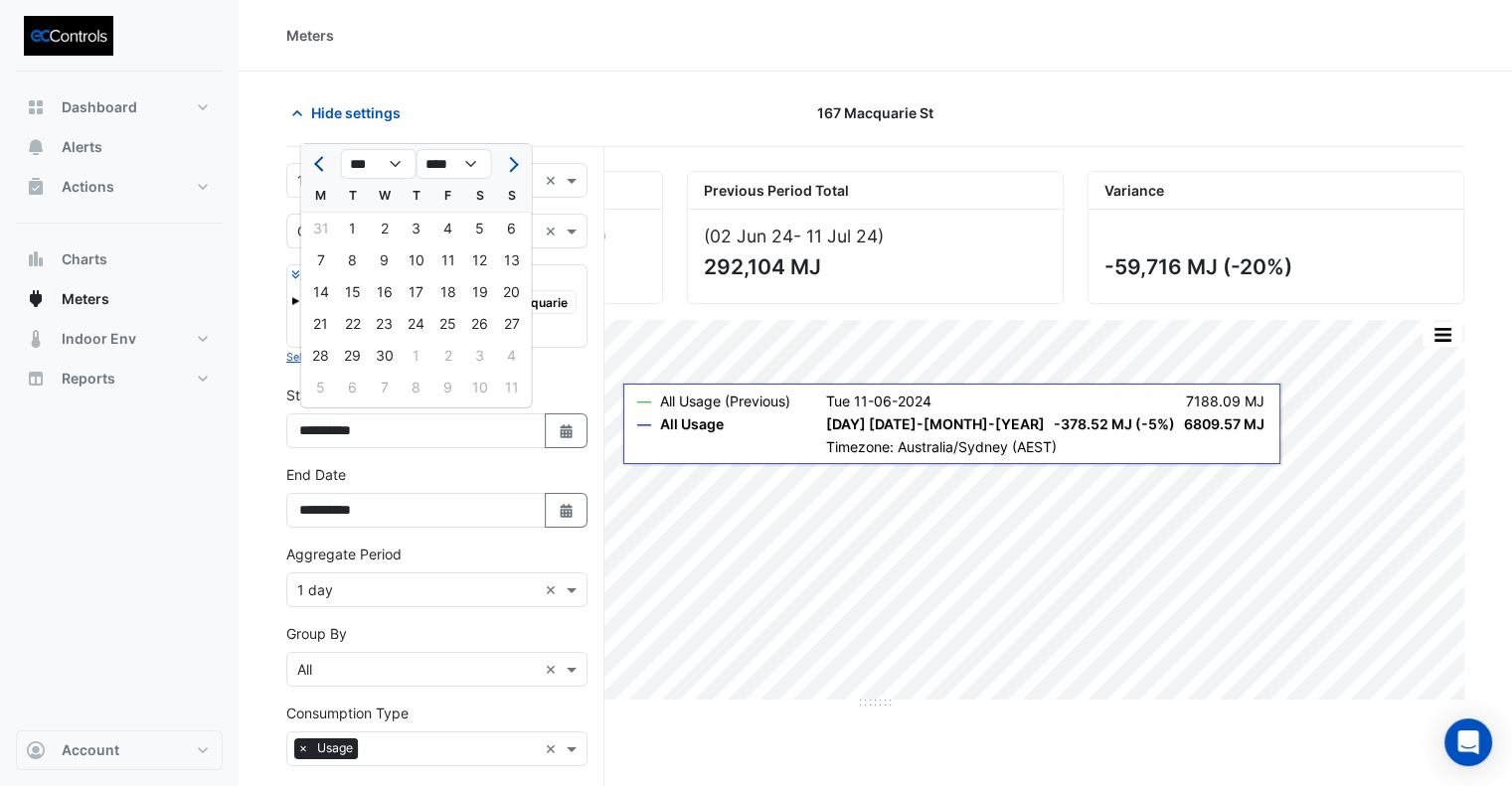 click 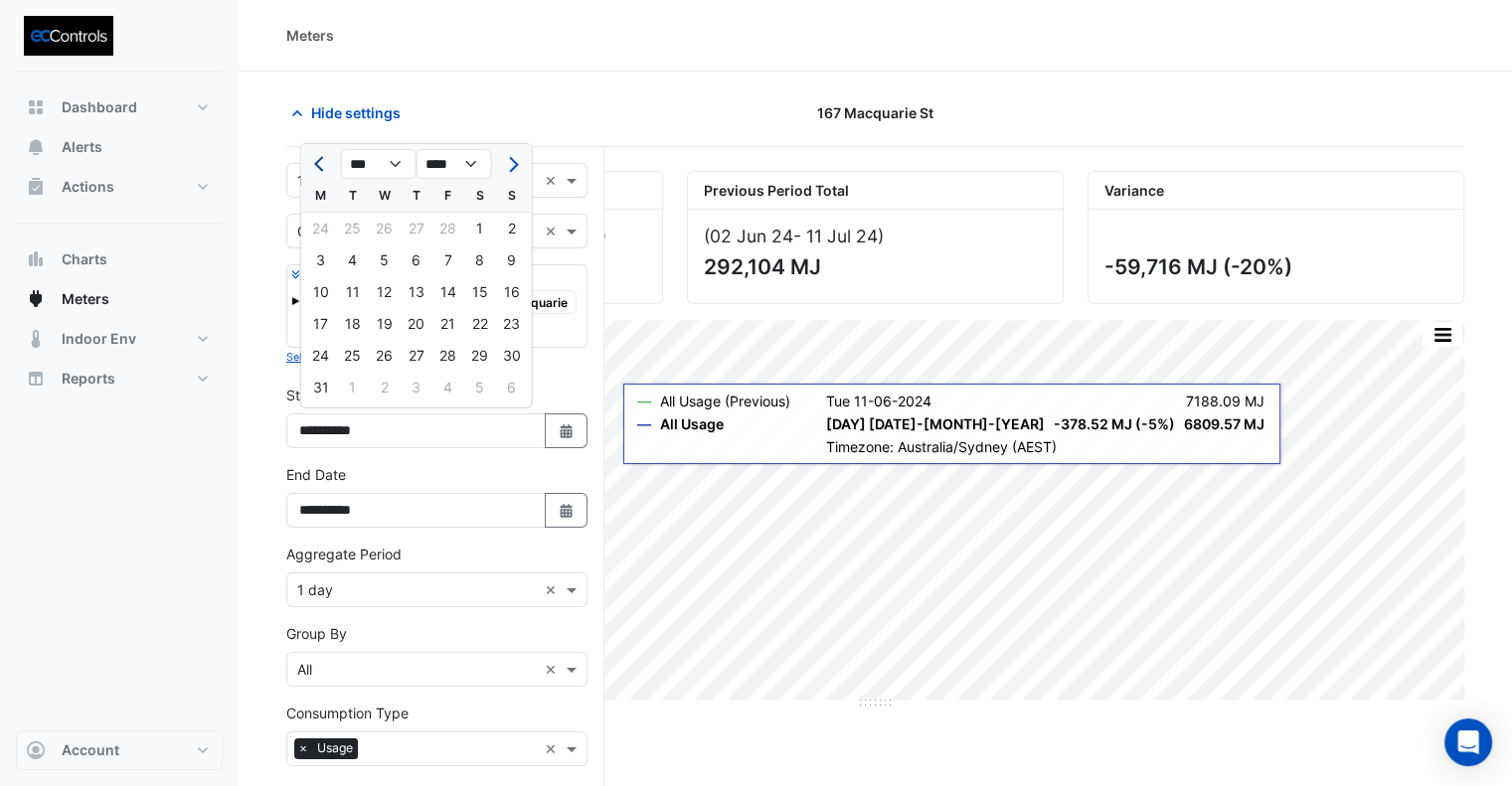 click 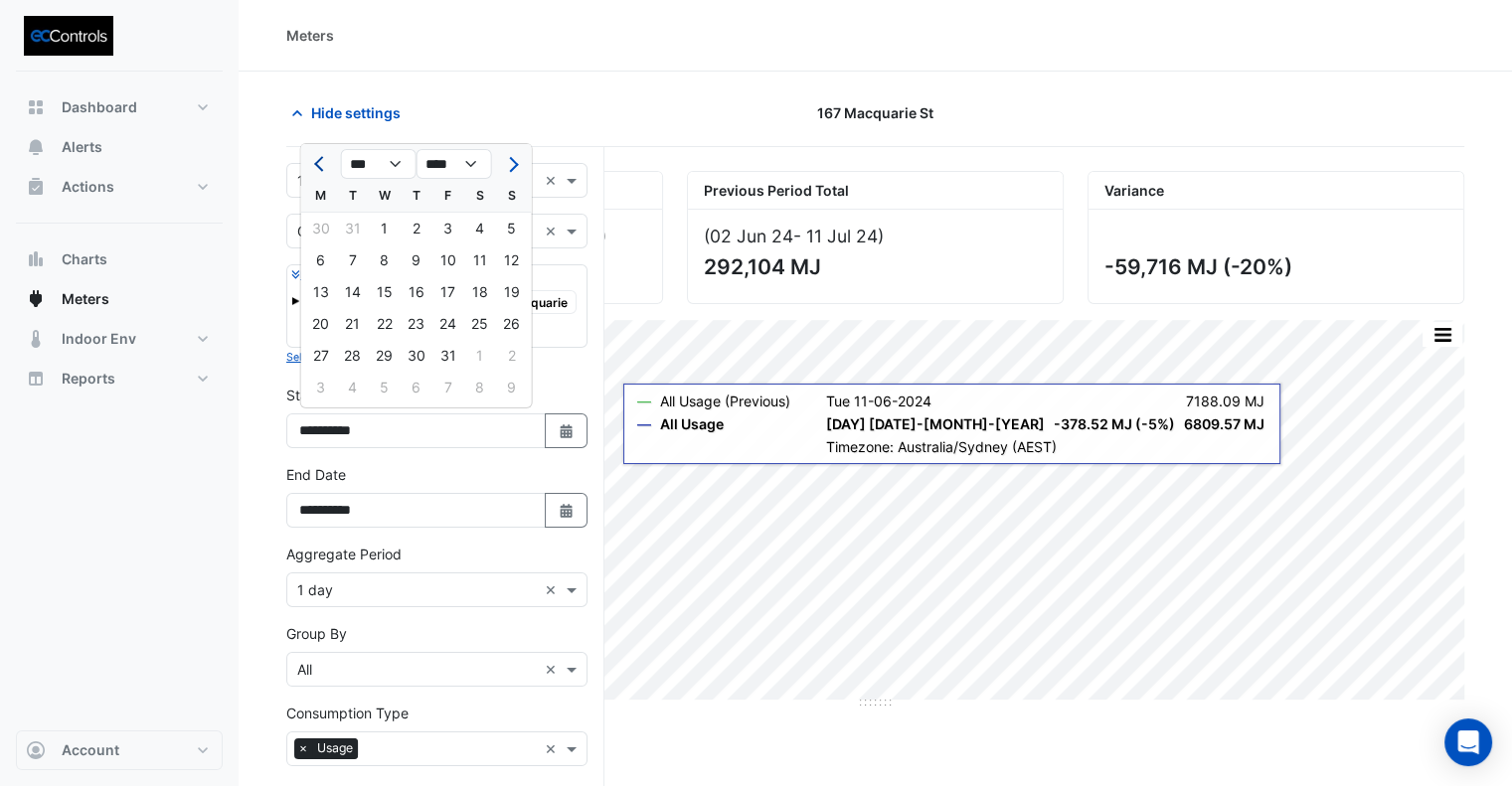 click 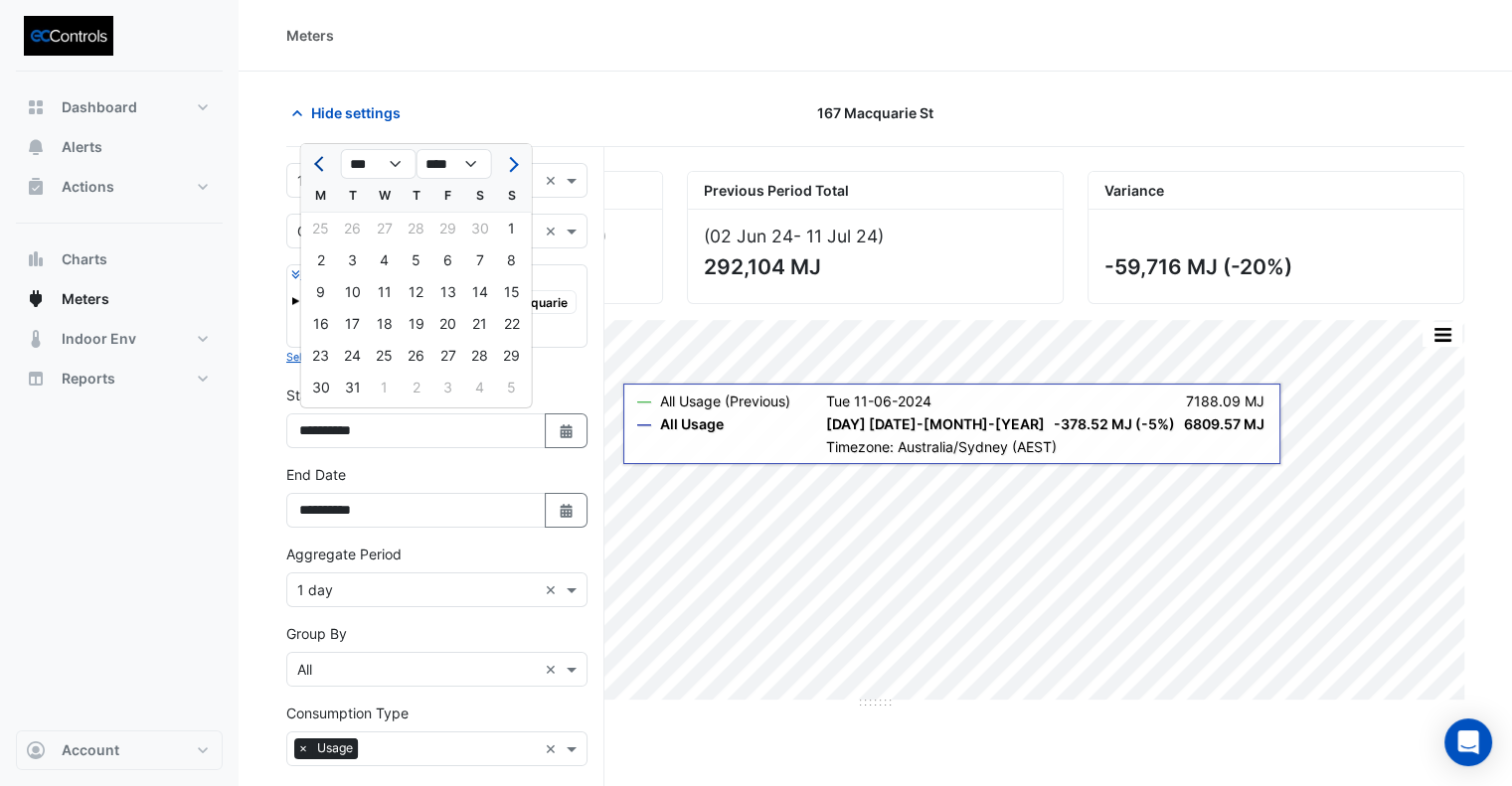 click 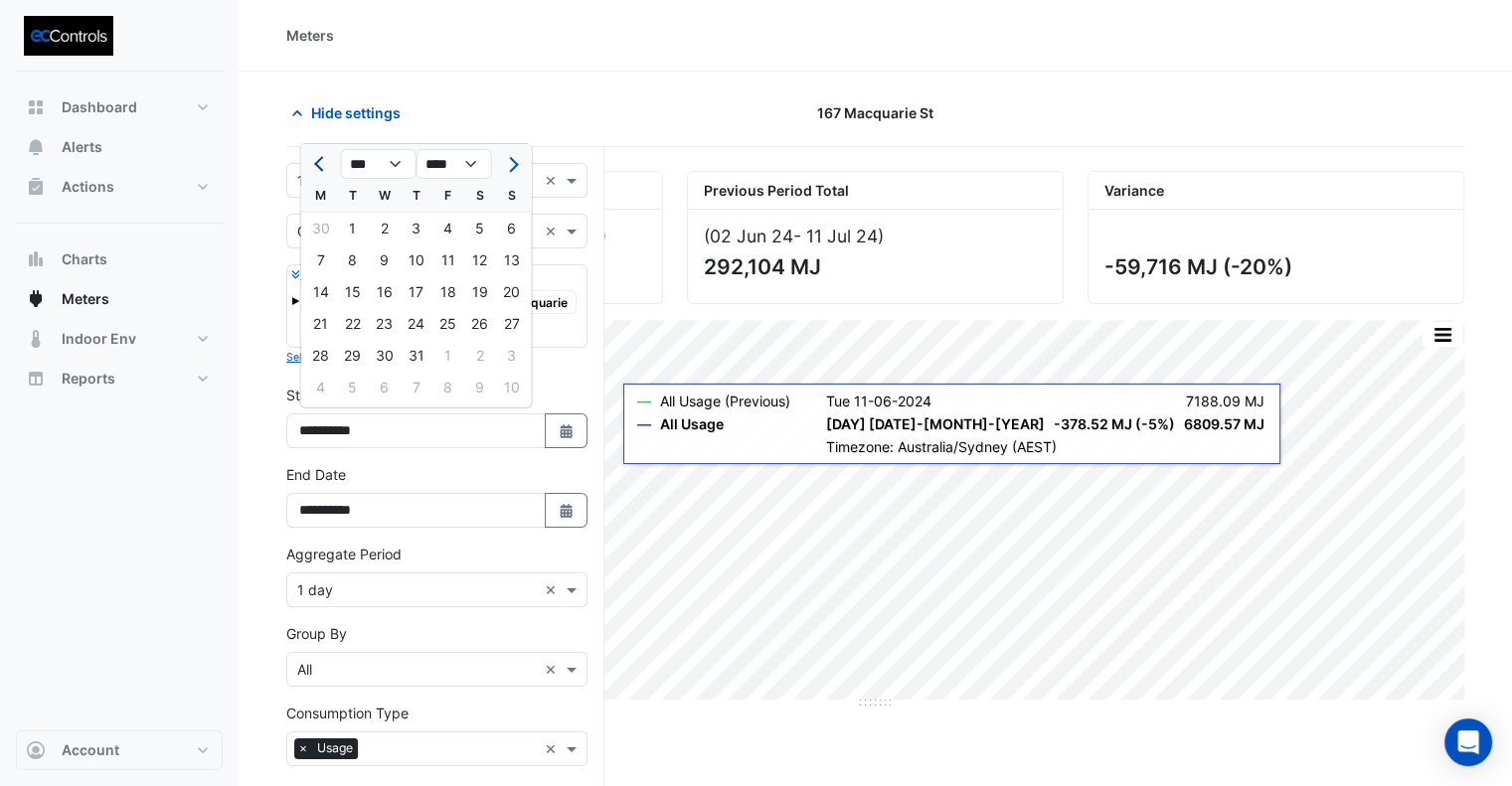 click 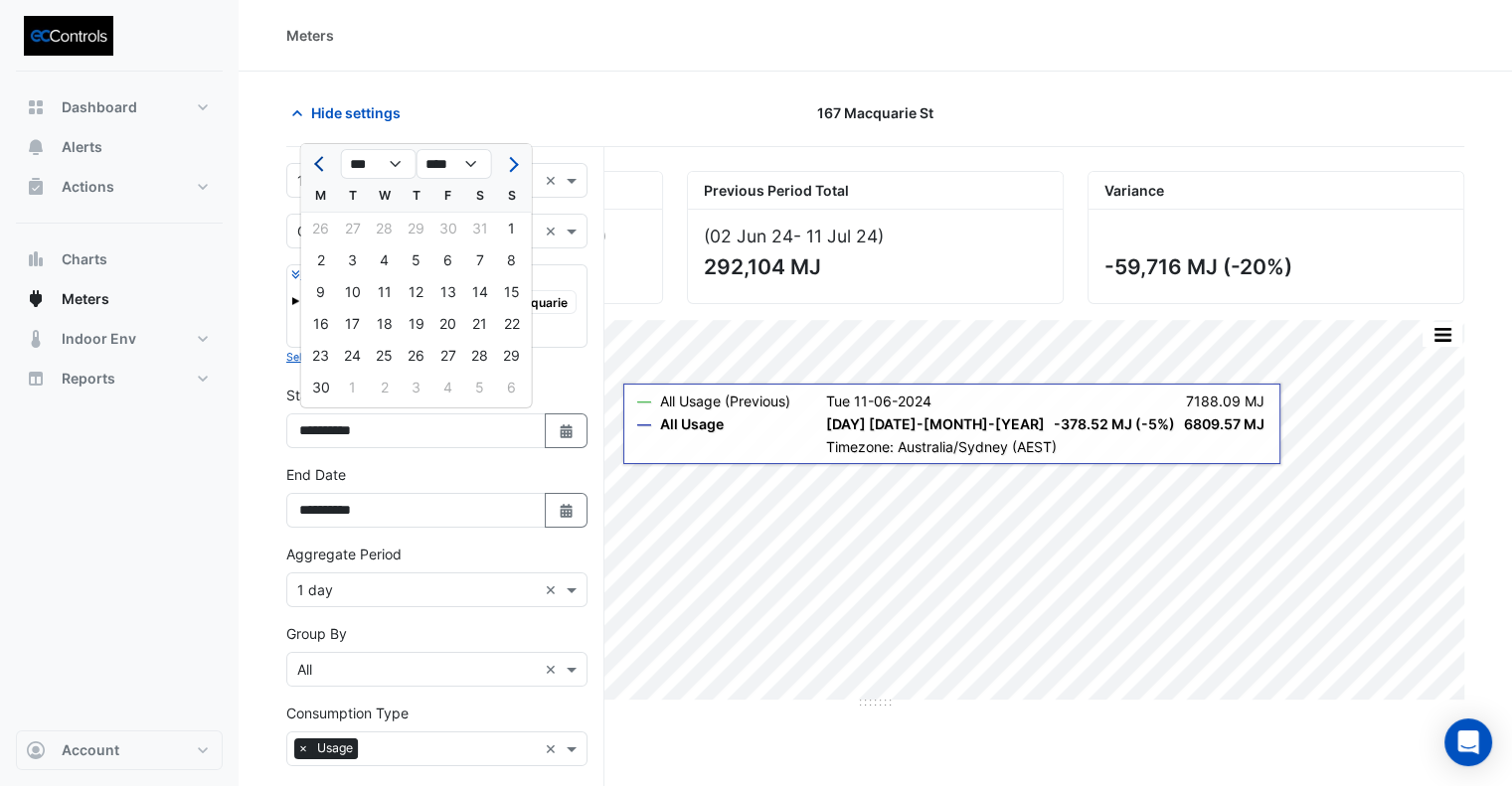 click 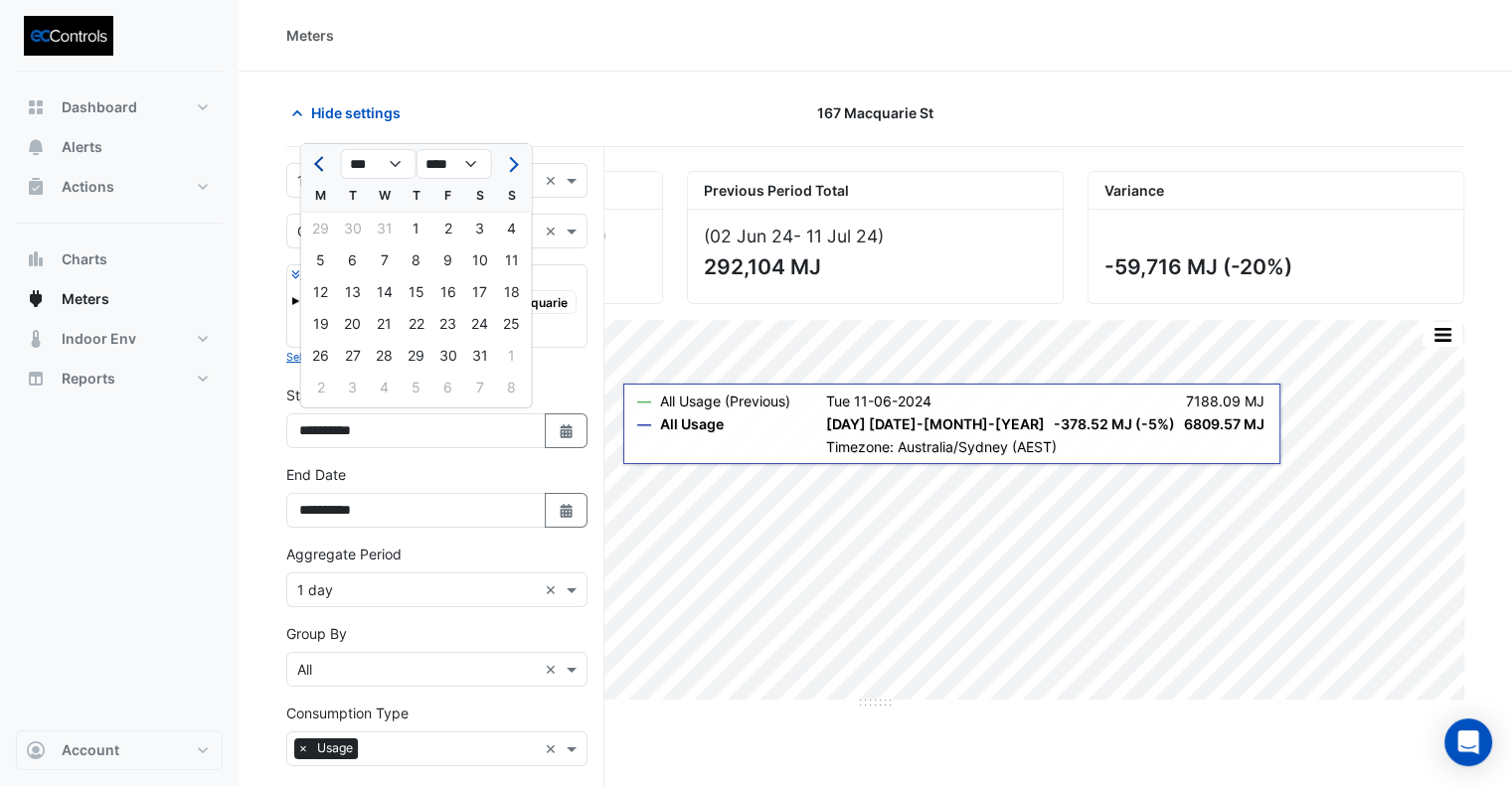 click 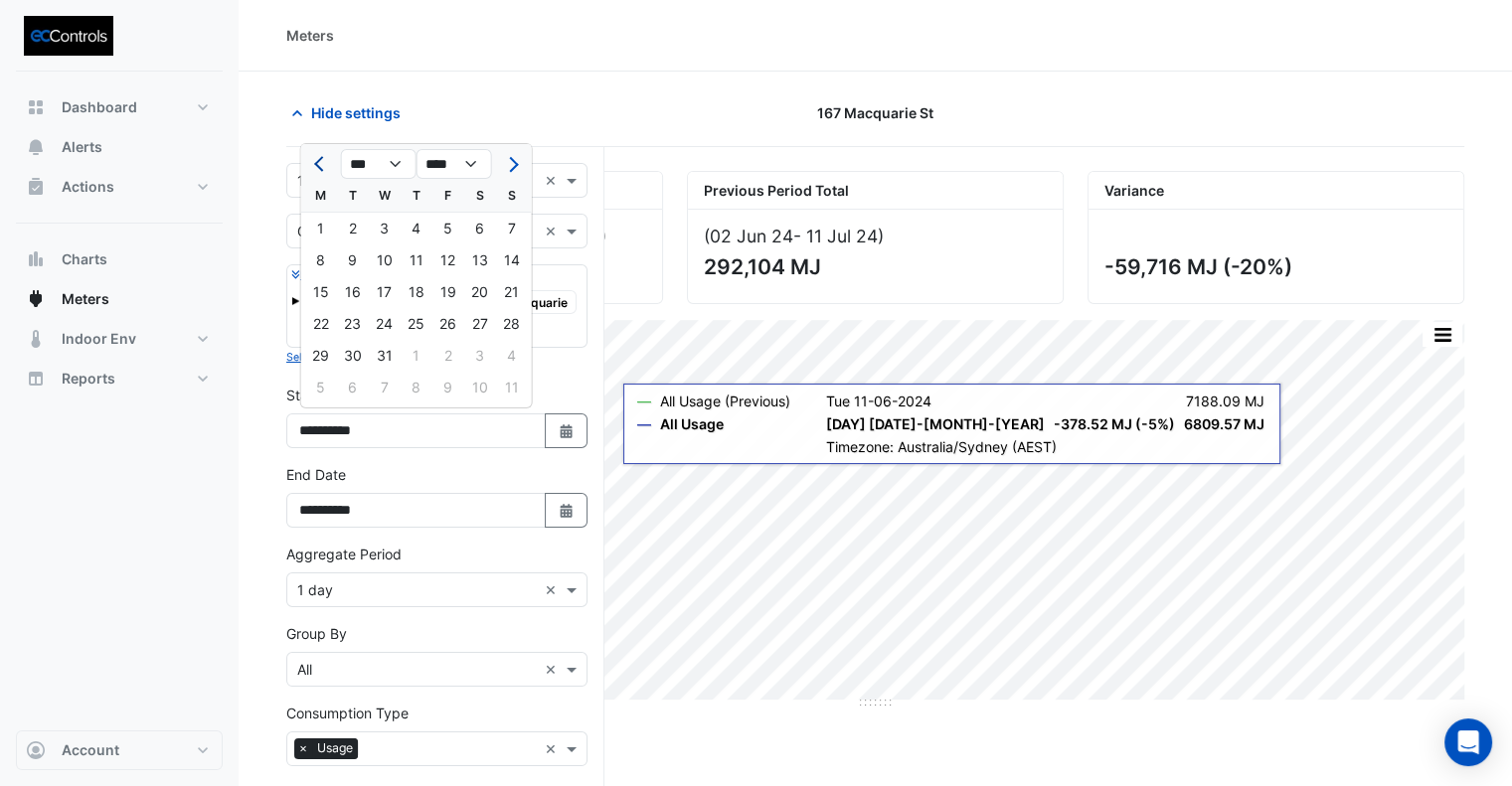 click 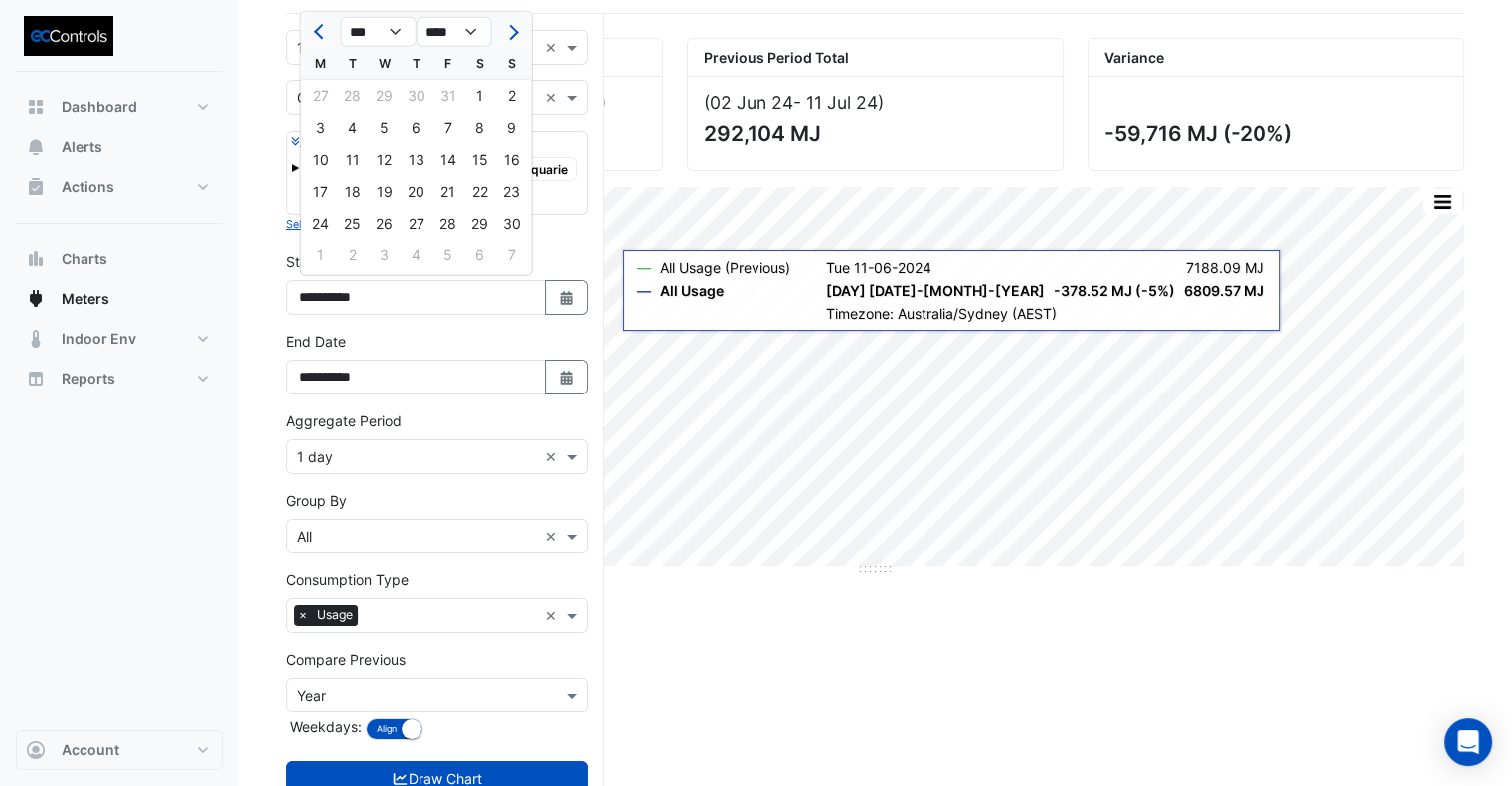 scroll, scrollTop: 193, scrollLeft: 0, axis: vertical 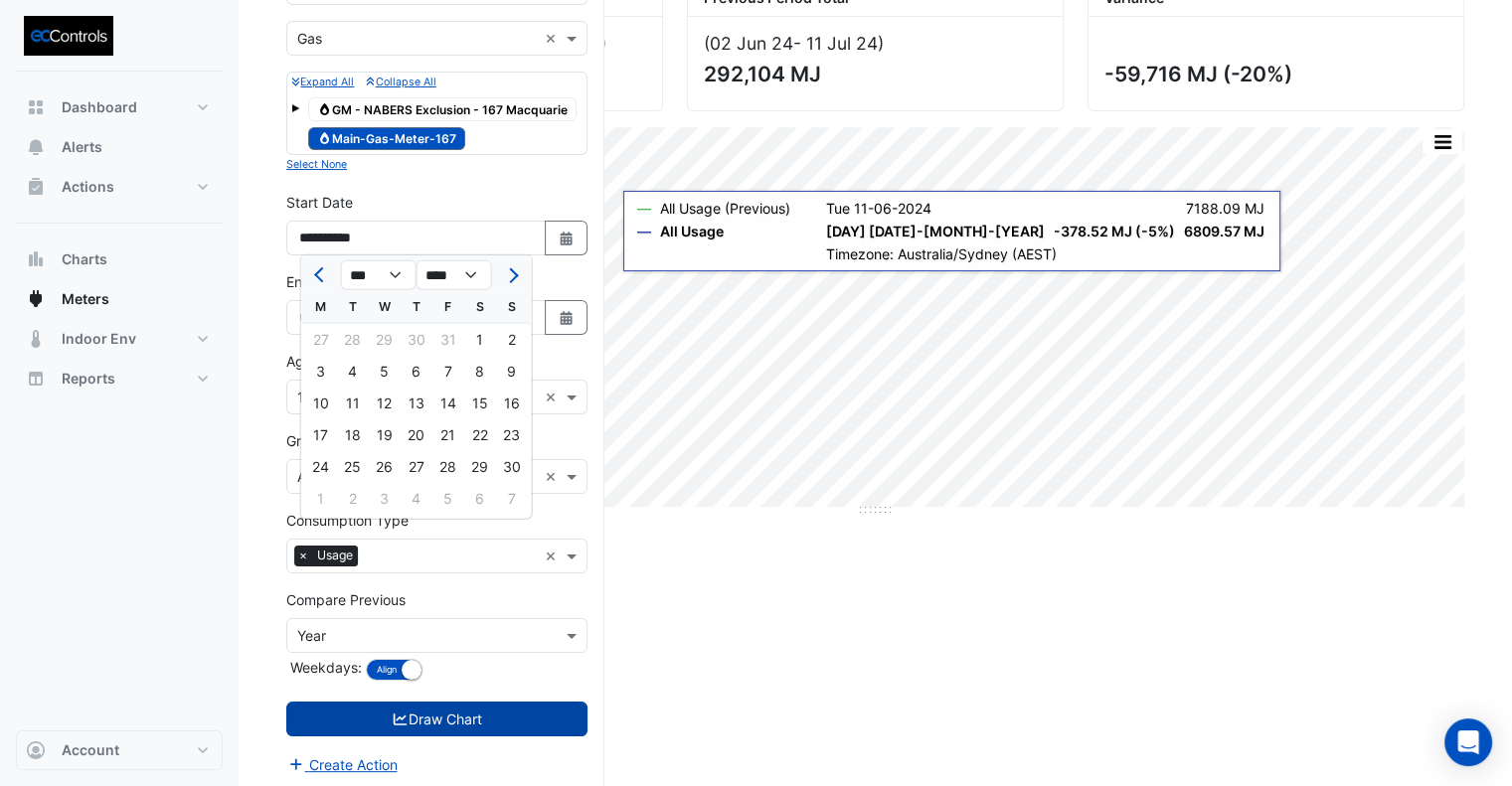 click on "Draw Chart" at bounding box center (436, 718) 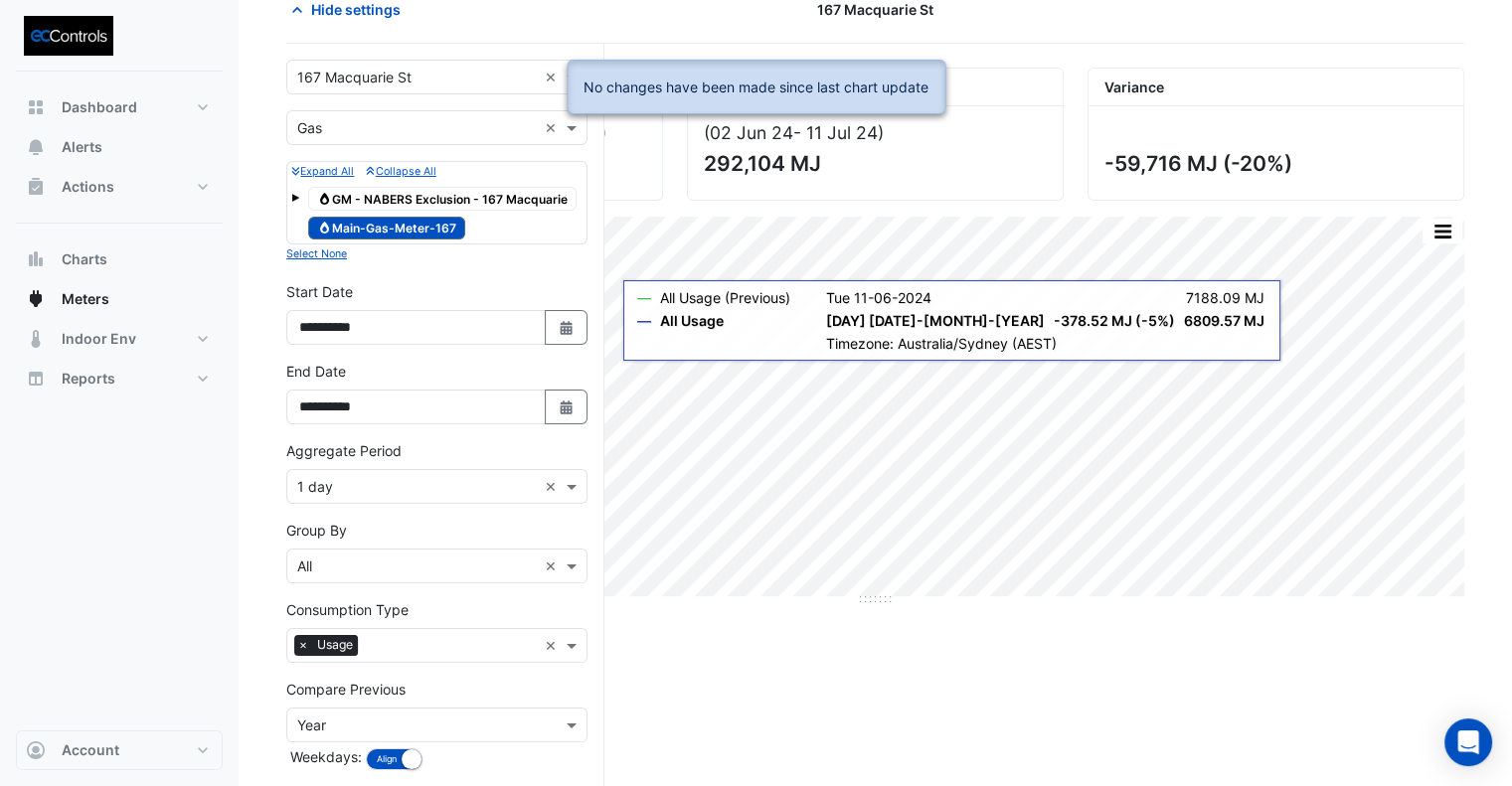 scroll, scrollTop: 0, scrollLeft: 0, axis: both 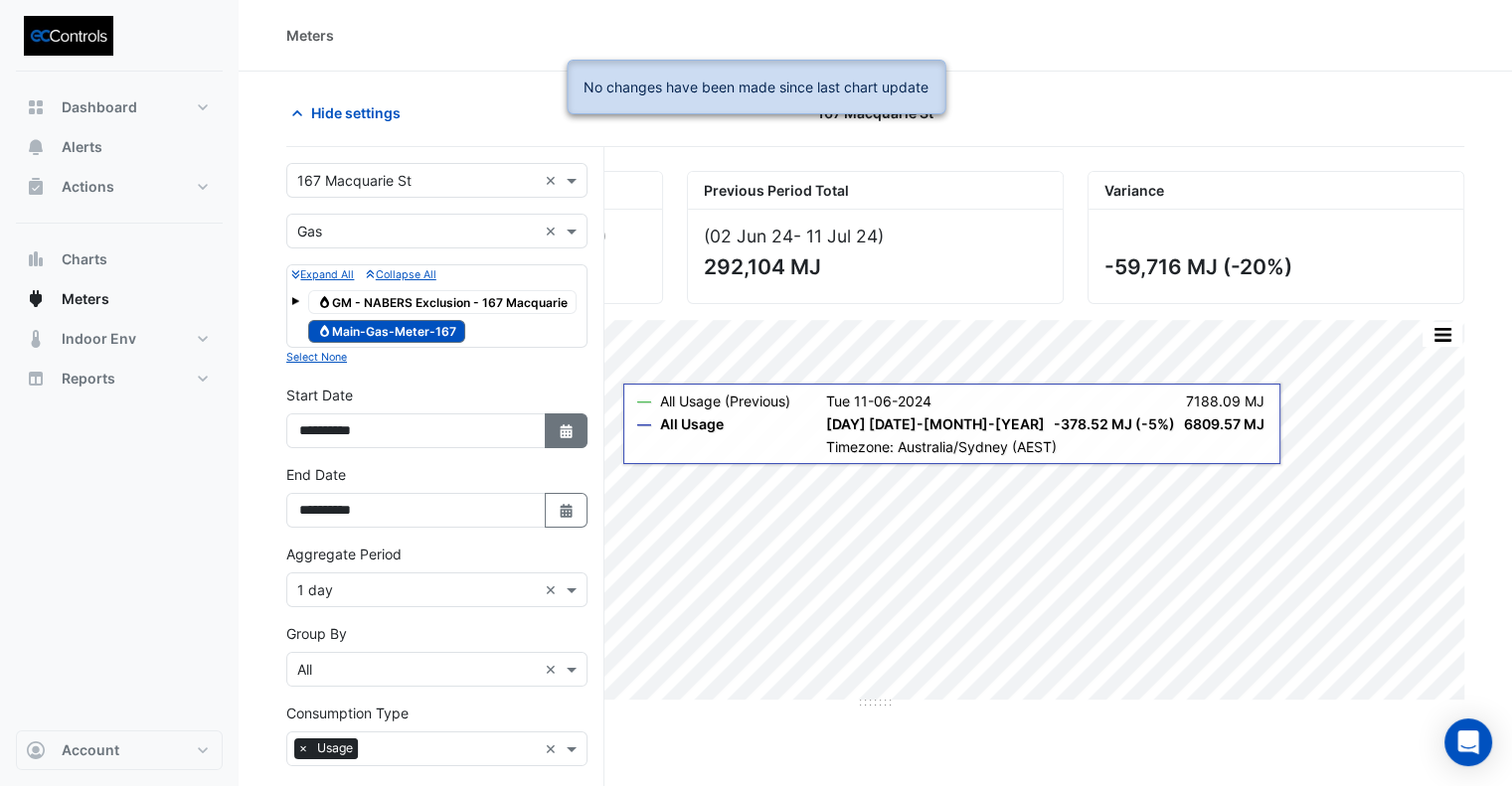 click on "Select Date" 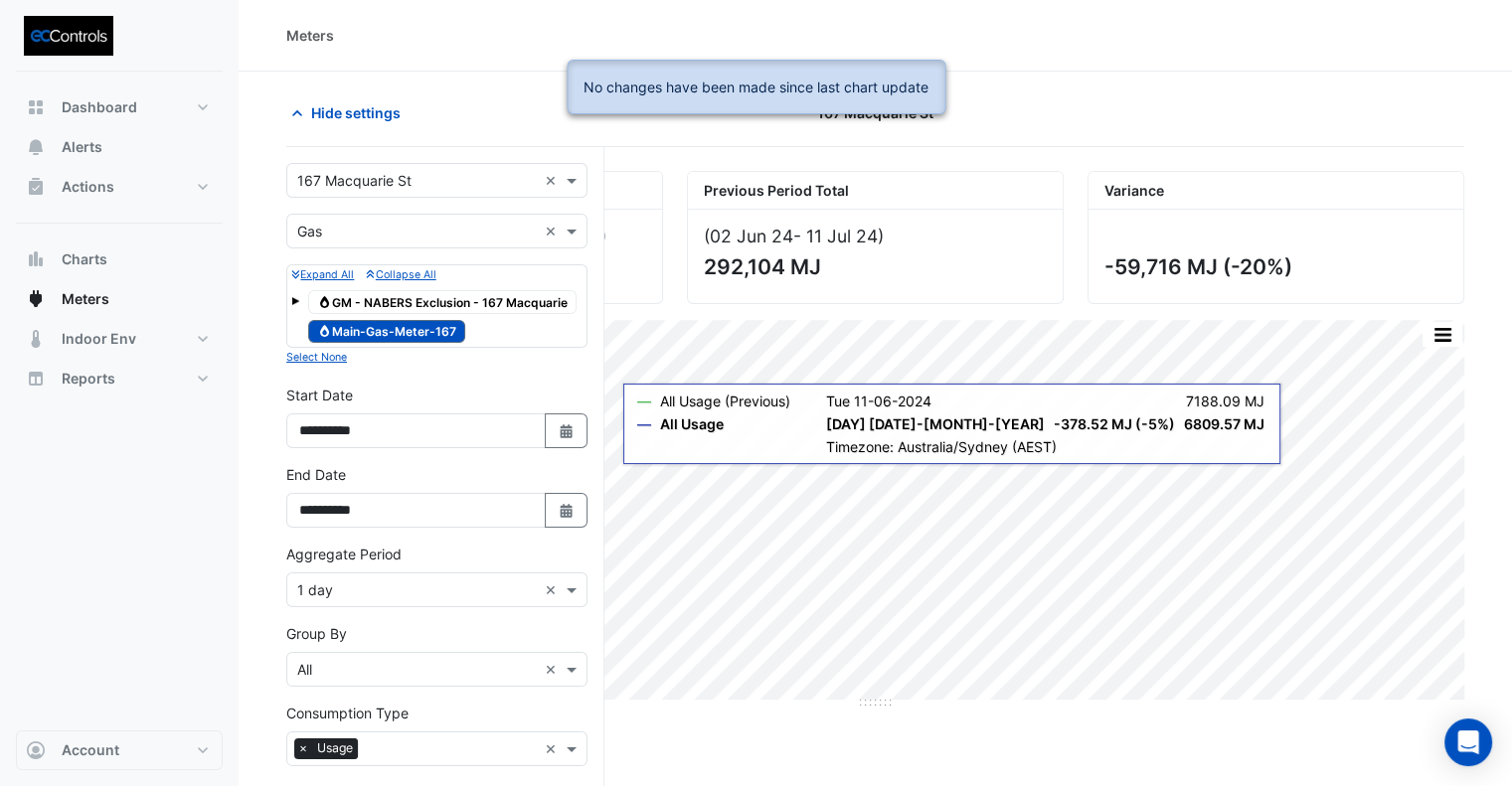select on "*" 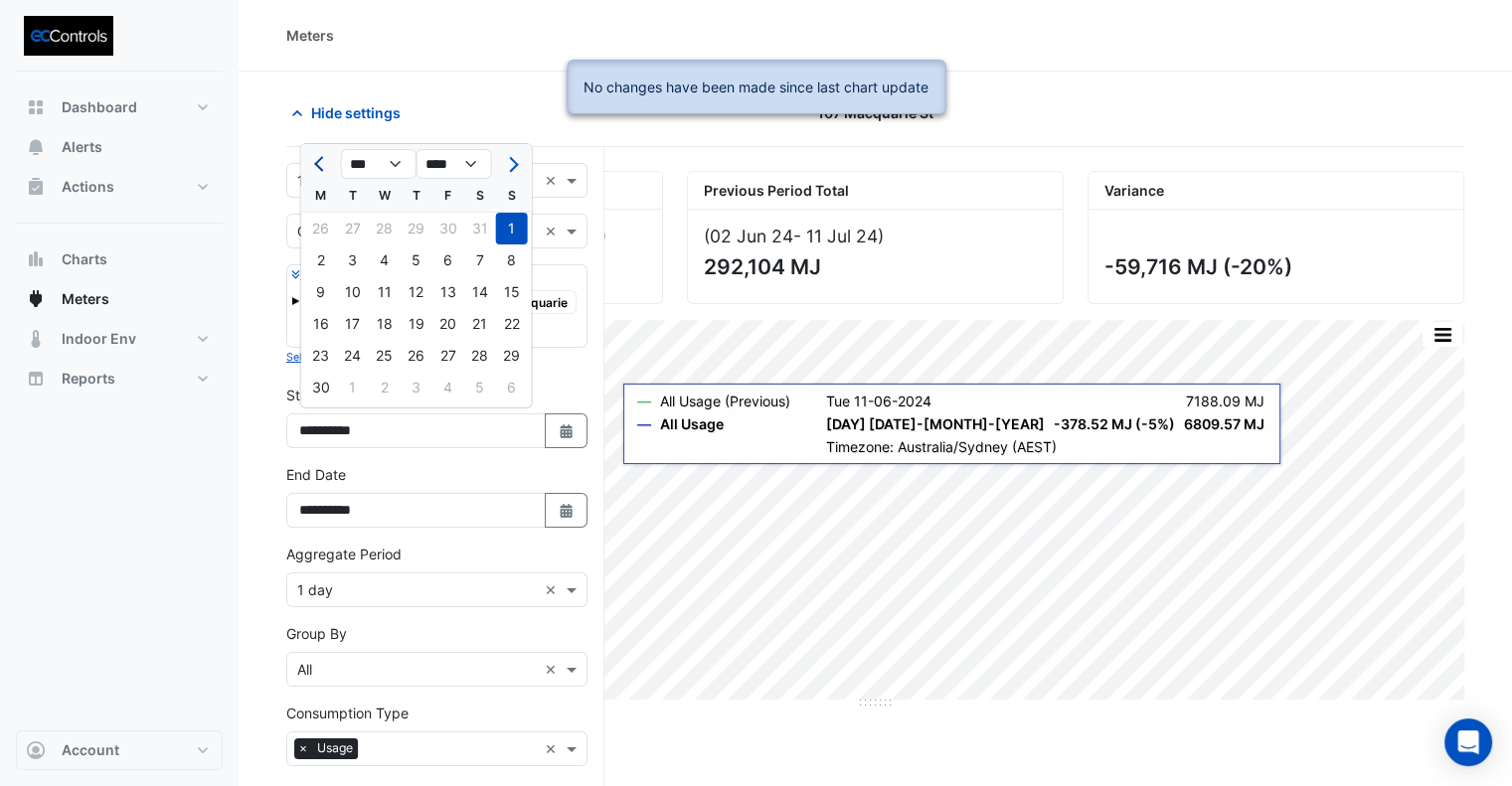click 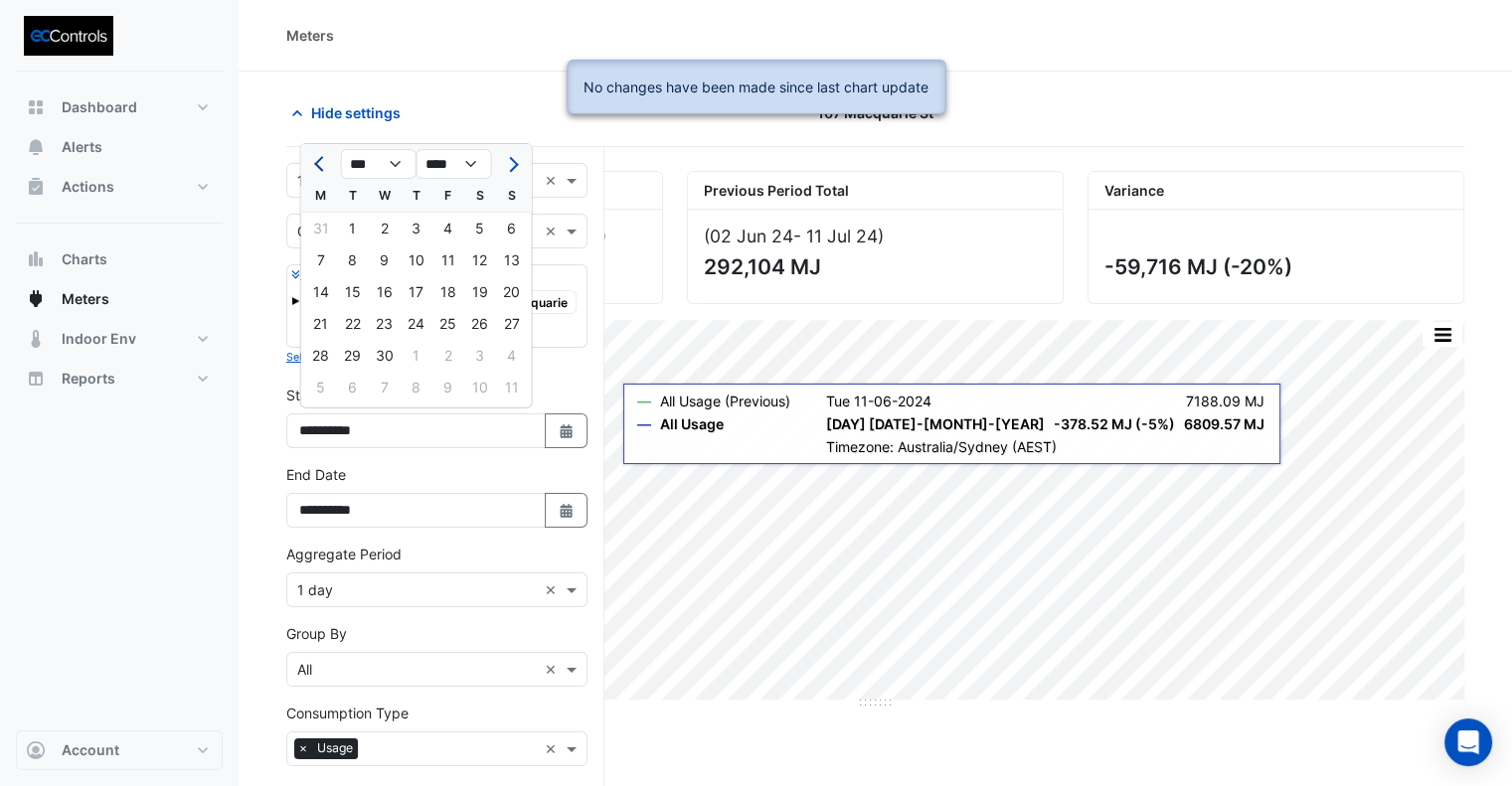 click 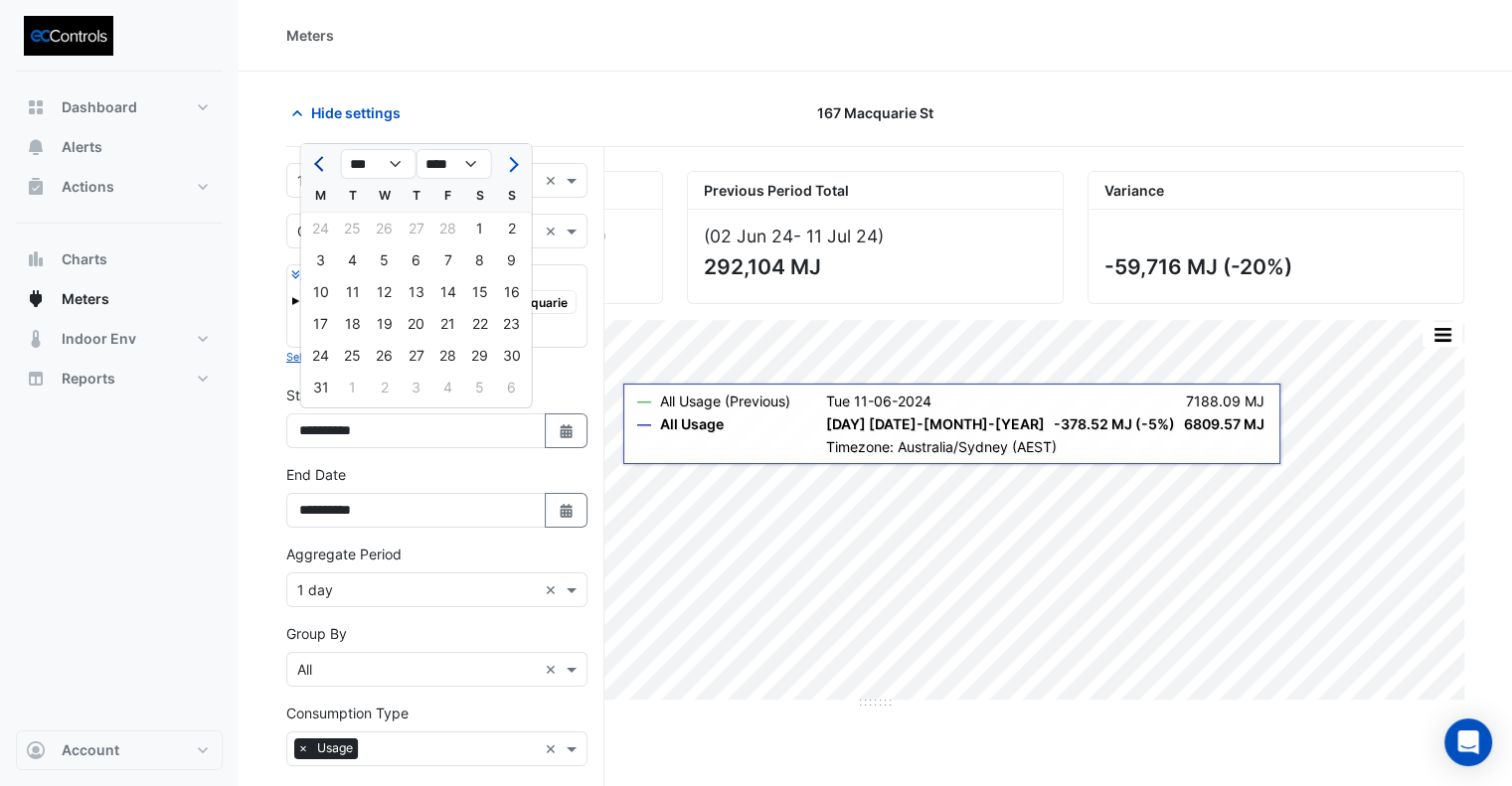 click 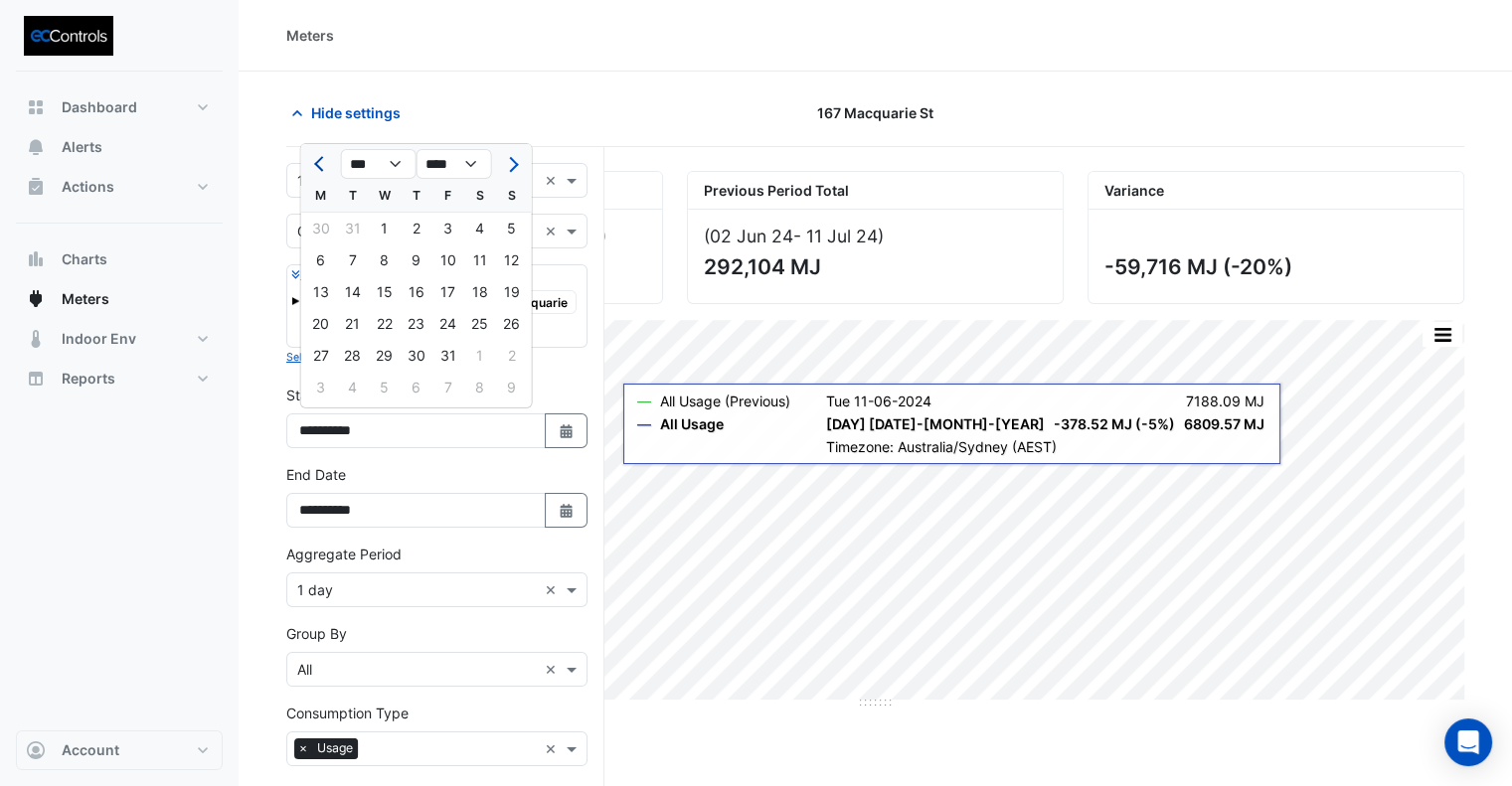 click 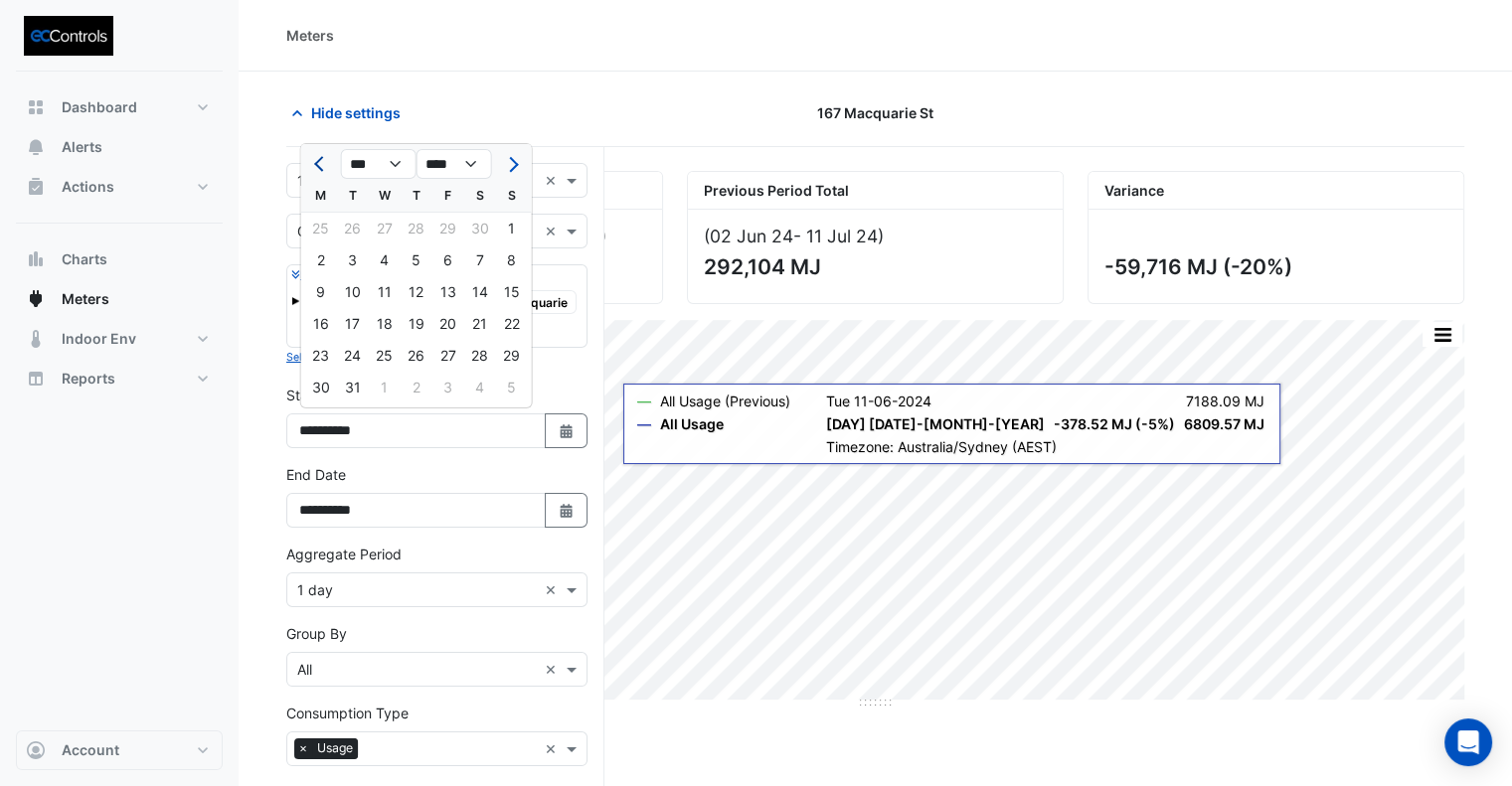 click 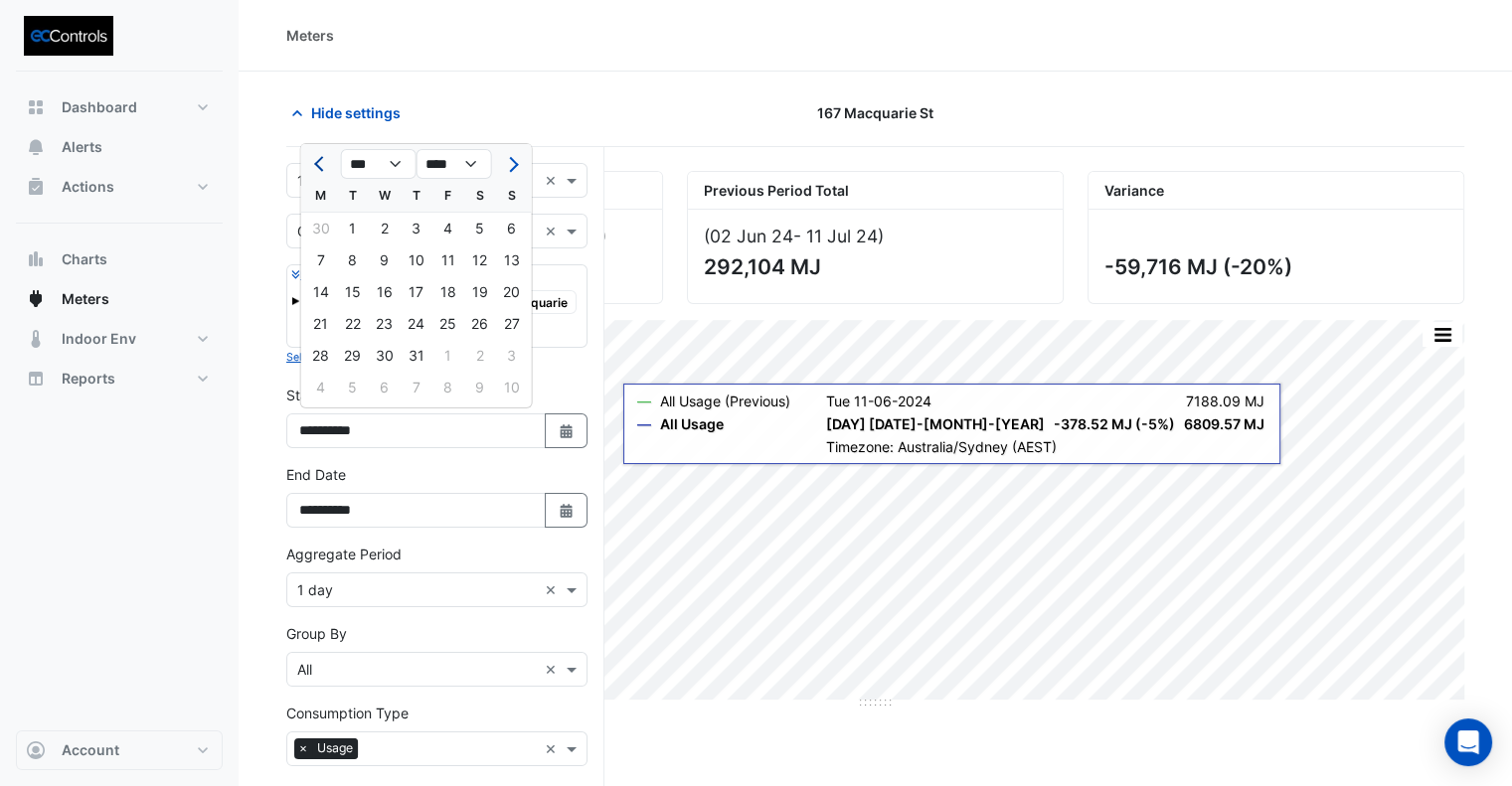 click 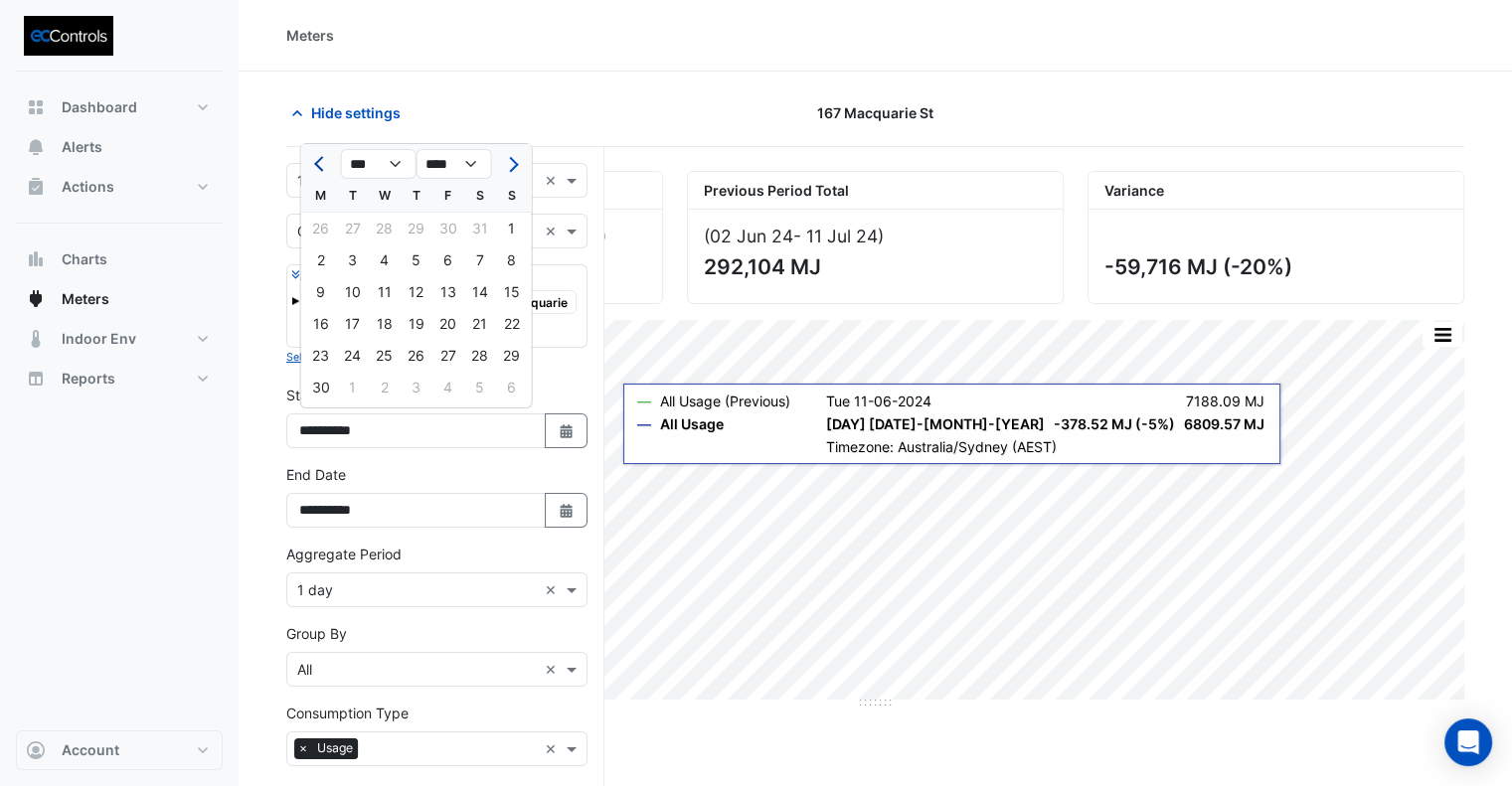 click 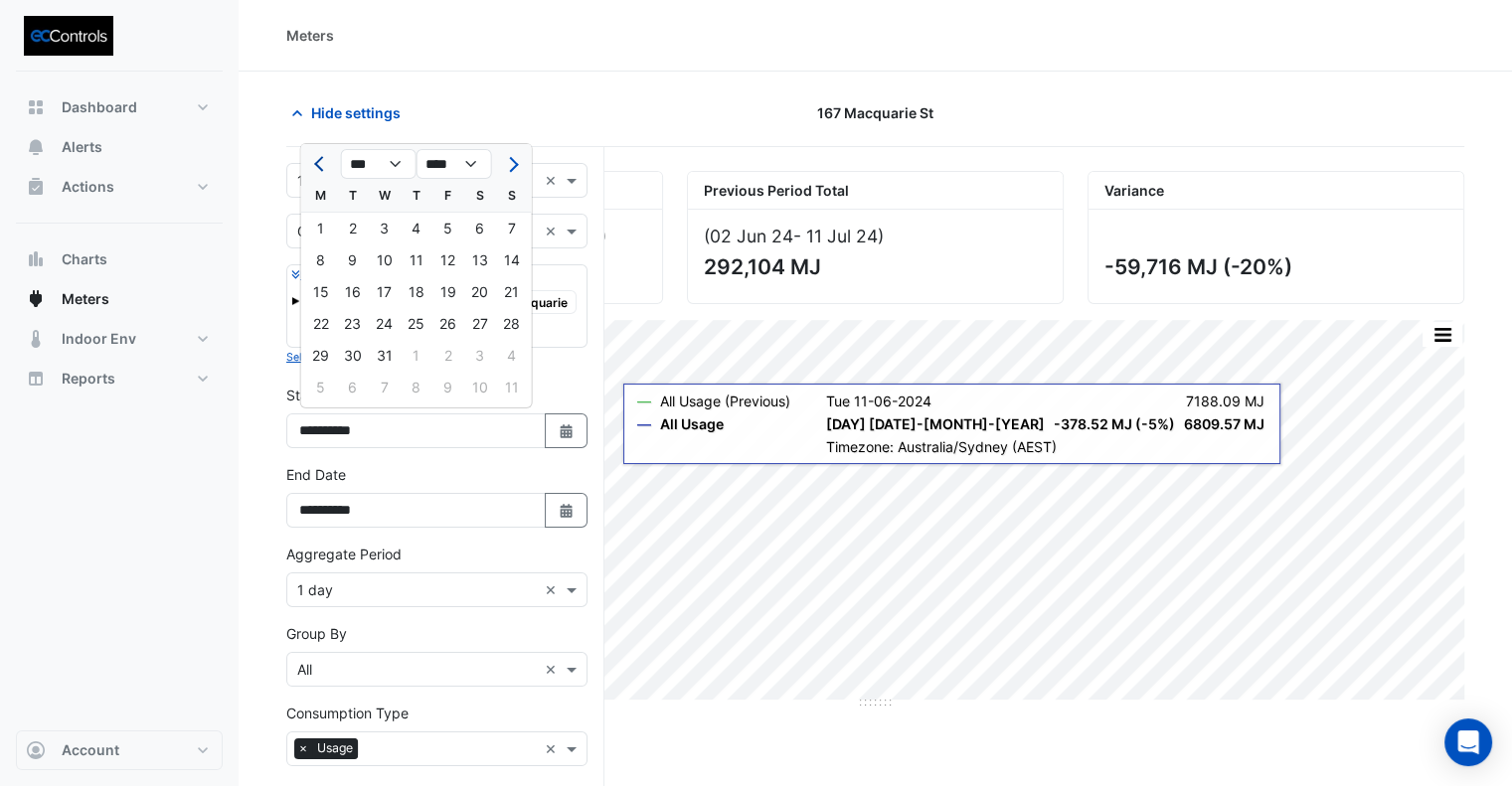 click 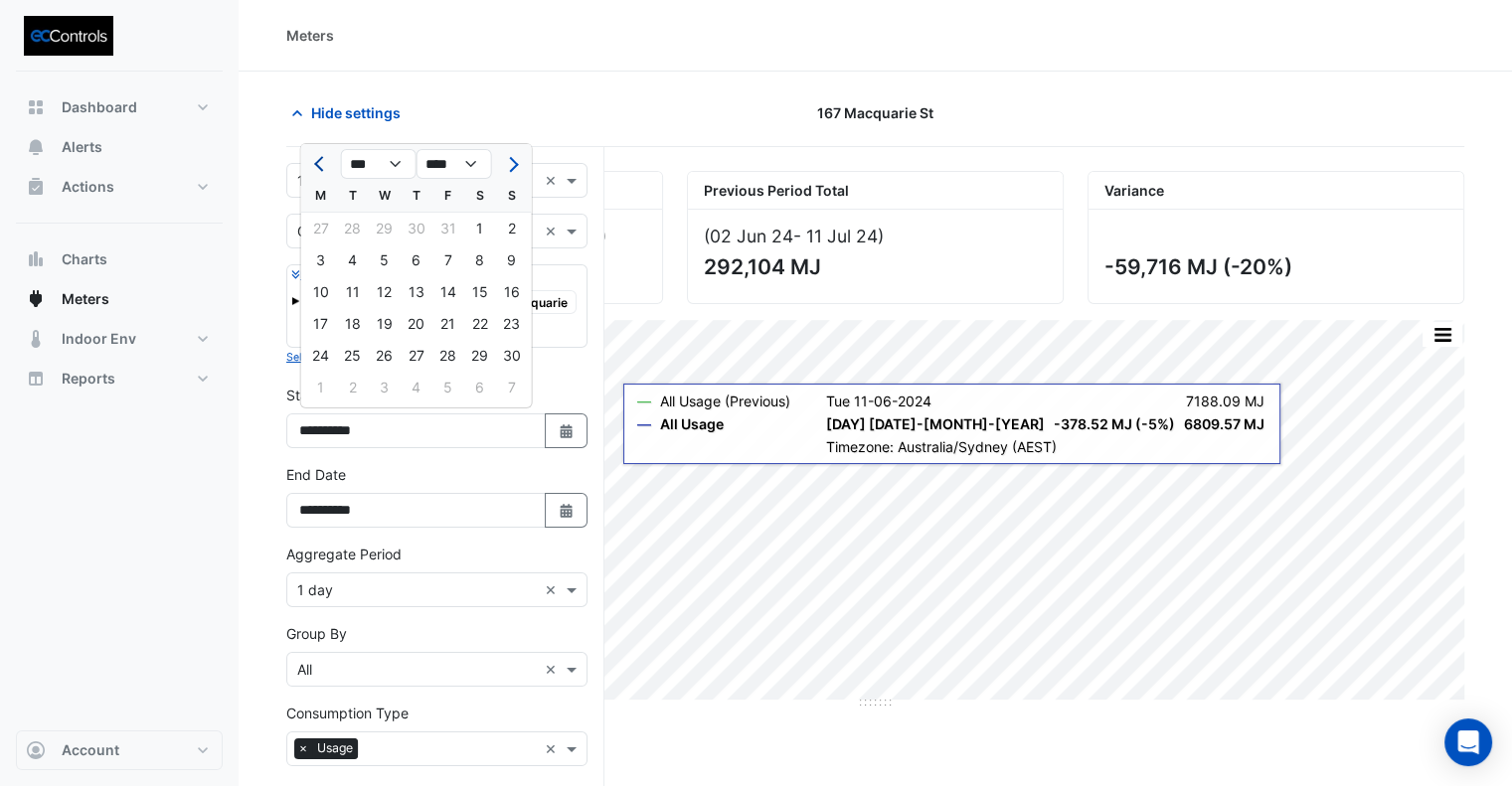 click 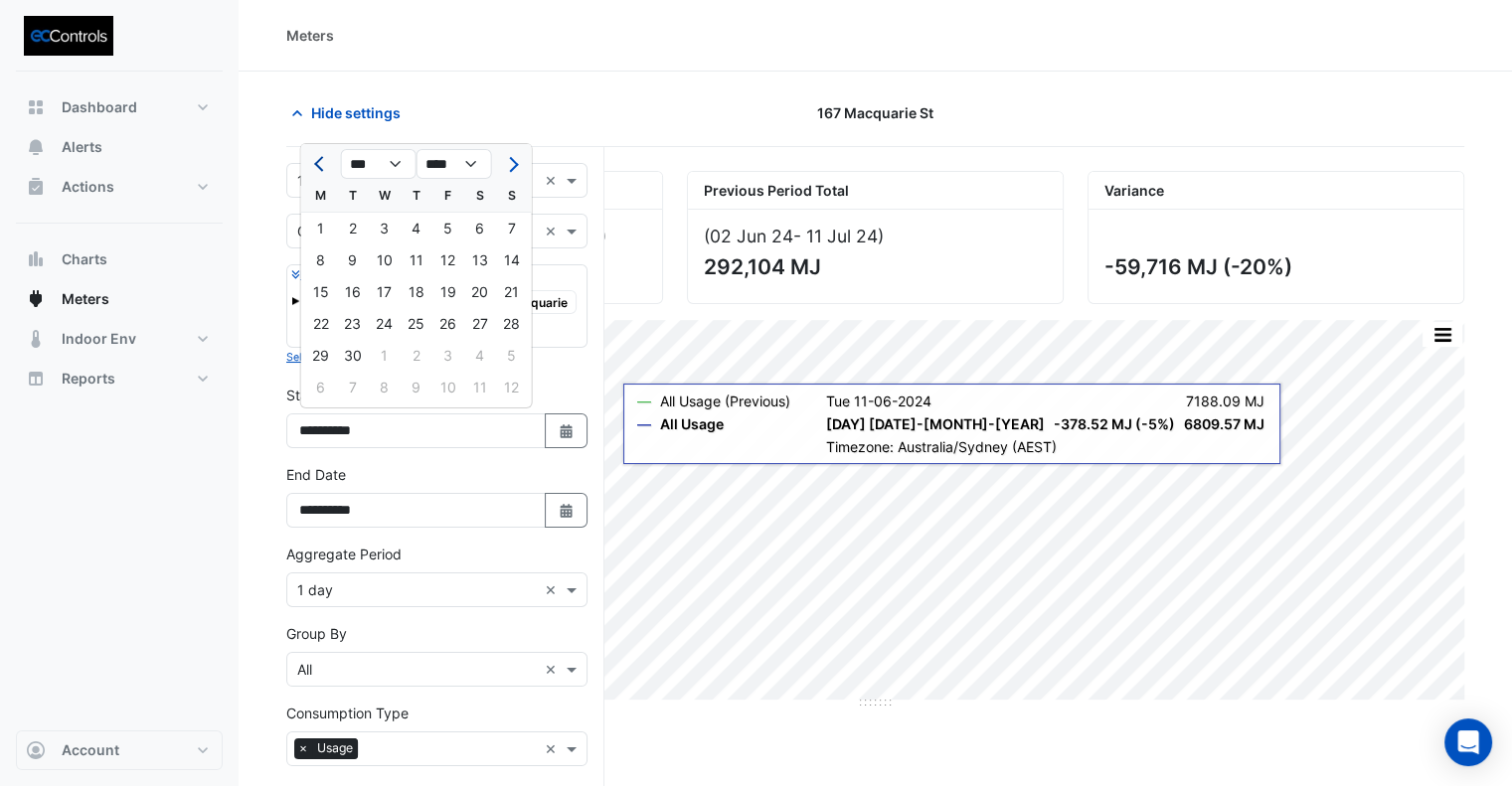 click 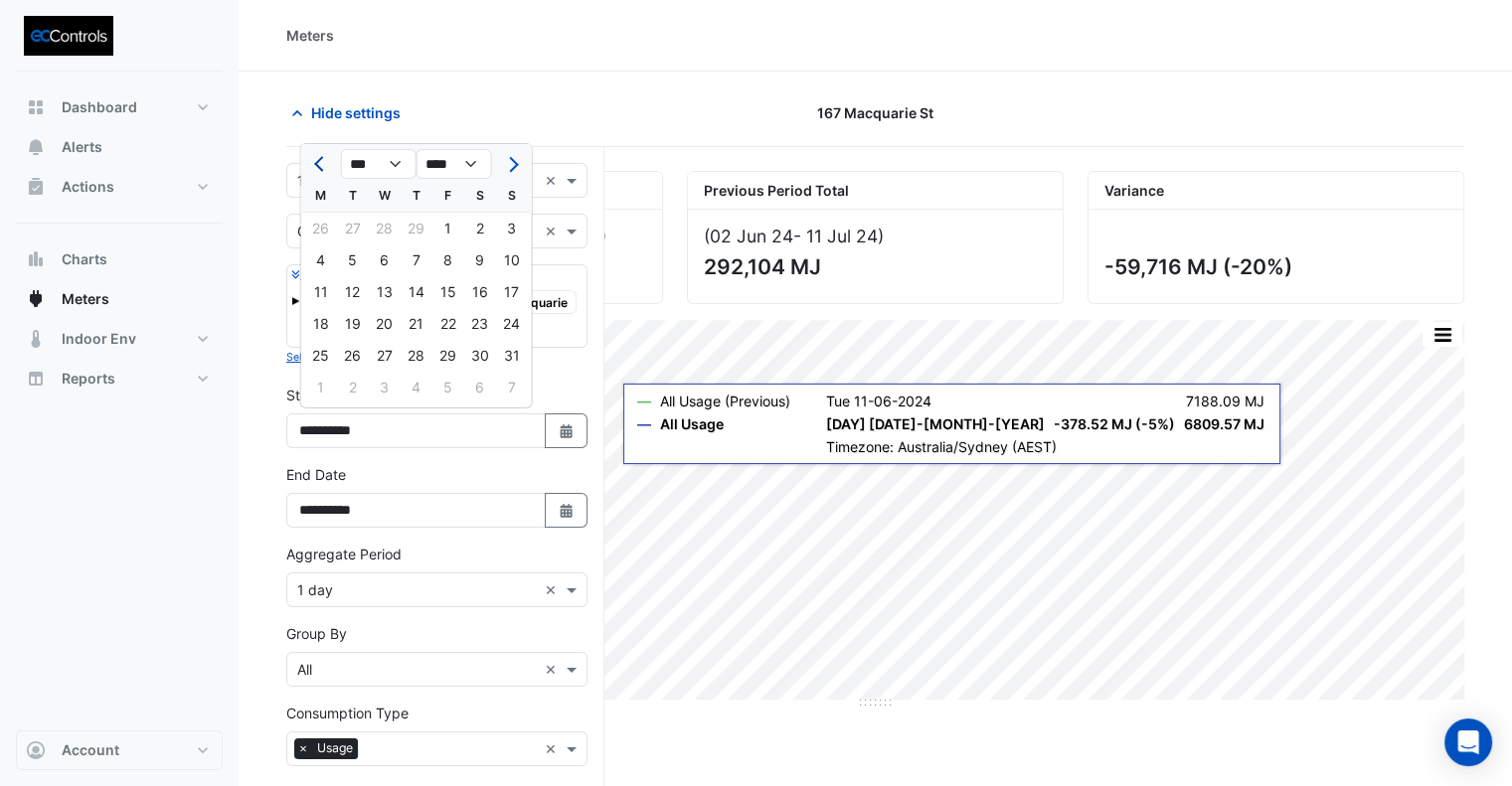 click 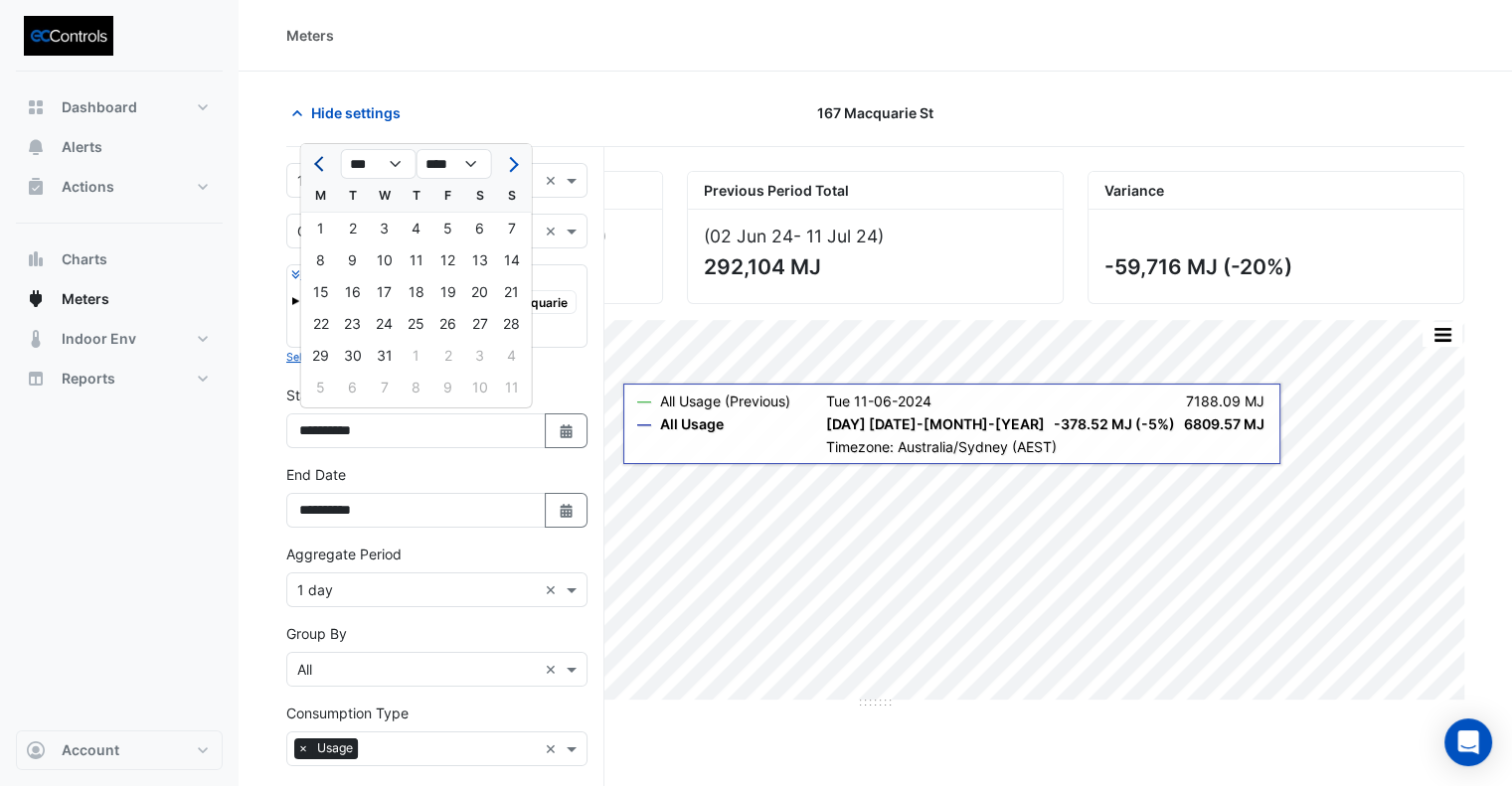click 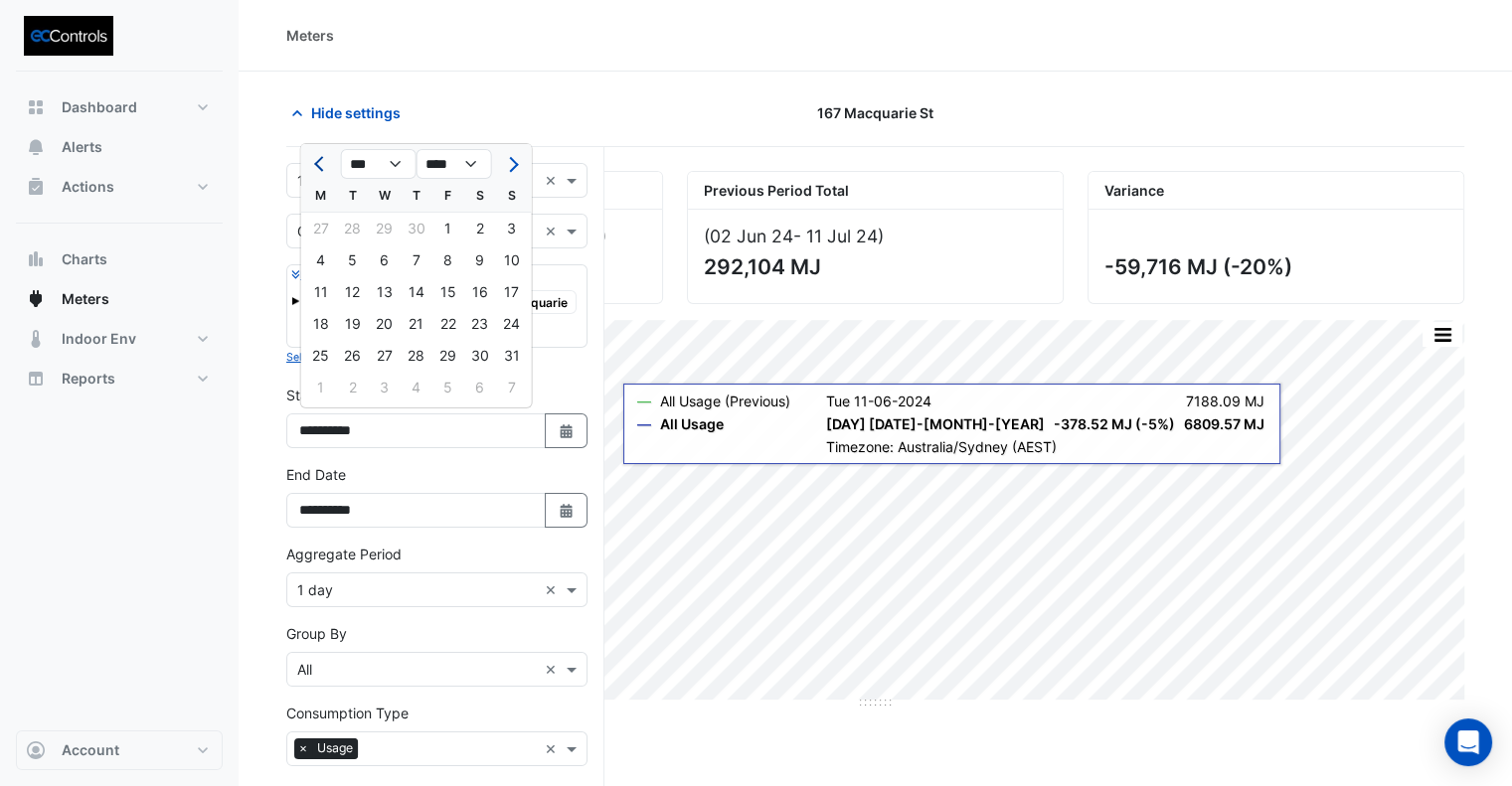 click 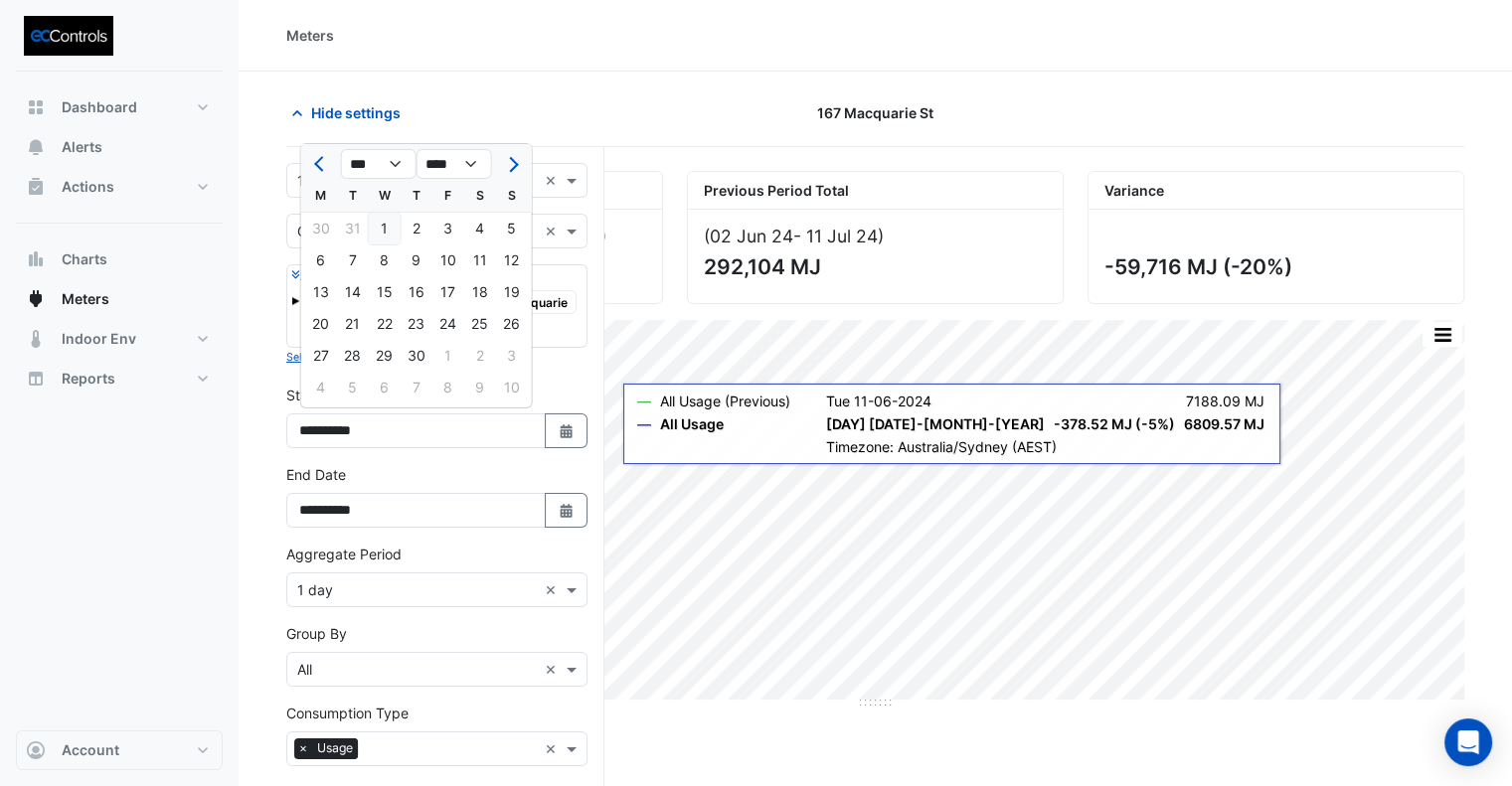 click on "1" 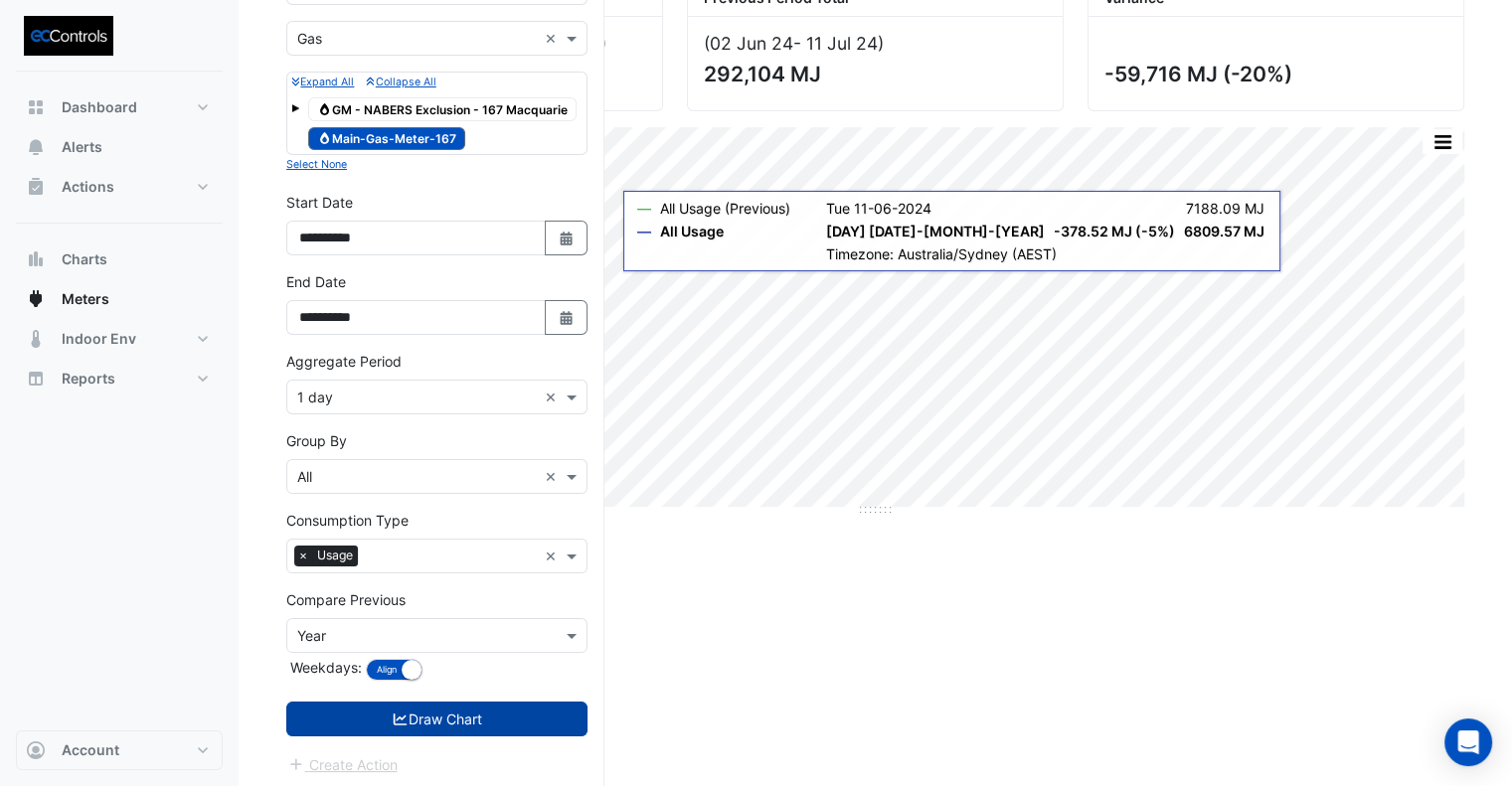 click on "Draw Chart" at bounding box center (436, 718) 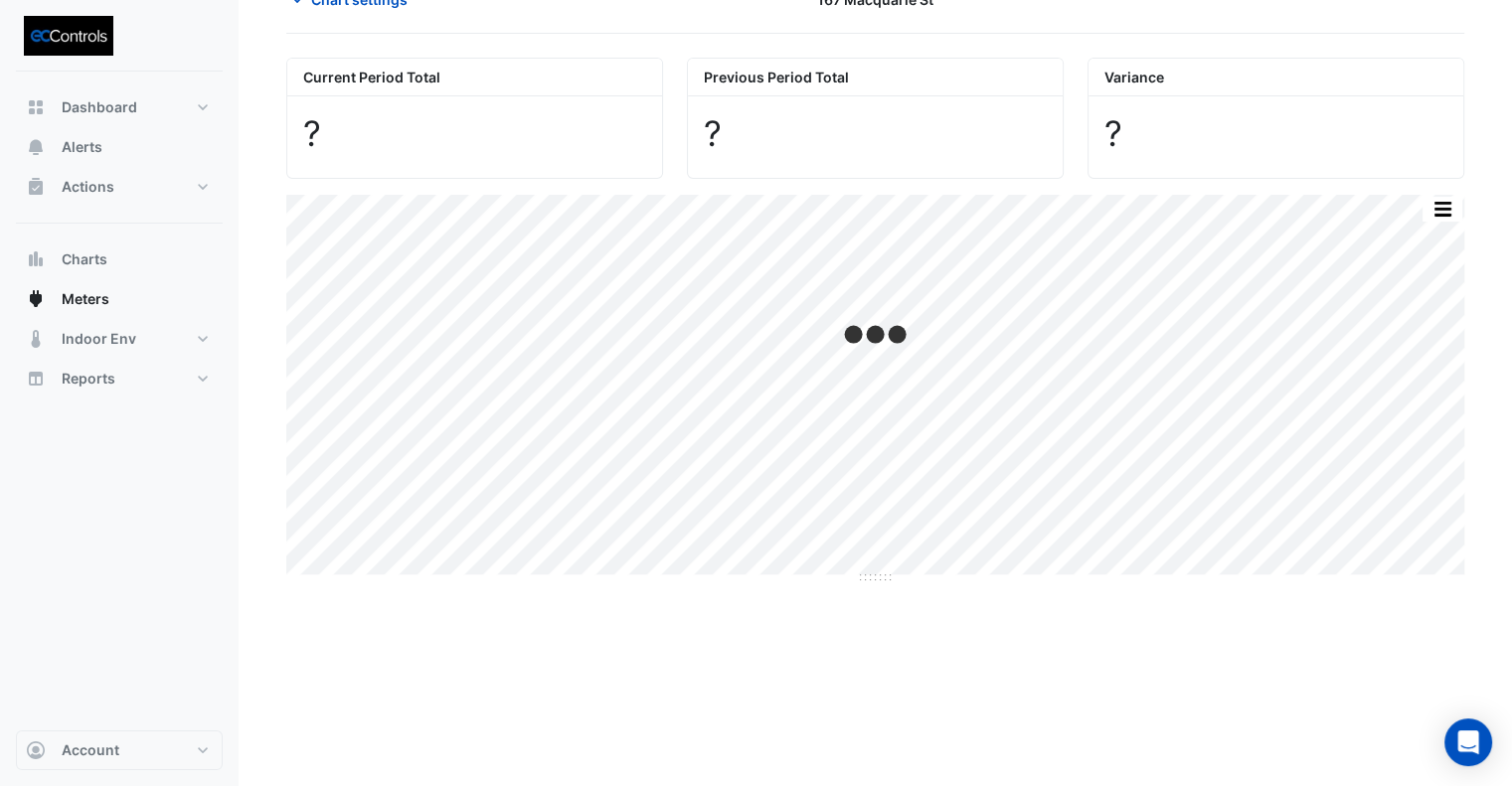 scroll, scrollTop: 0, scrollLeft: 0, axis: both 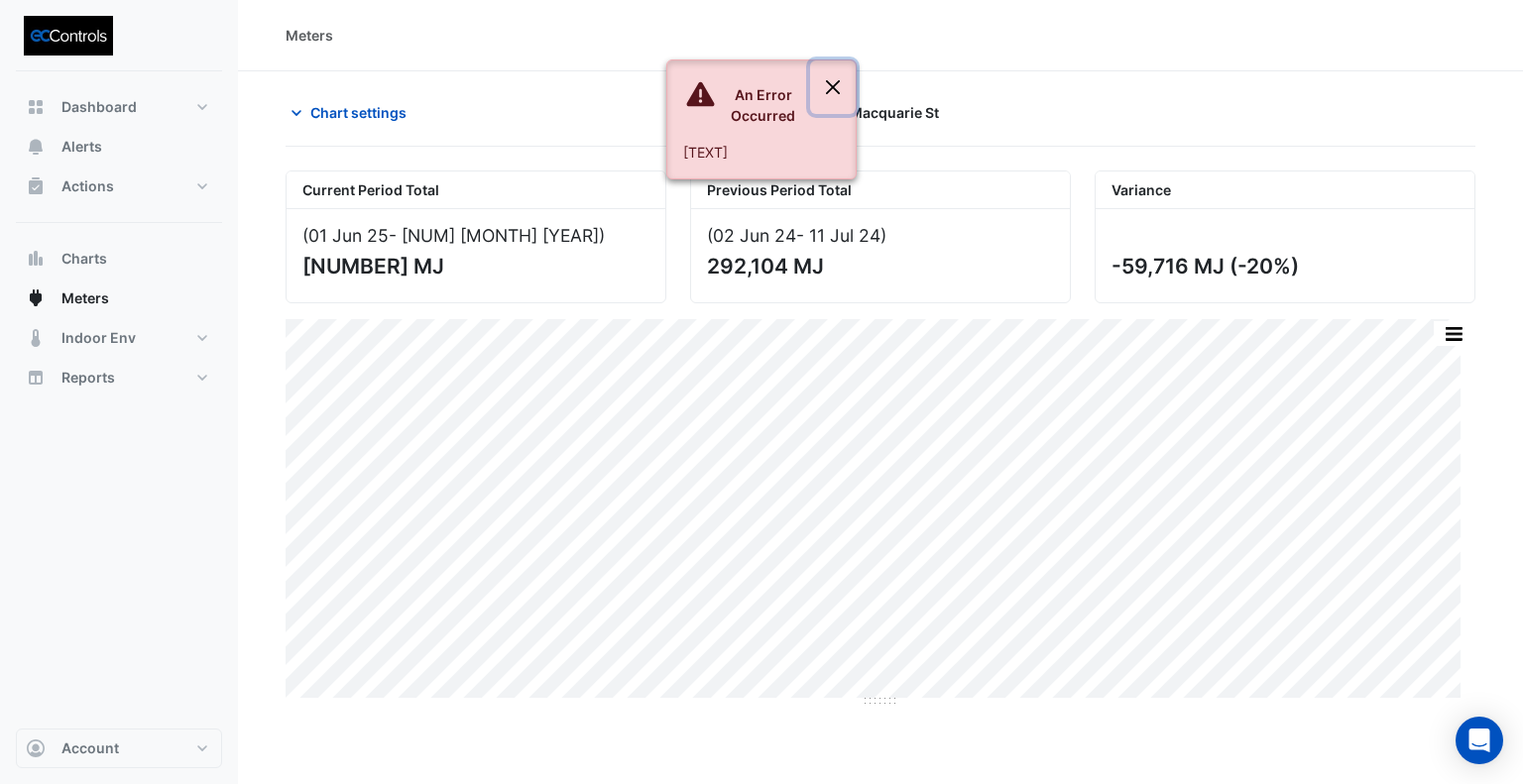 click 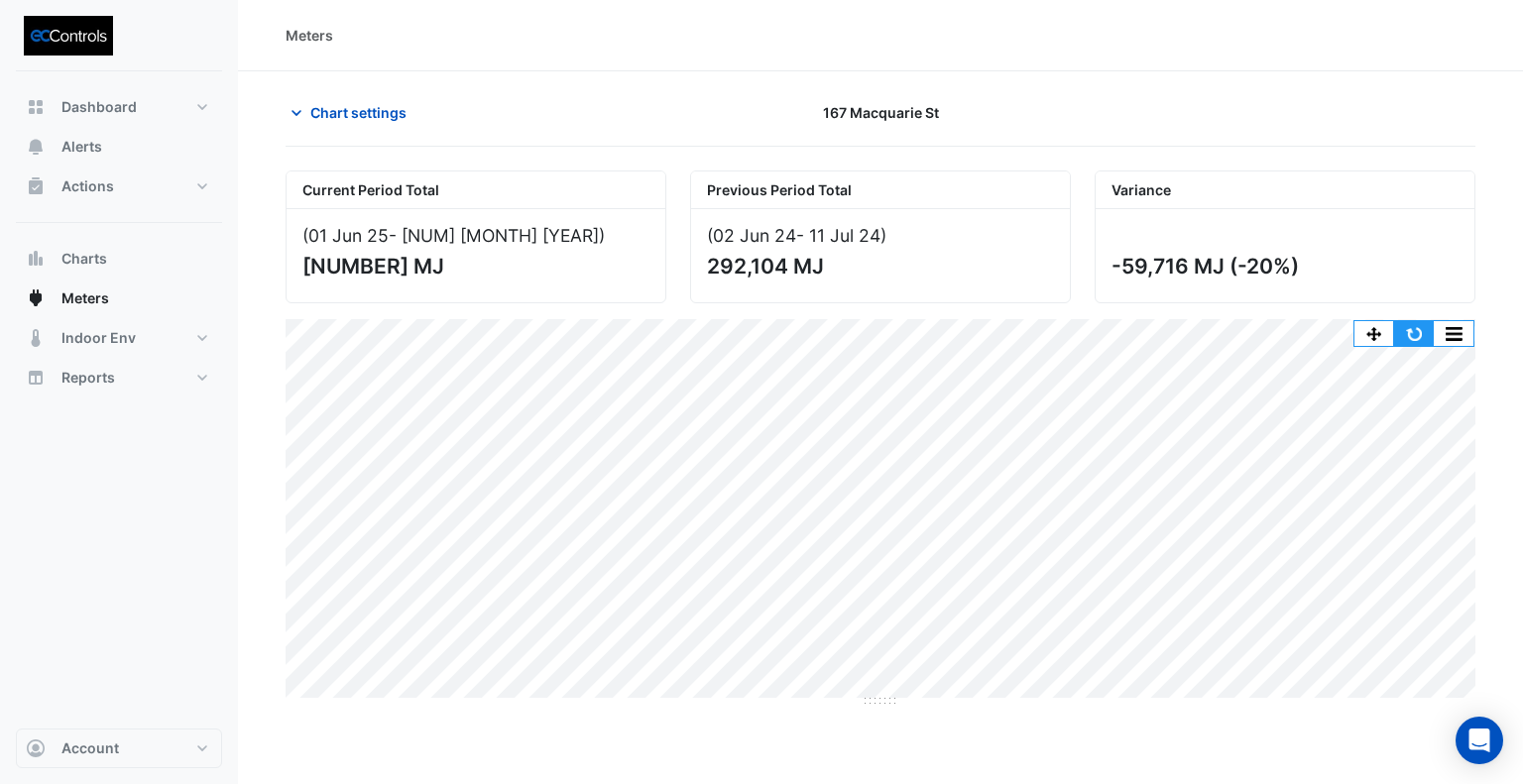 click 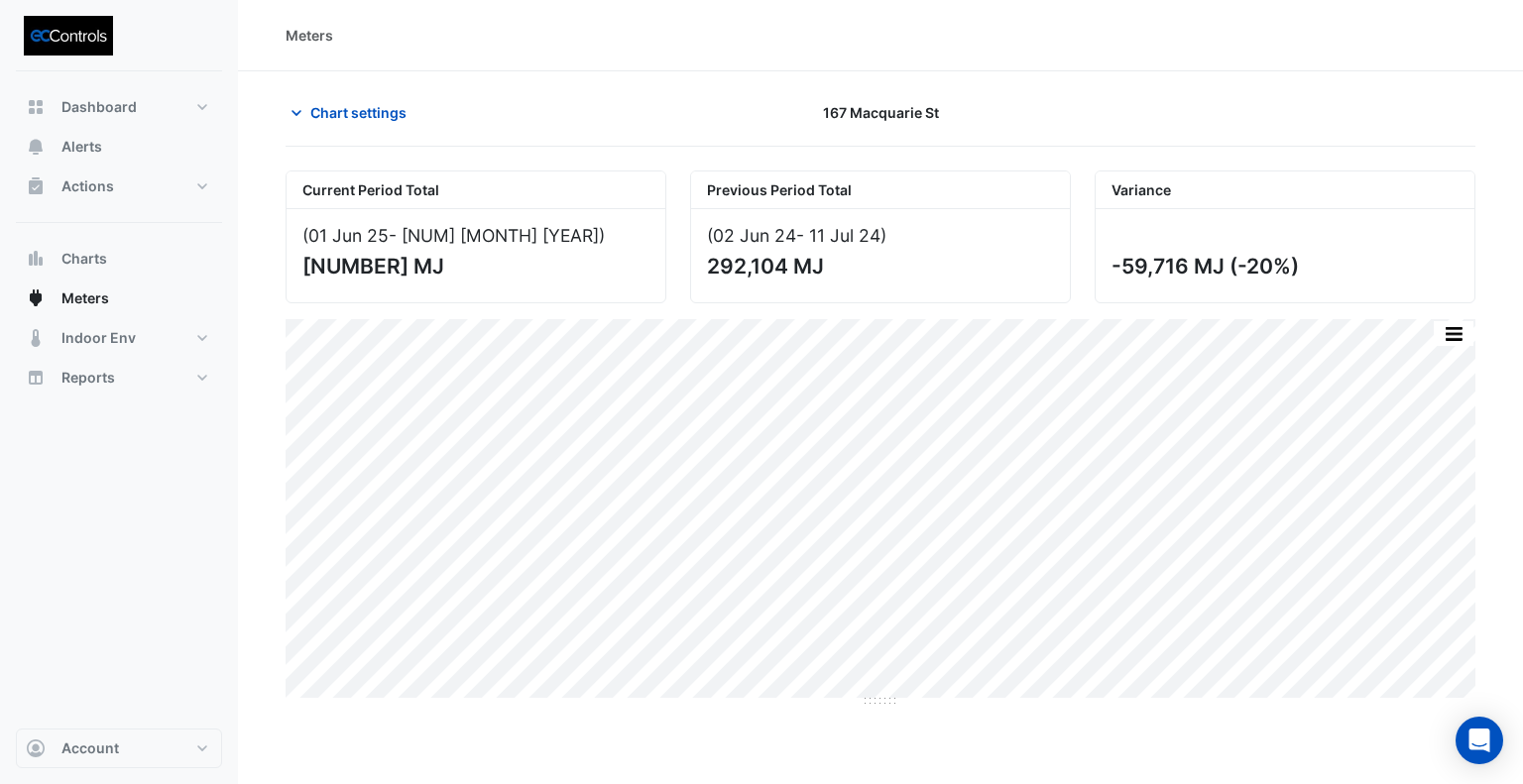 click on "Chart settings
[NUMBER] [STREET]
Current Period Total
([MONTH] [DATE] [YEAR]  - [MONTH] [DATE] [YEAR] )
[NUMBER] MJ
Previous Period Total
([MONTH] [DATE] [YEAR]  - [MONTH] [DATE] [YEAR] )
[NUMBER] MJ
Variance
[NUMBER] MJ
([PERCENT])
Print Save as JPEG Save as PNG Pivot Data Table Export CSV - Flat Export CSV - Pivot Select Chart Type    —    All Usage (Previous)" 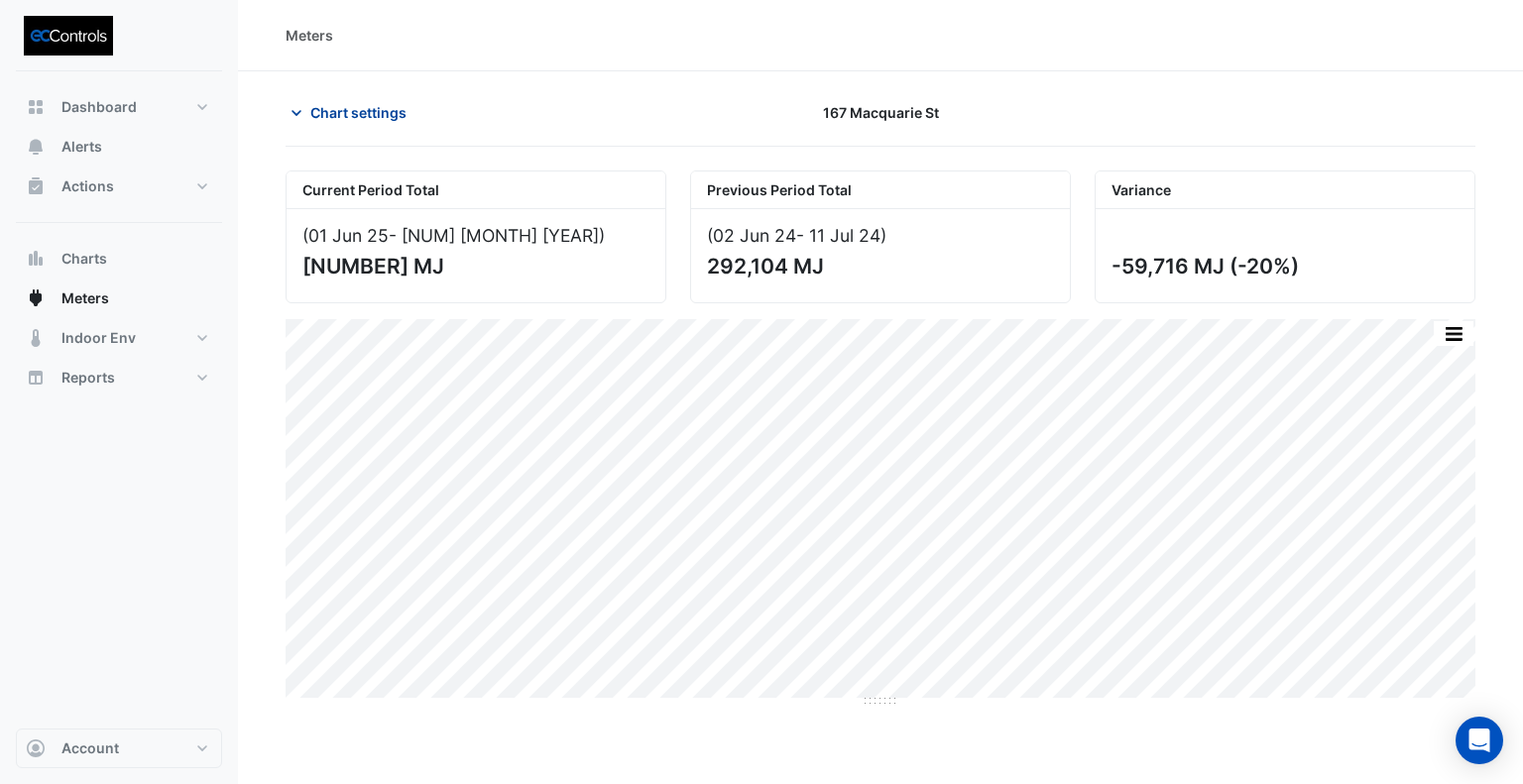click on "Chart settings" 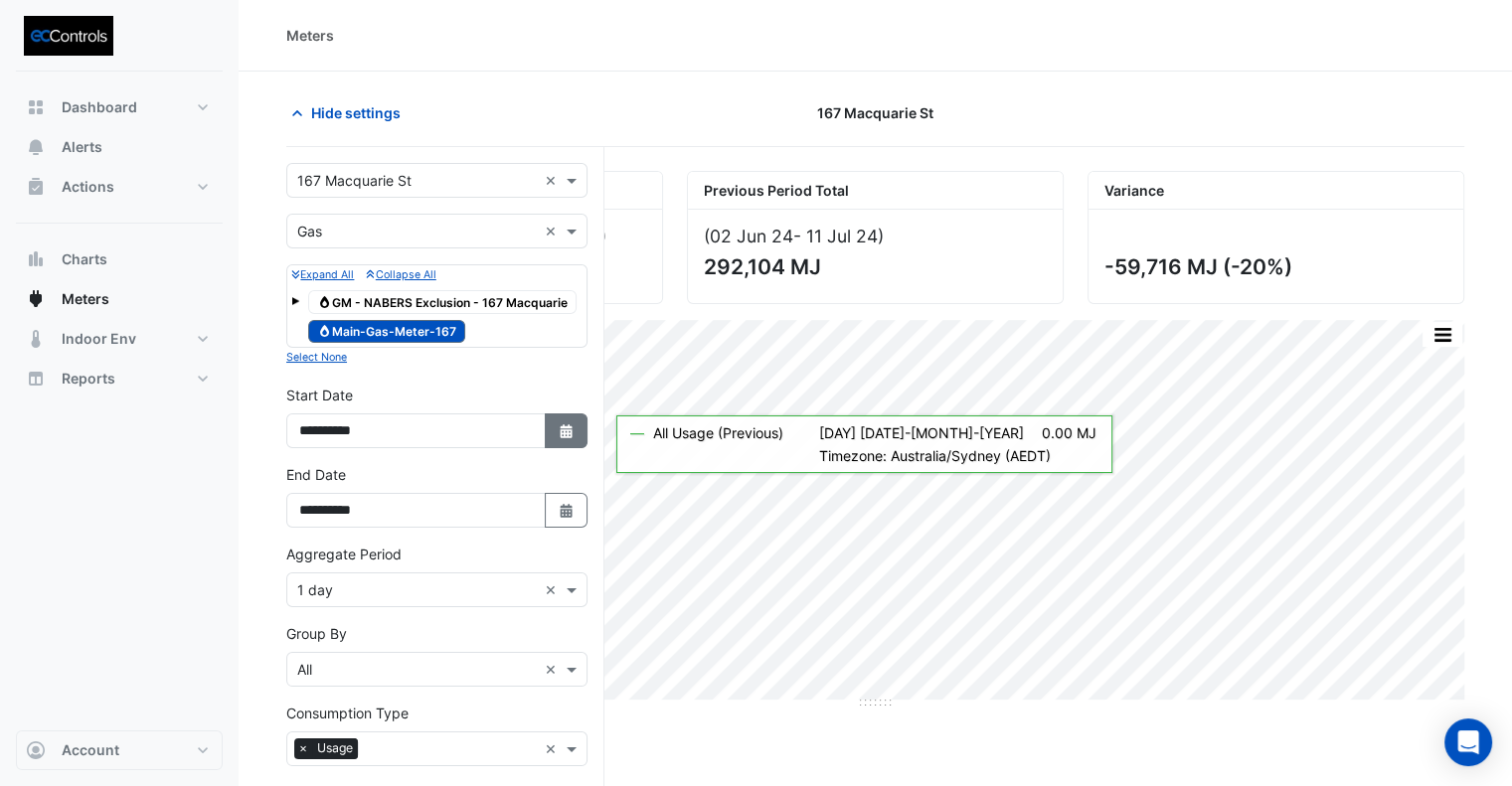 click on "Select Date" at bounding box center [567, 430] 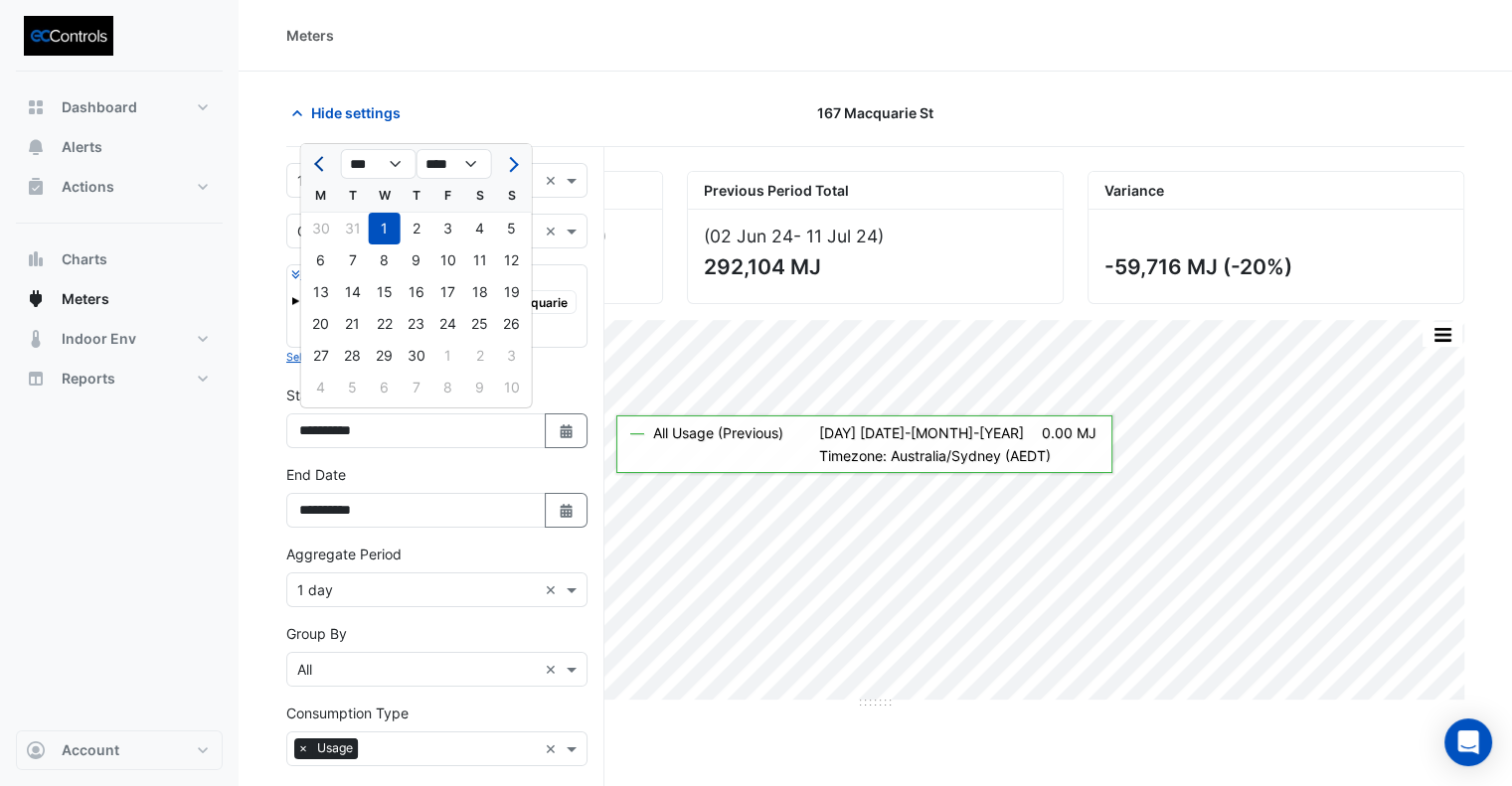 click 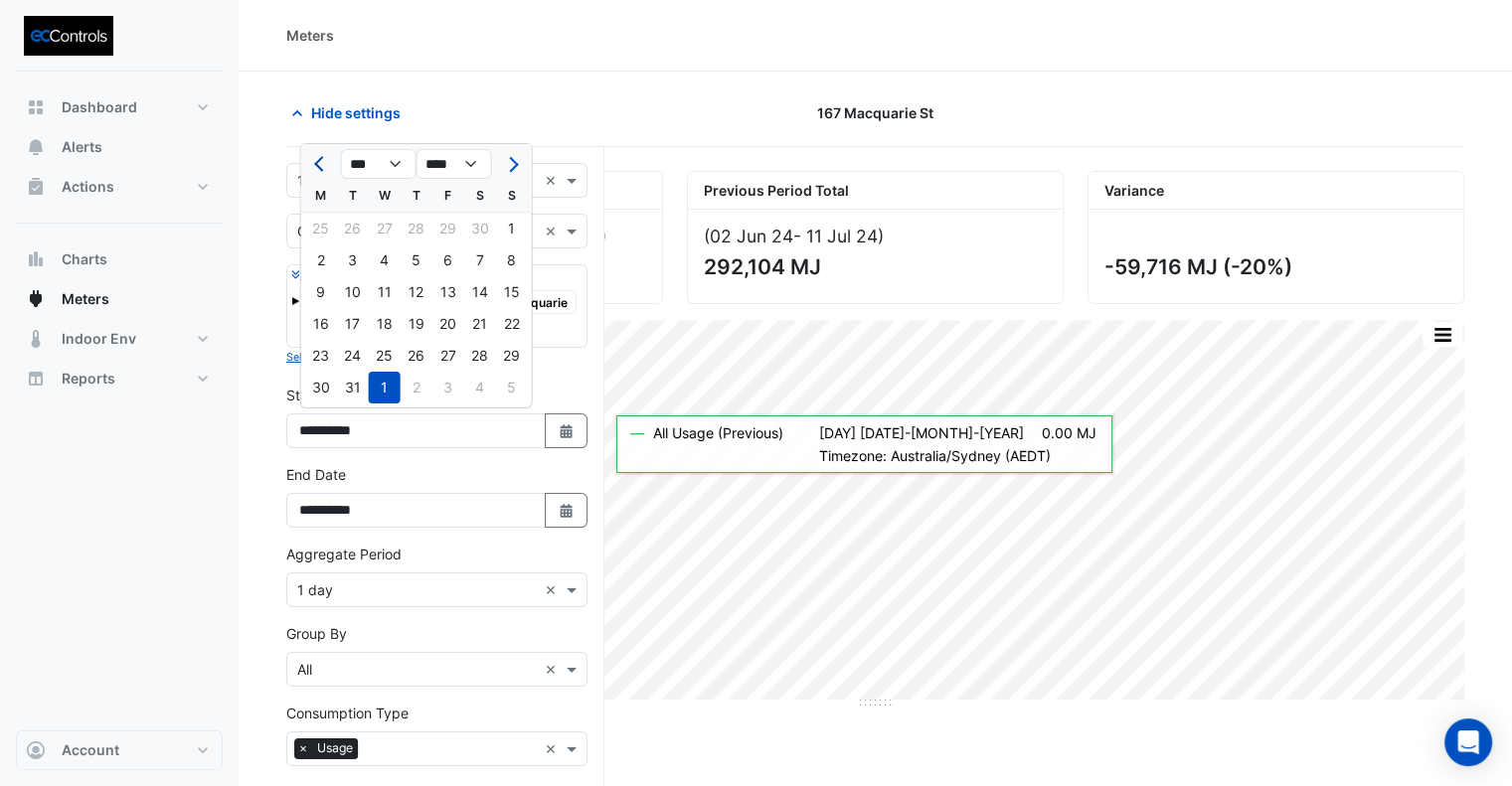 click 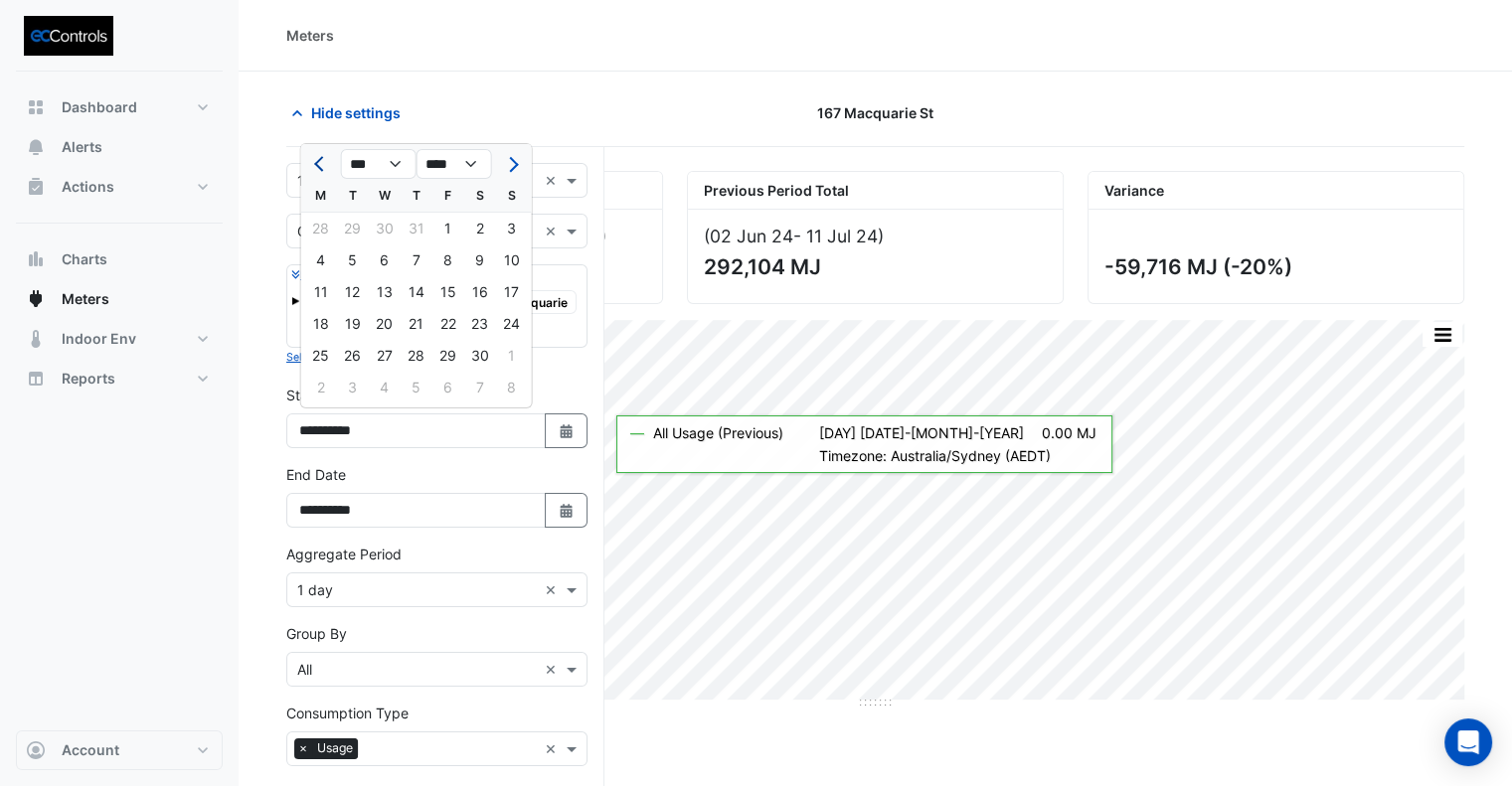 click 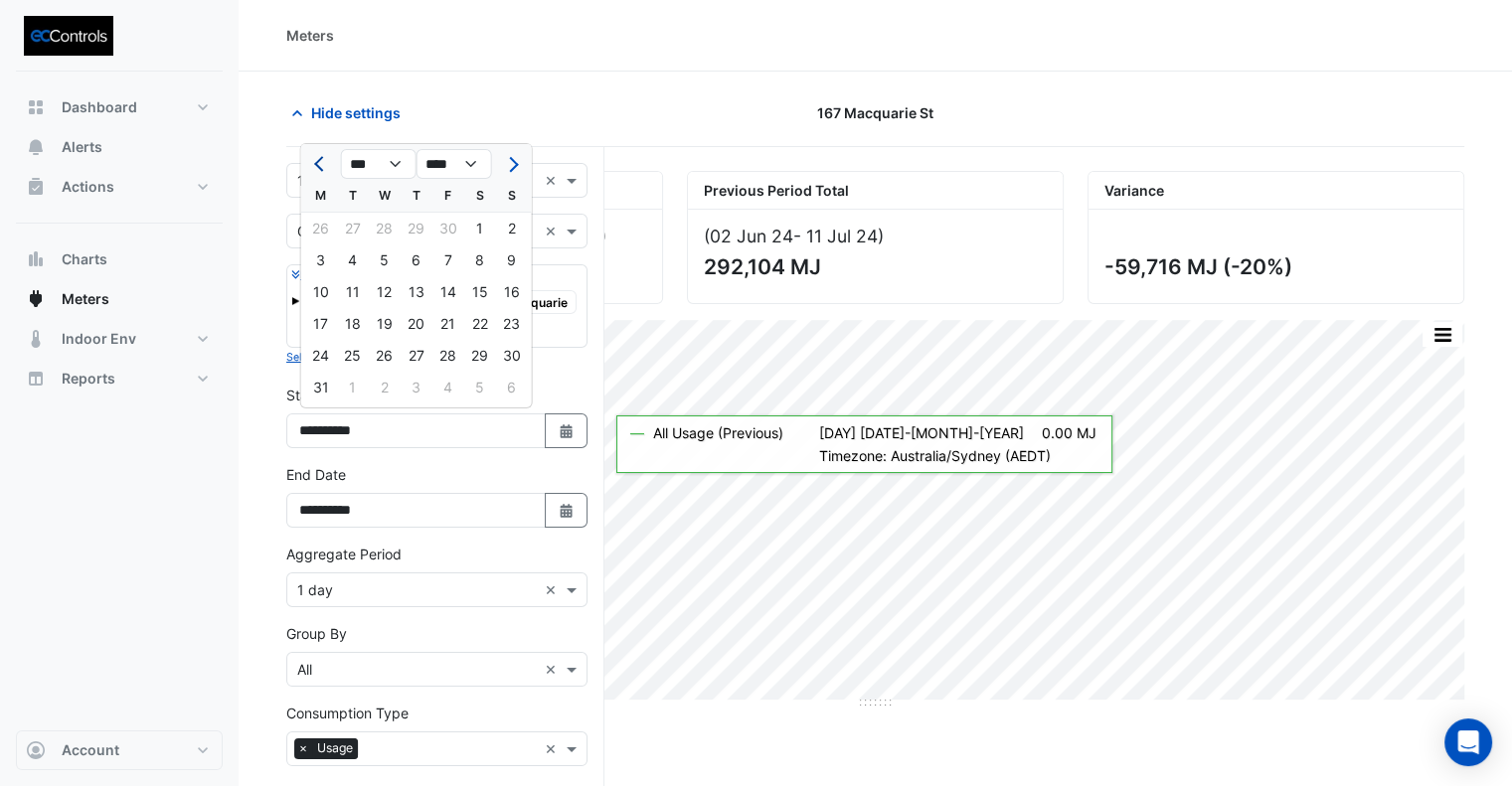 click 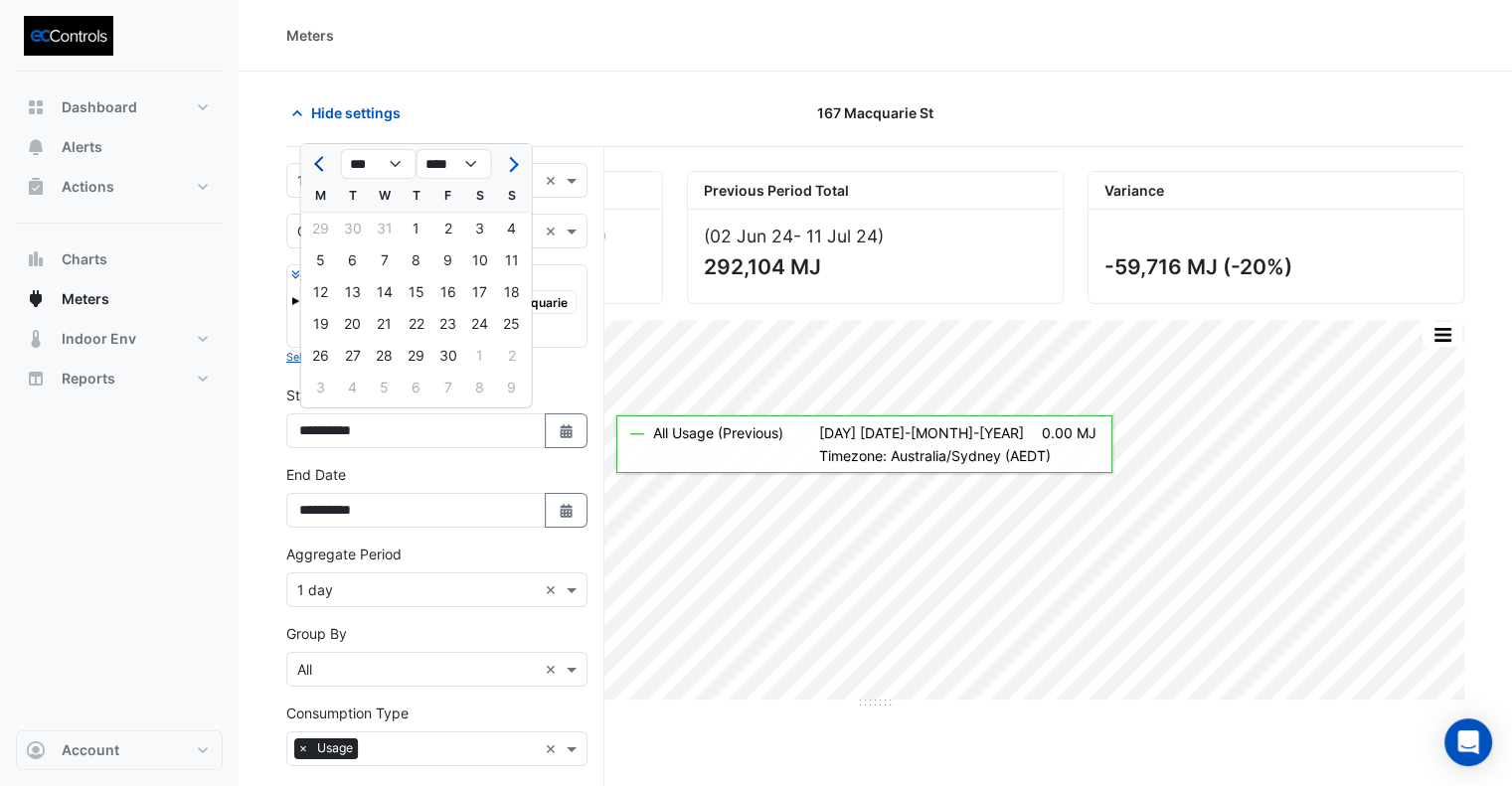 click 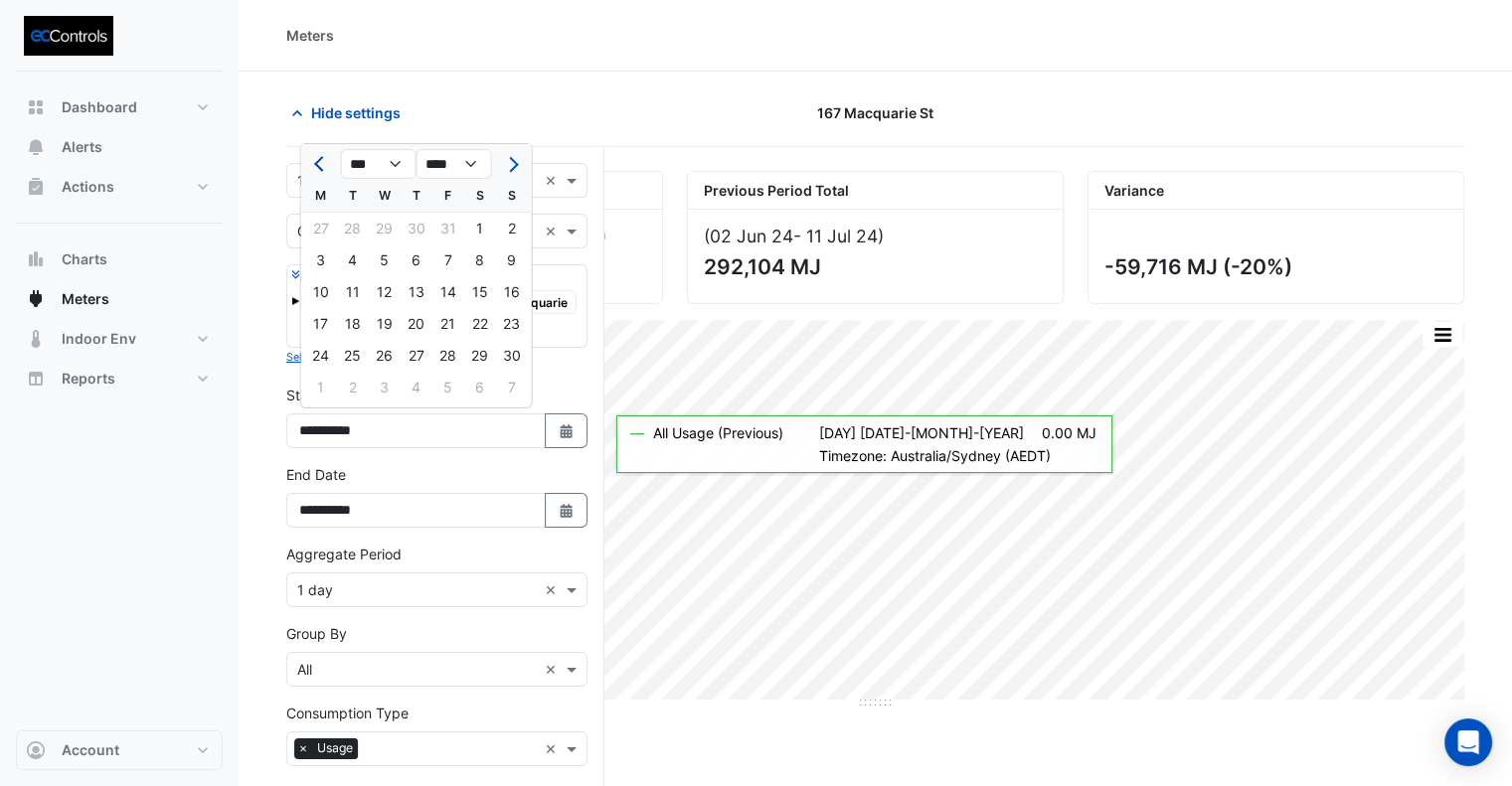 click 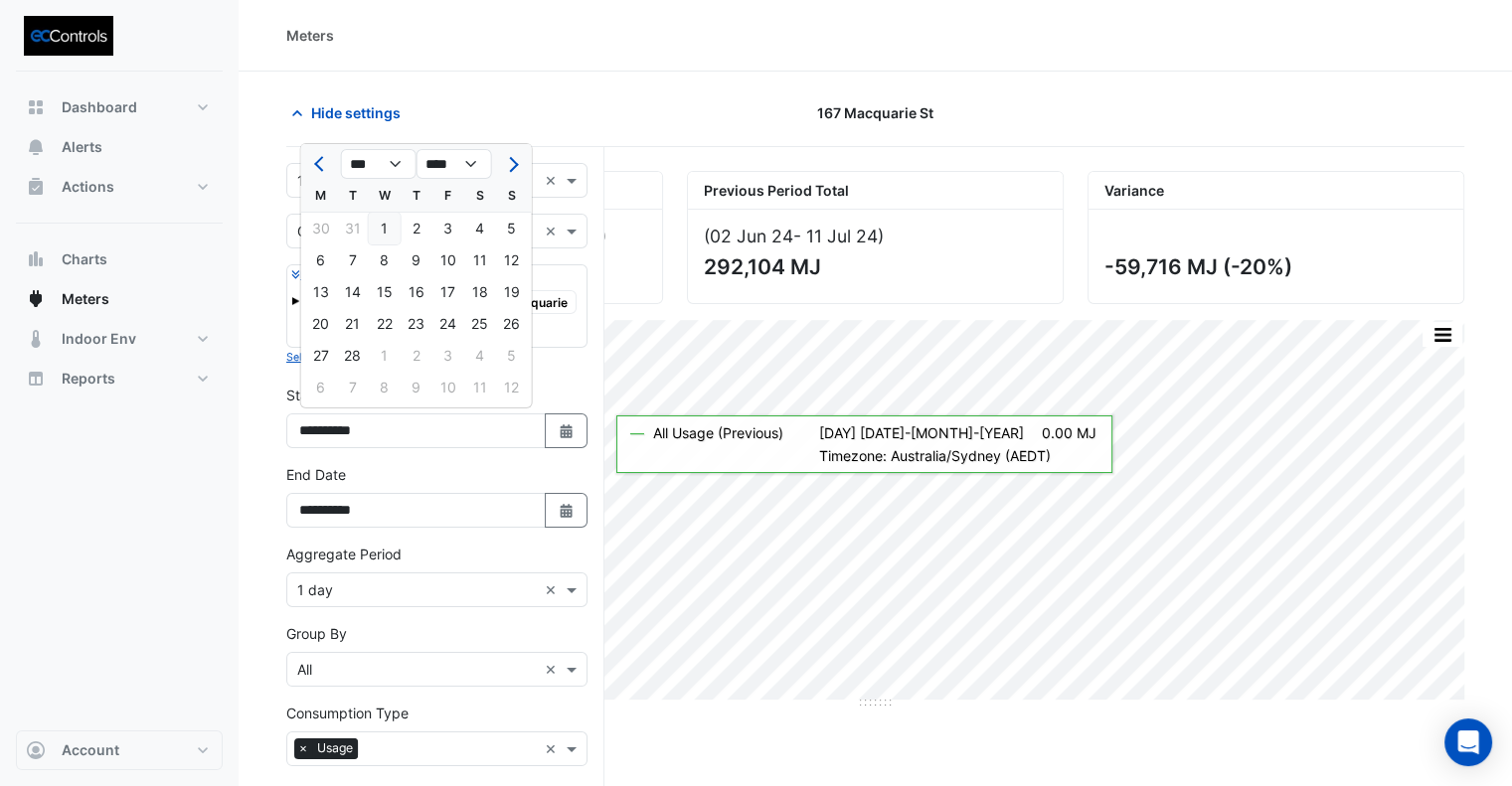 click on "1" 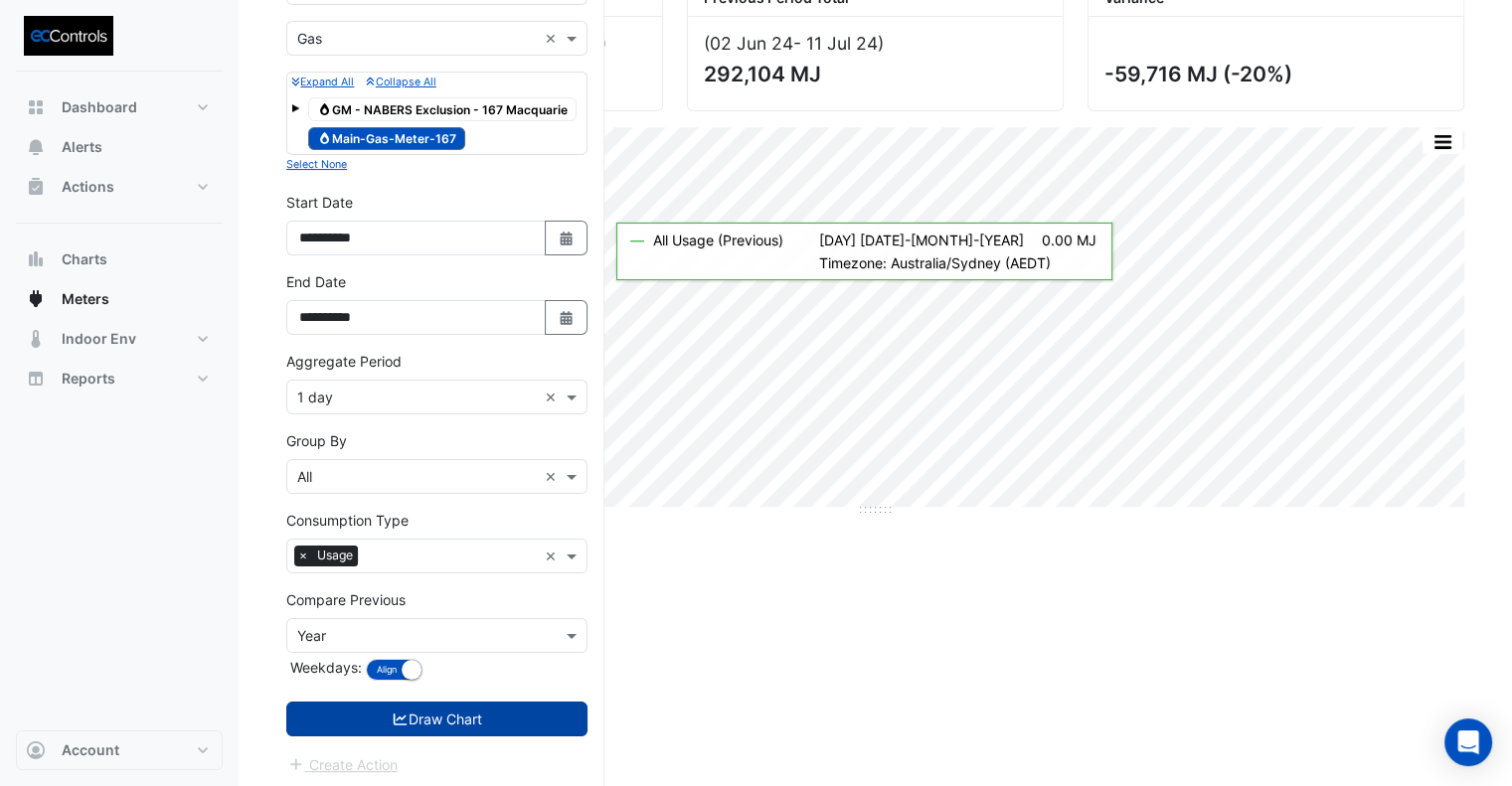 click on "Draw Chart" at bounding box center (436, 718) 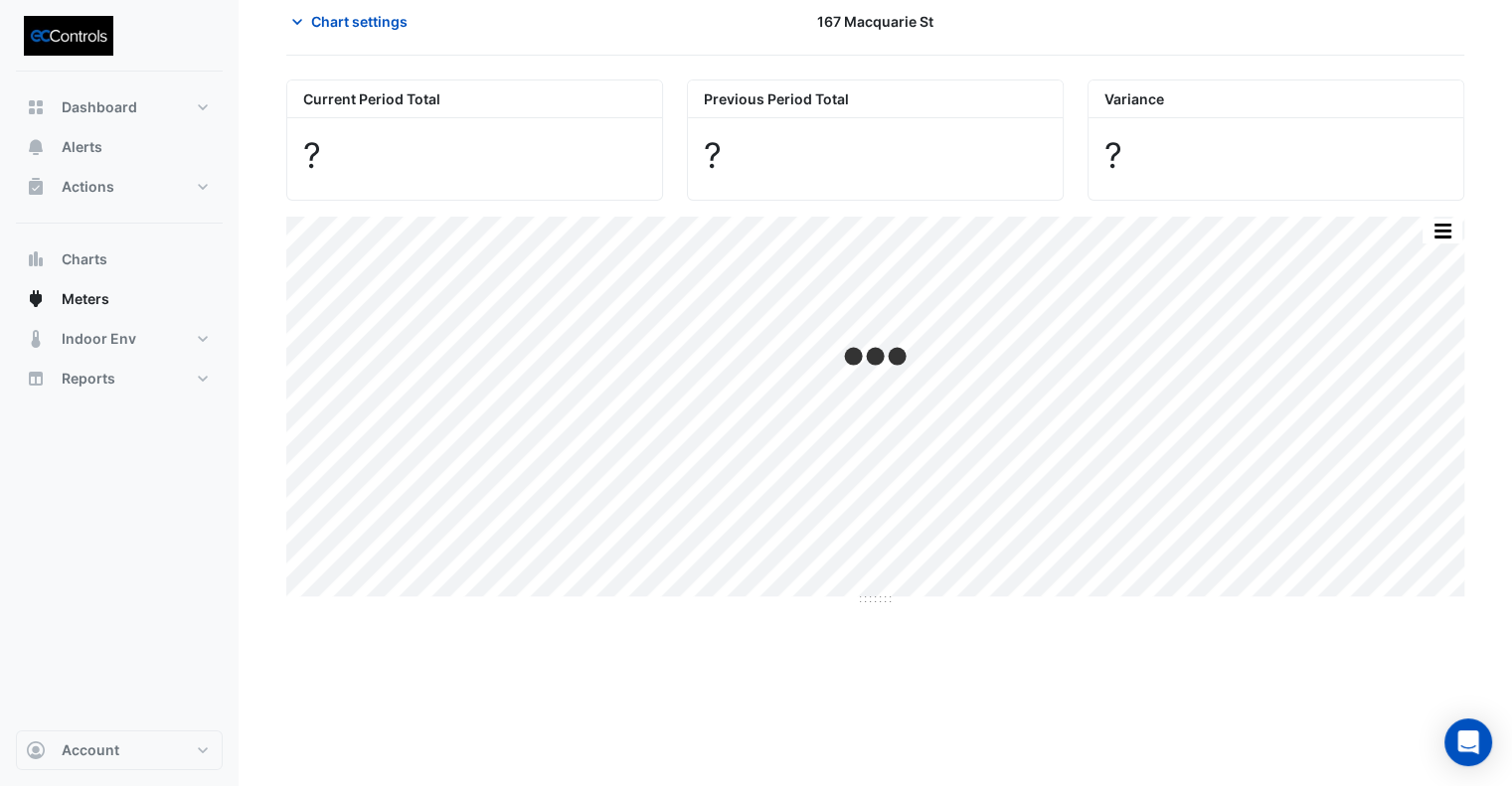 scroll, scrollTop: 0, scrollLeft: 0, axis: both 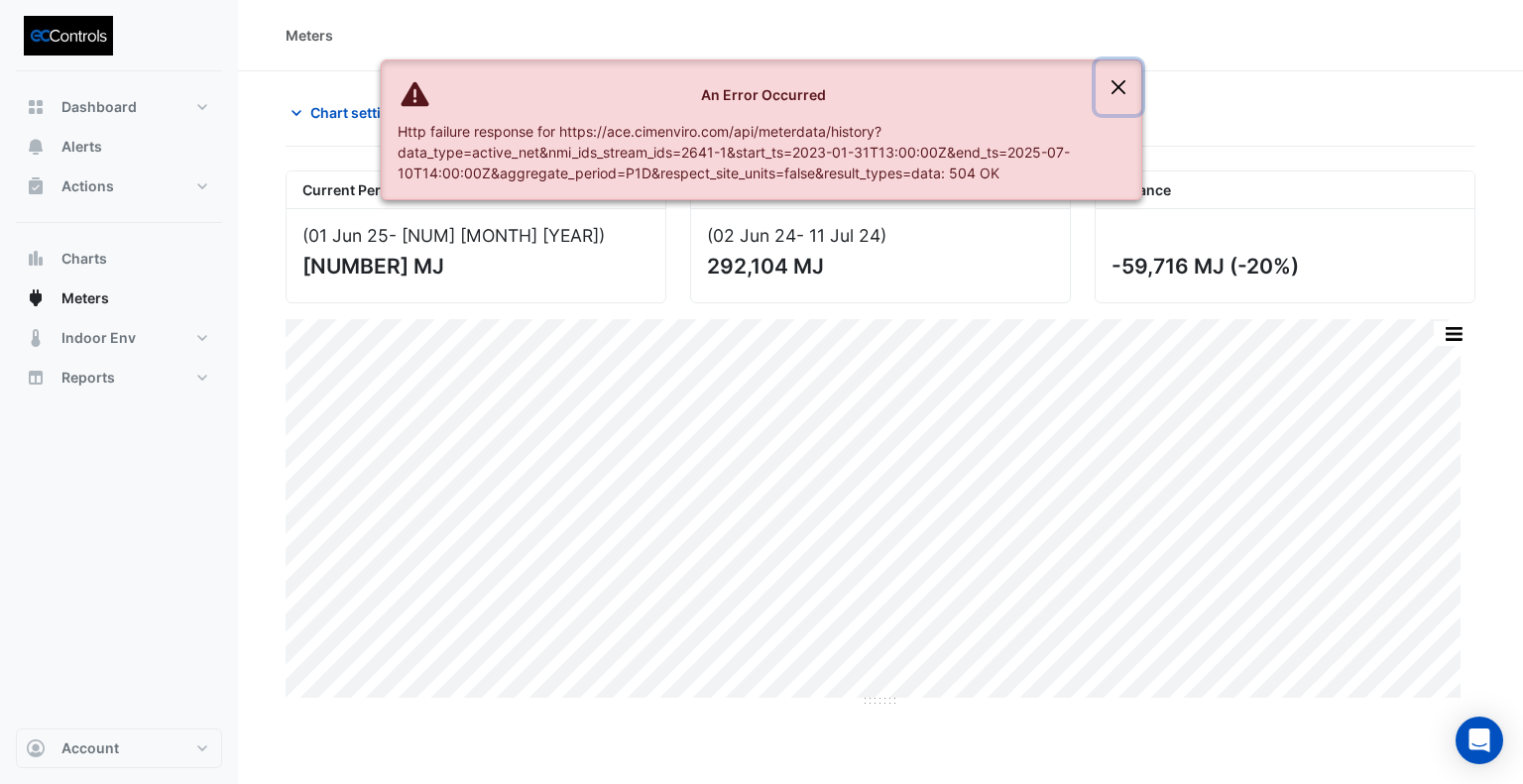 click 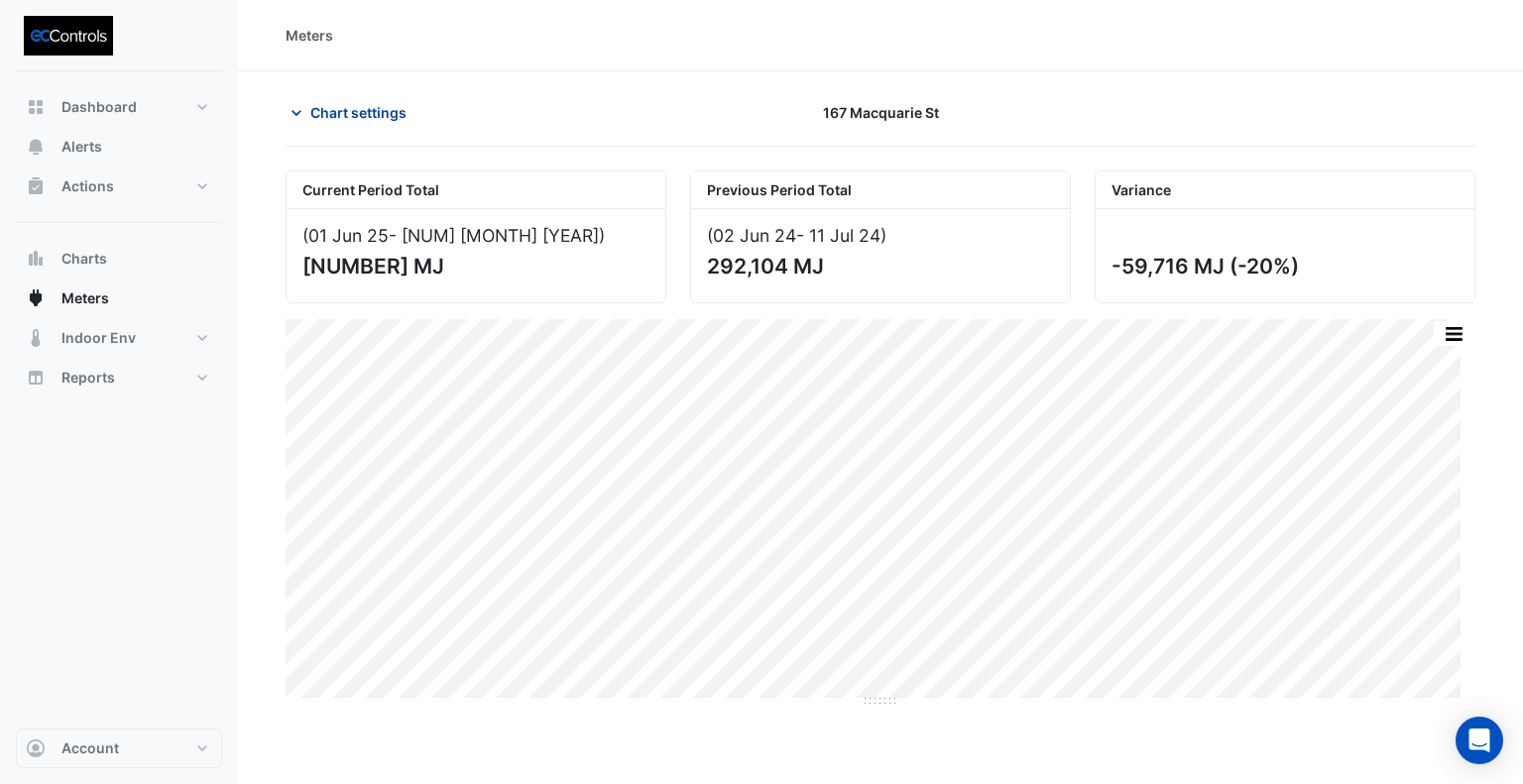 click on "Chart settings" 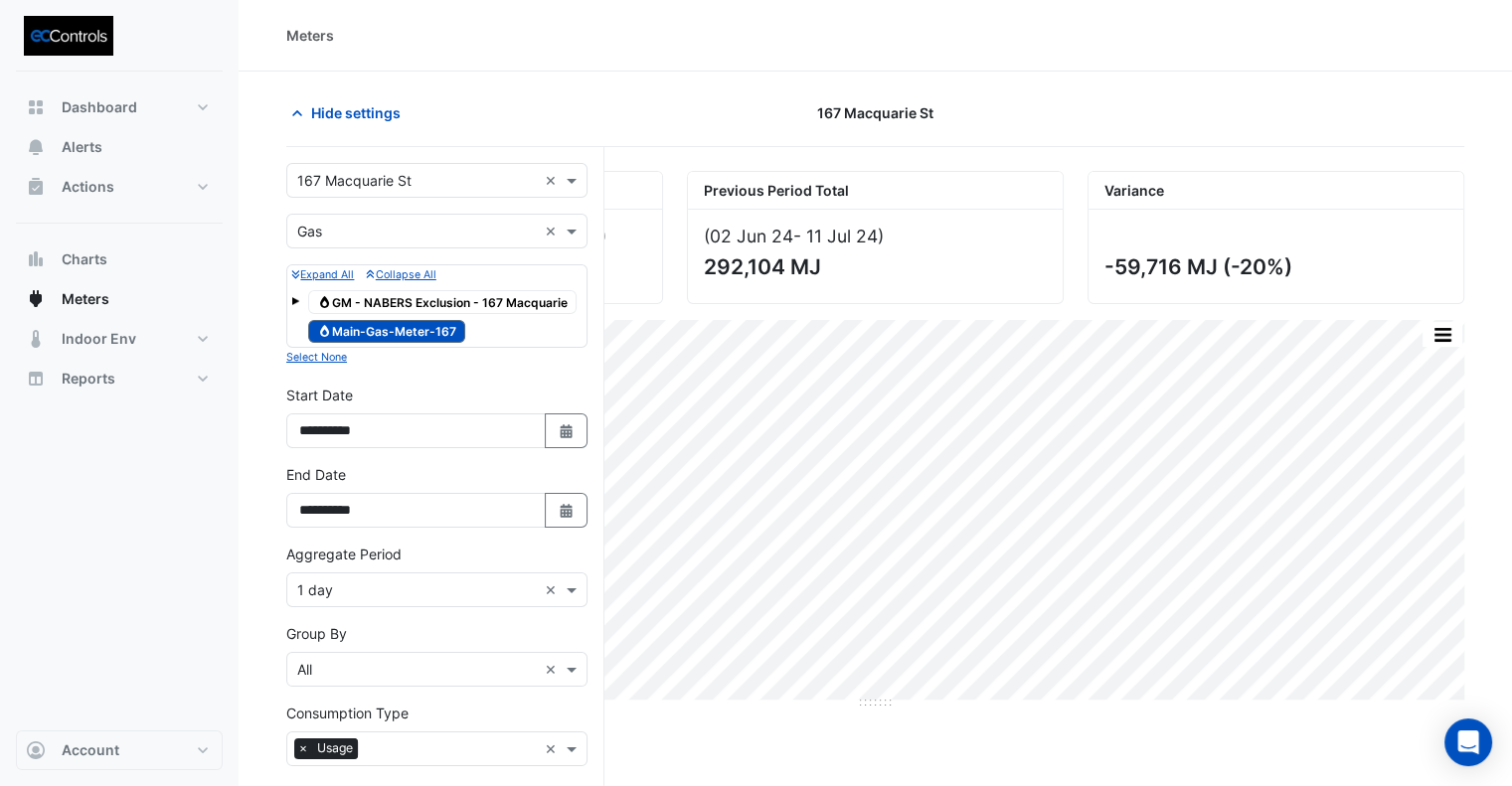 click at bounding box center [417, 232] 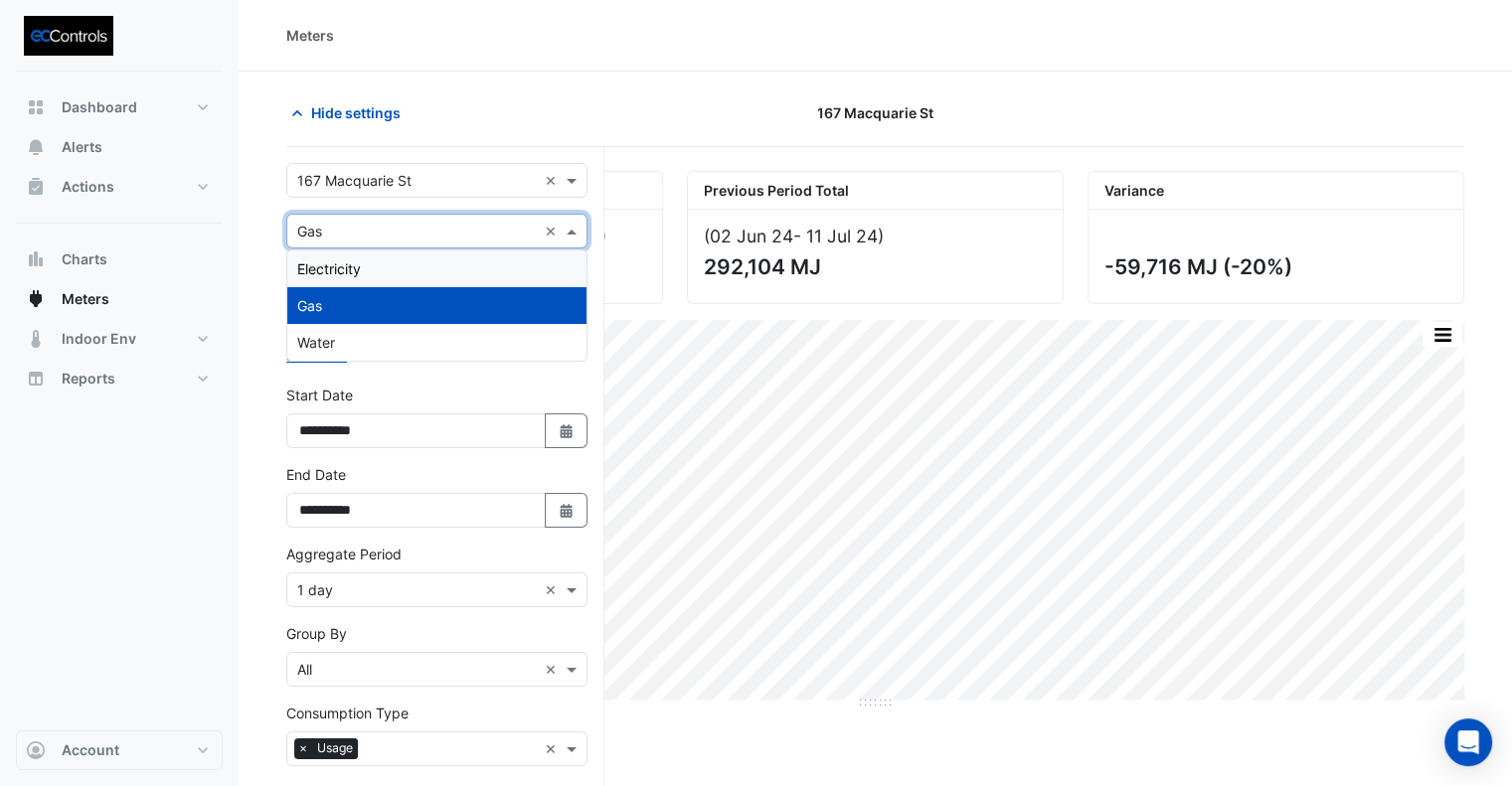 click on "Electricity" at bounding box center (436, 268) 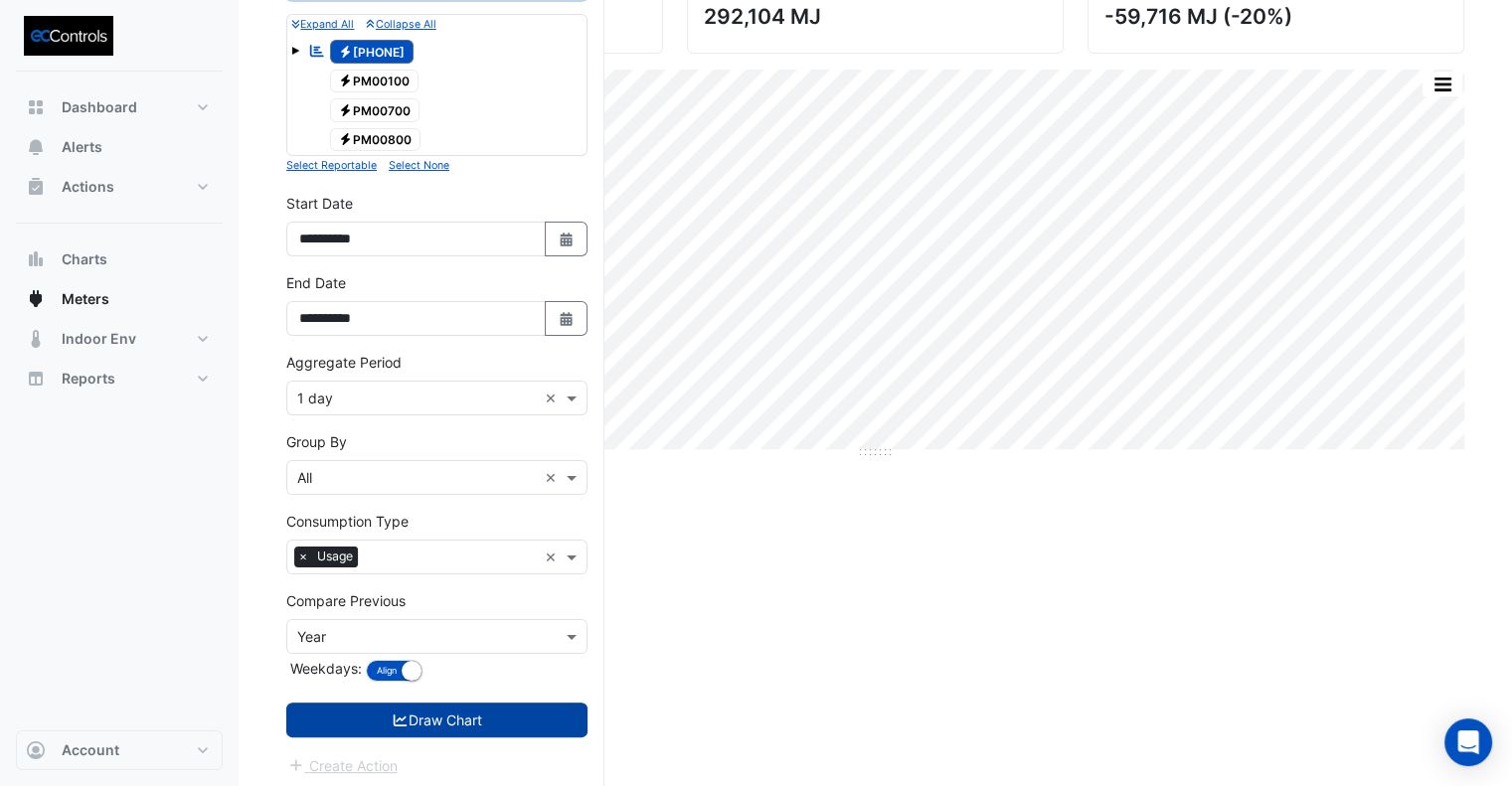 click on "Draw Chart" at bounding box center (436, 719) 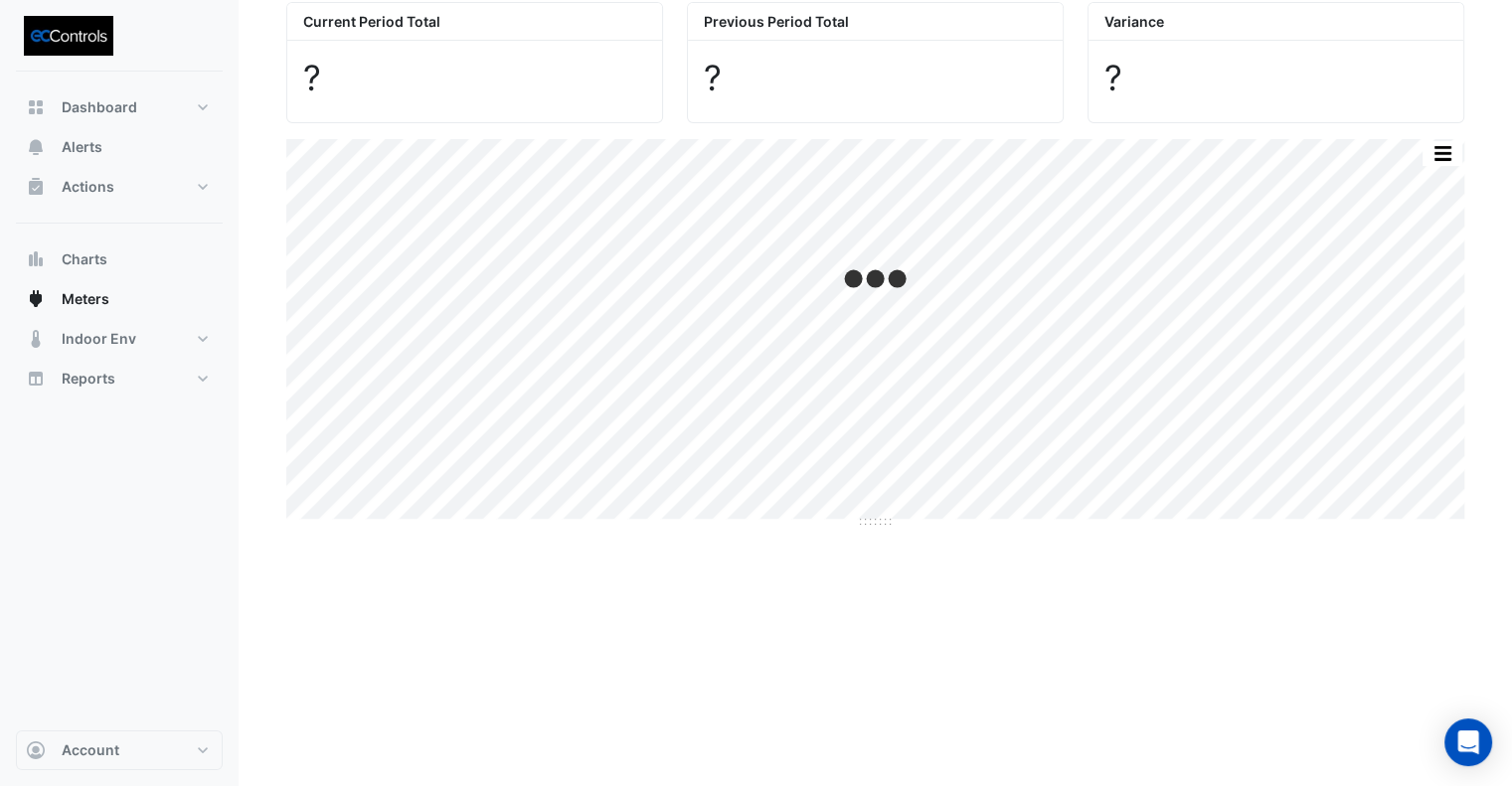 scroll, scrollTop: 0, scrollLeft: 0, axis: both 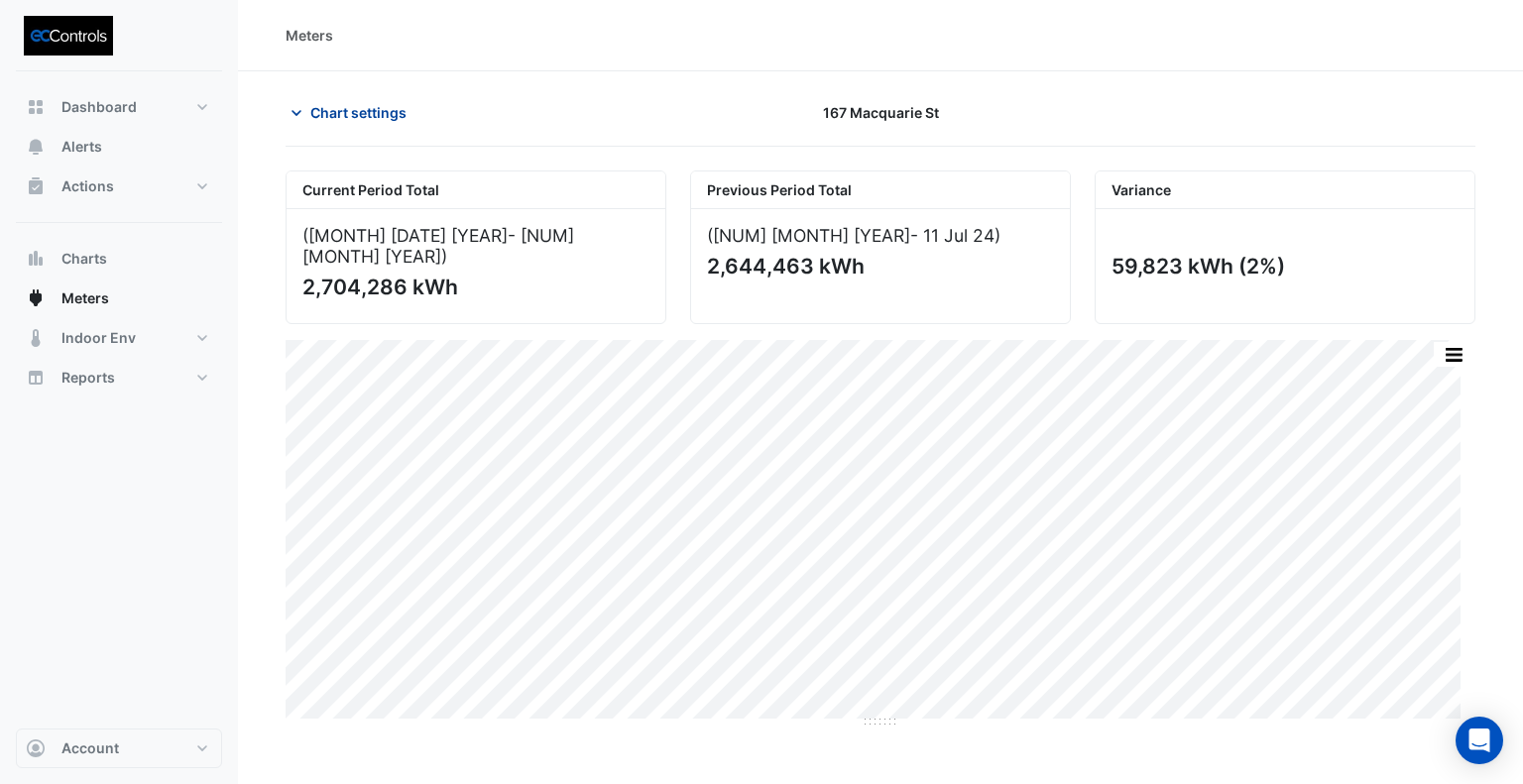 click on "Chart settings" 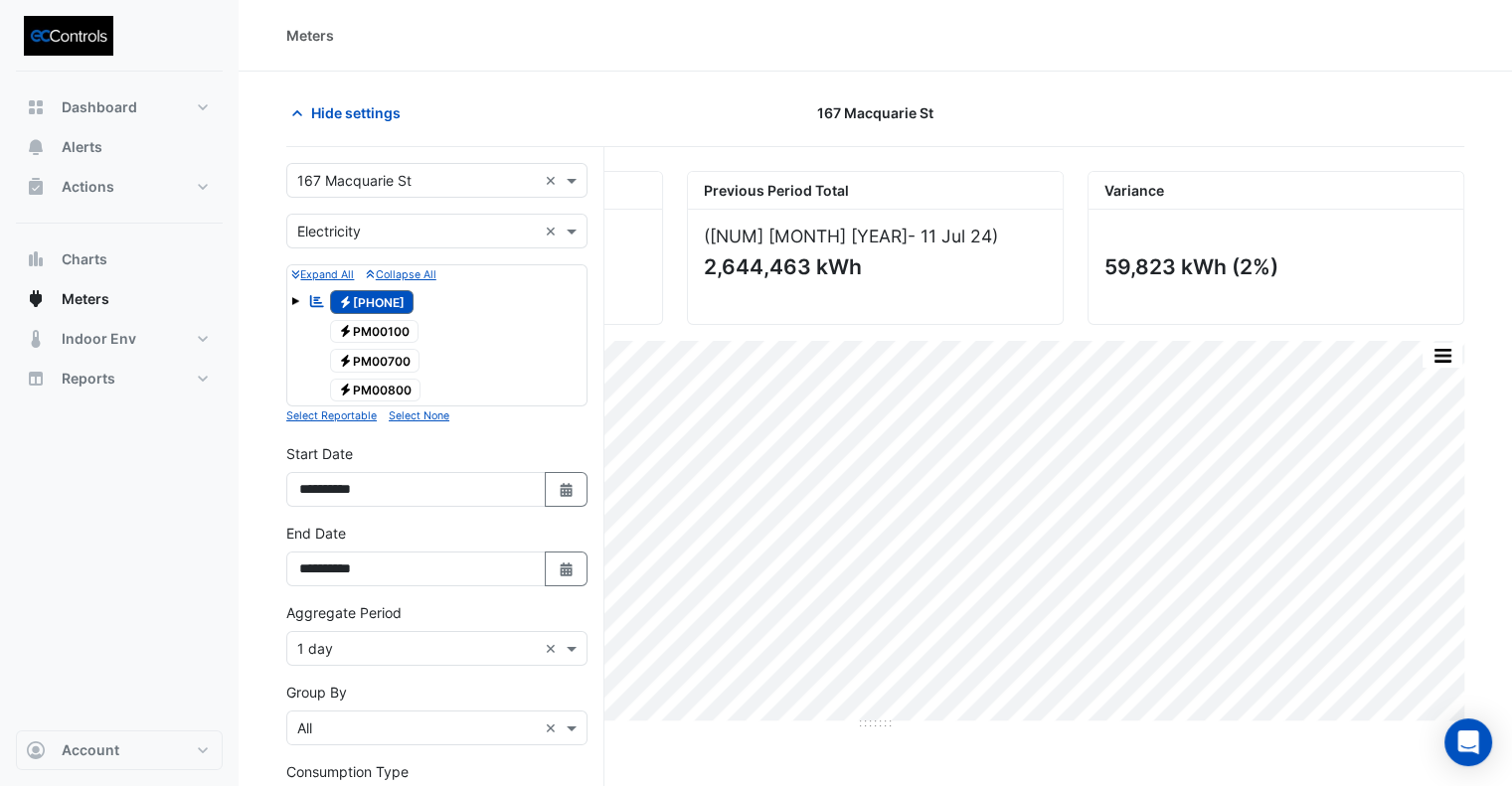 click on "**********" at bounding box center (436, 475) 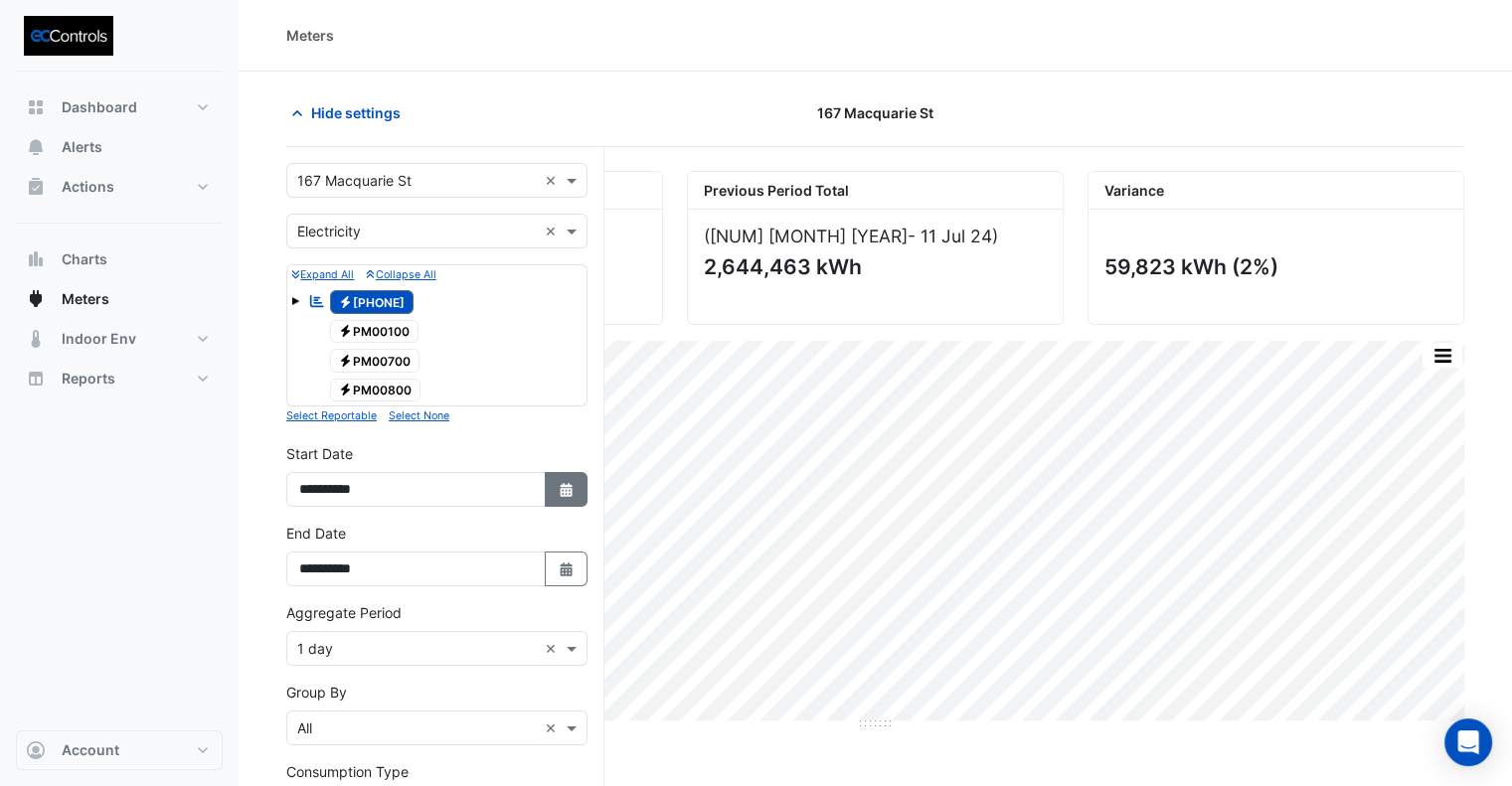 click on "Select Date" at bounding box center (567, 489) 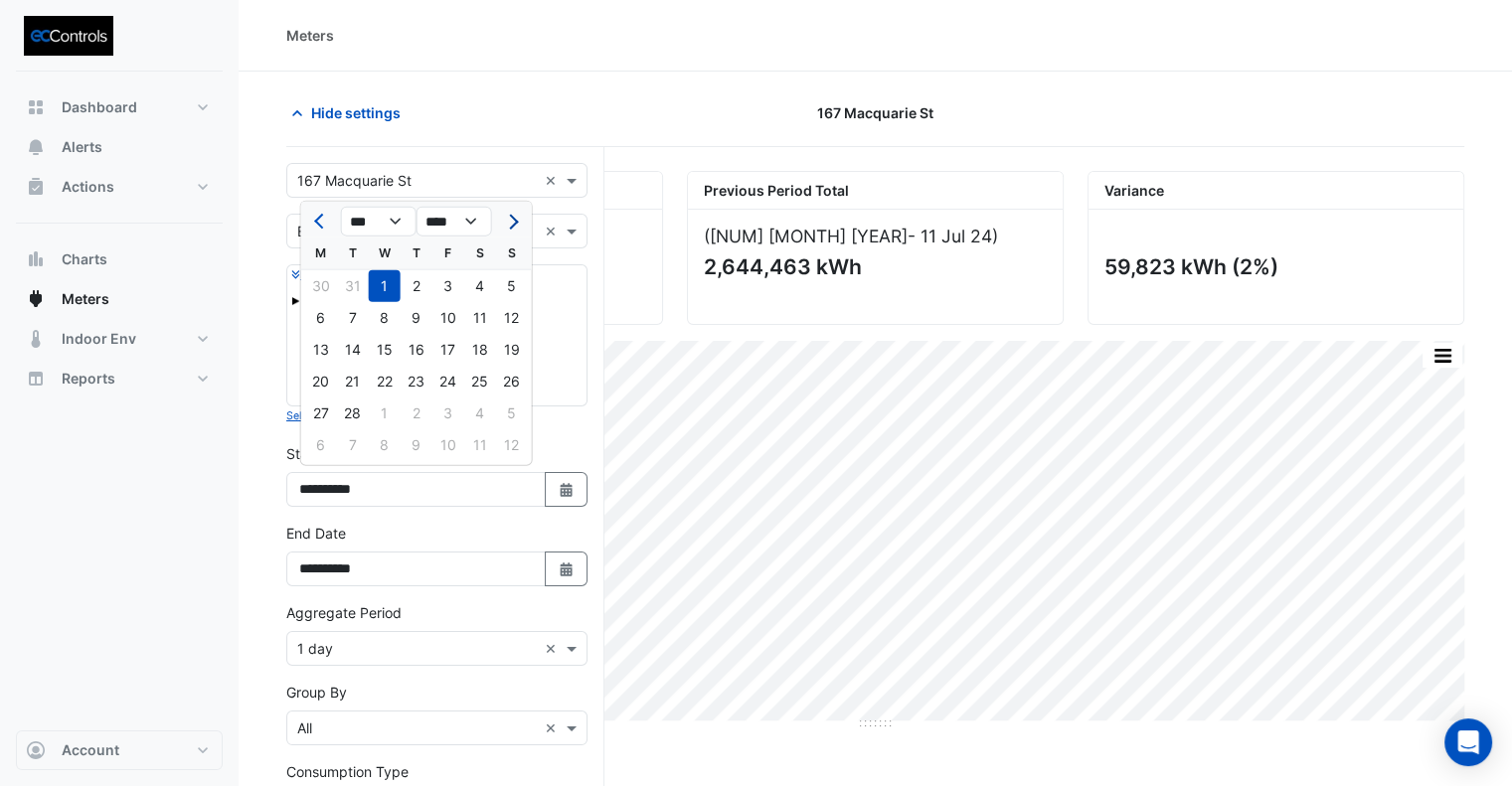 click 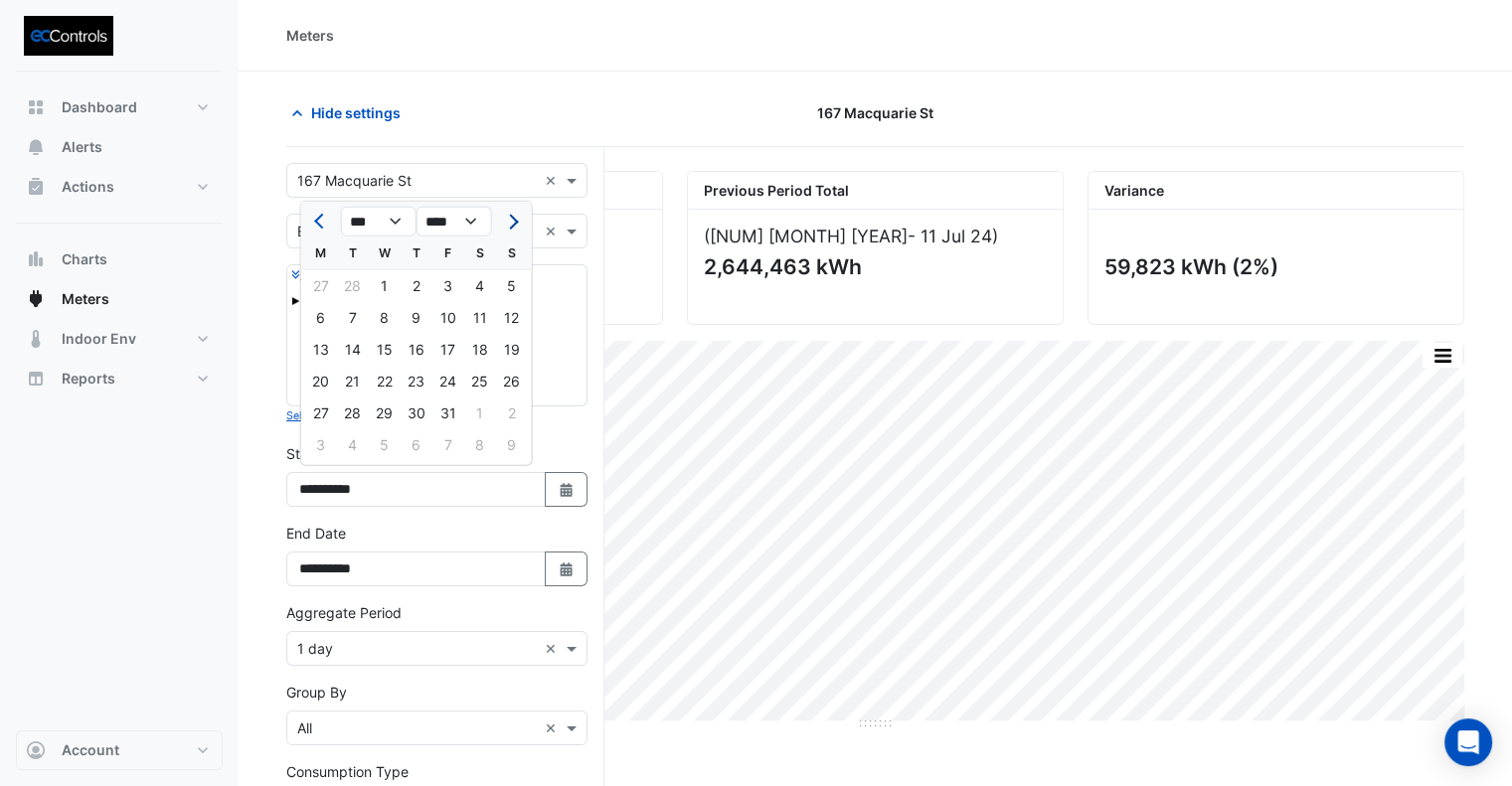 click 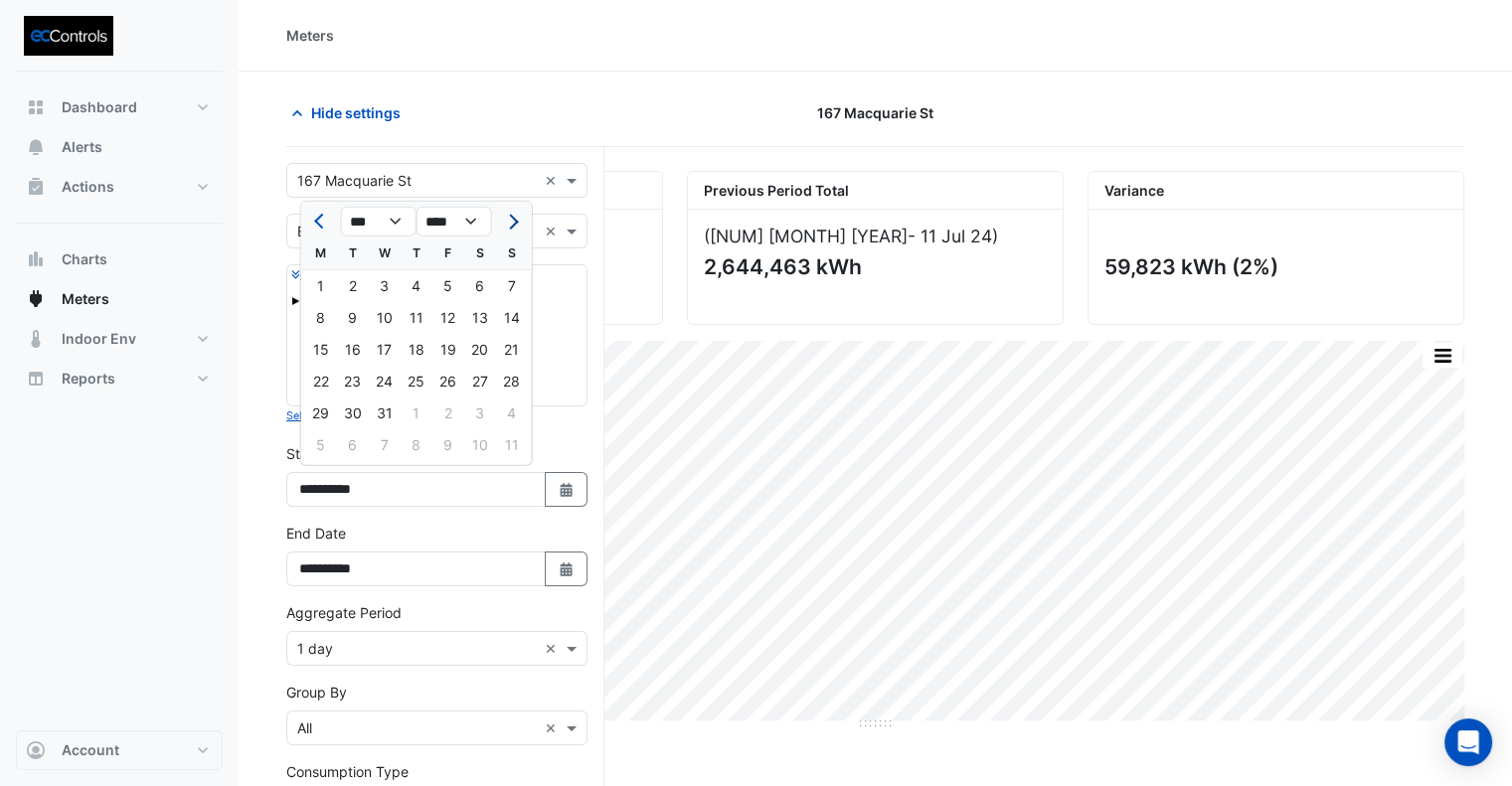 click 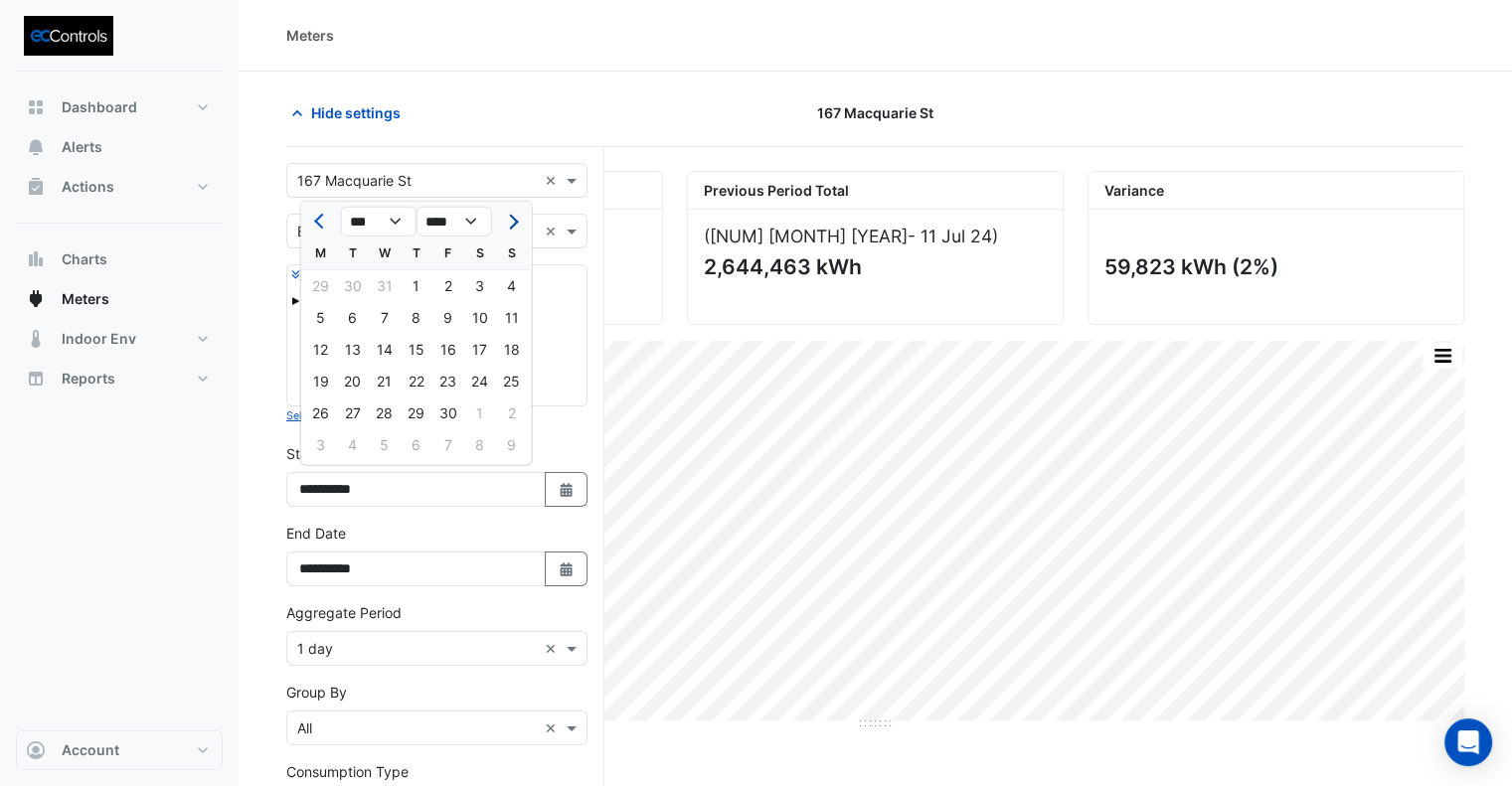 click 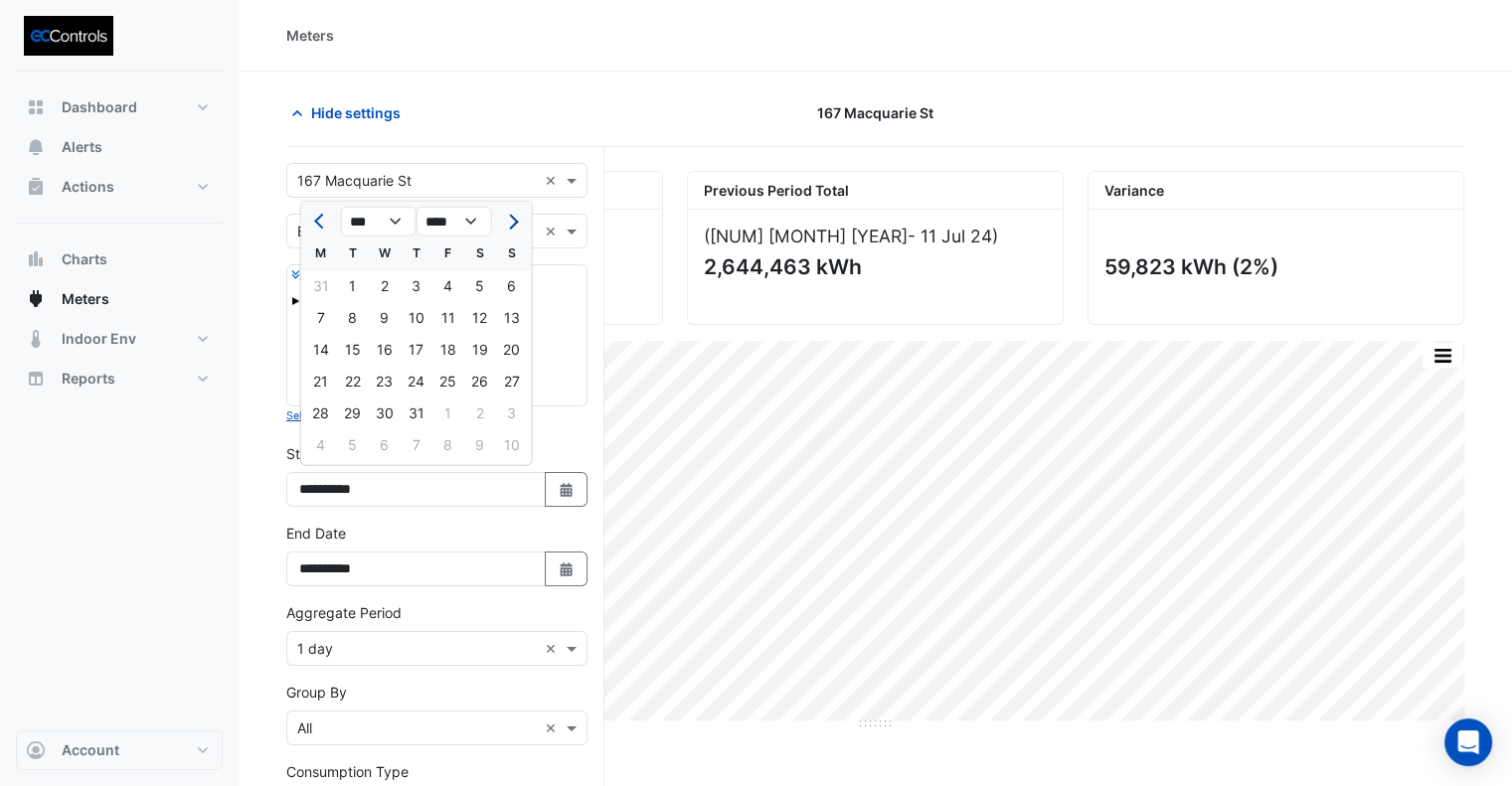 click 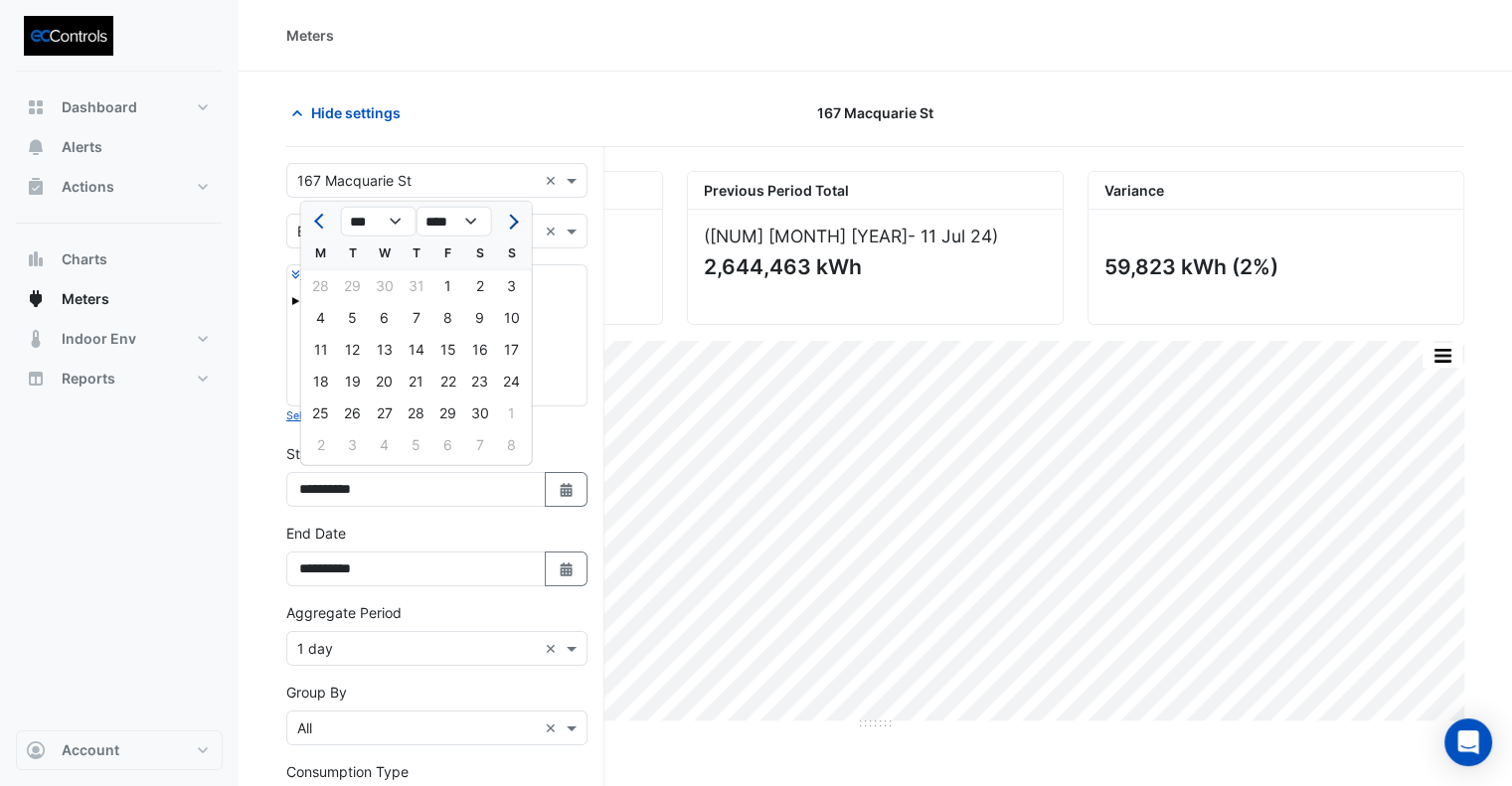 click 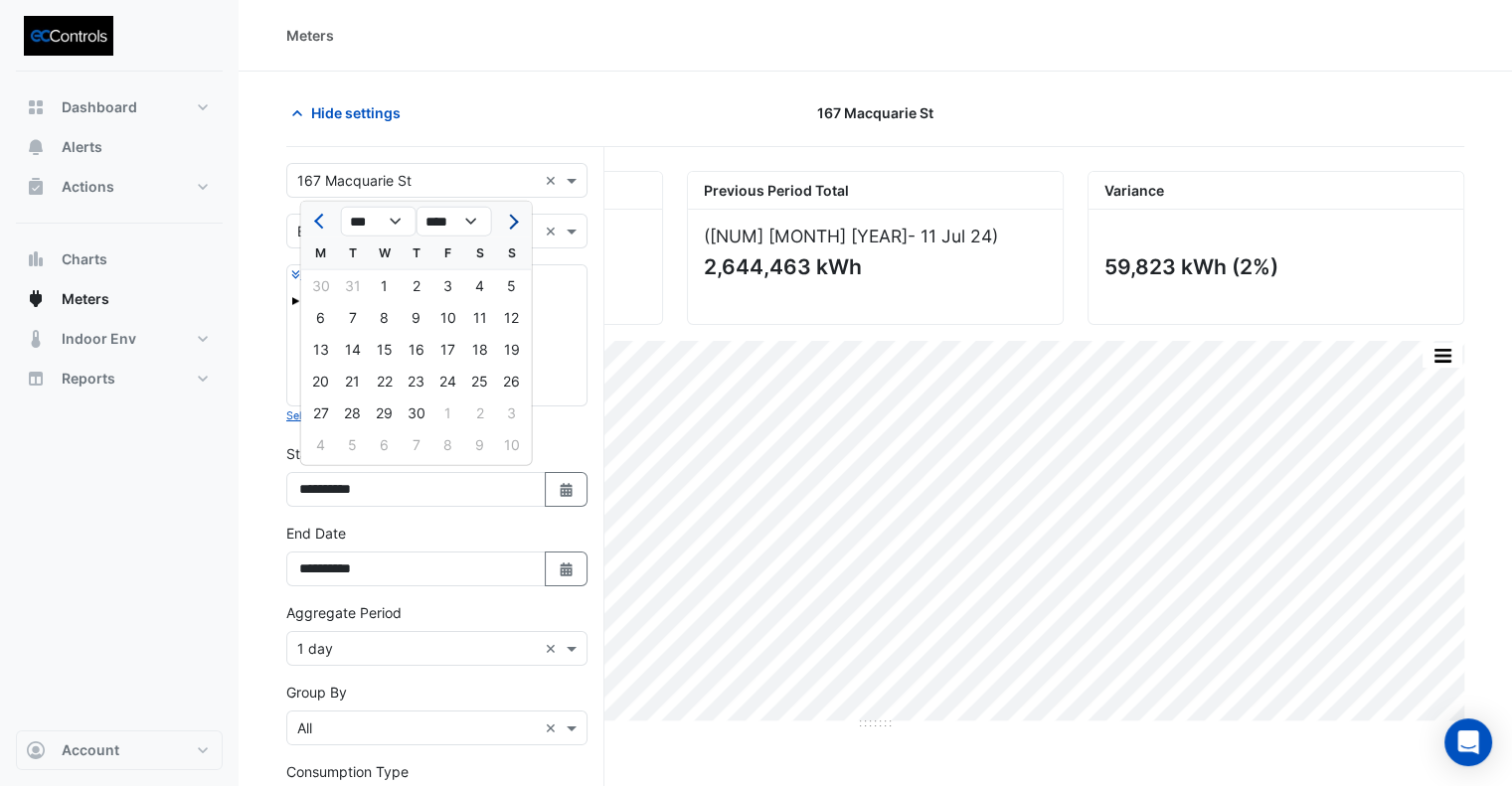 click 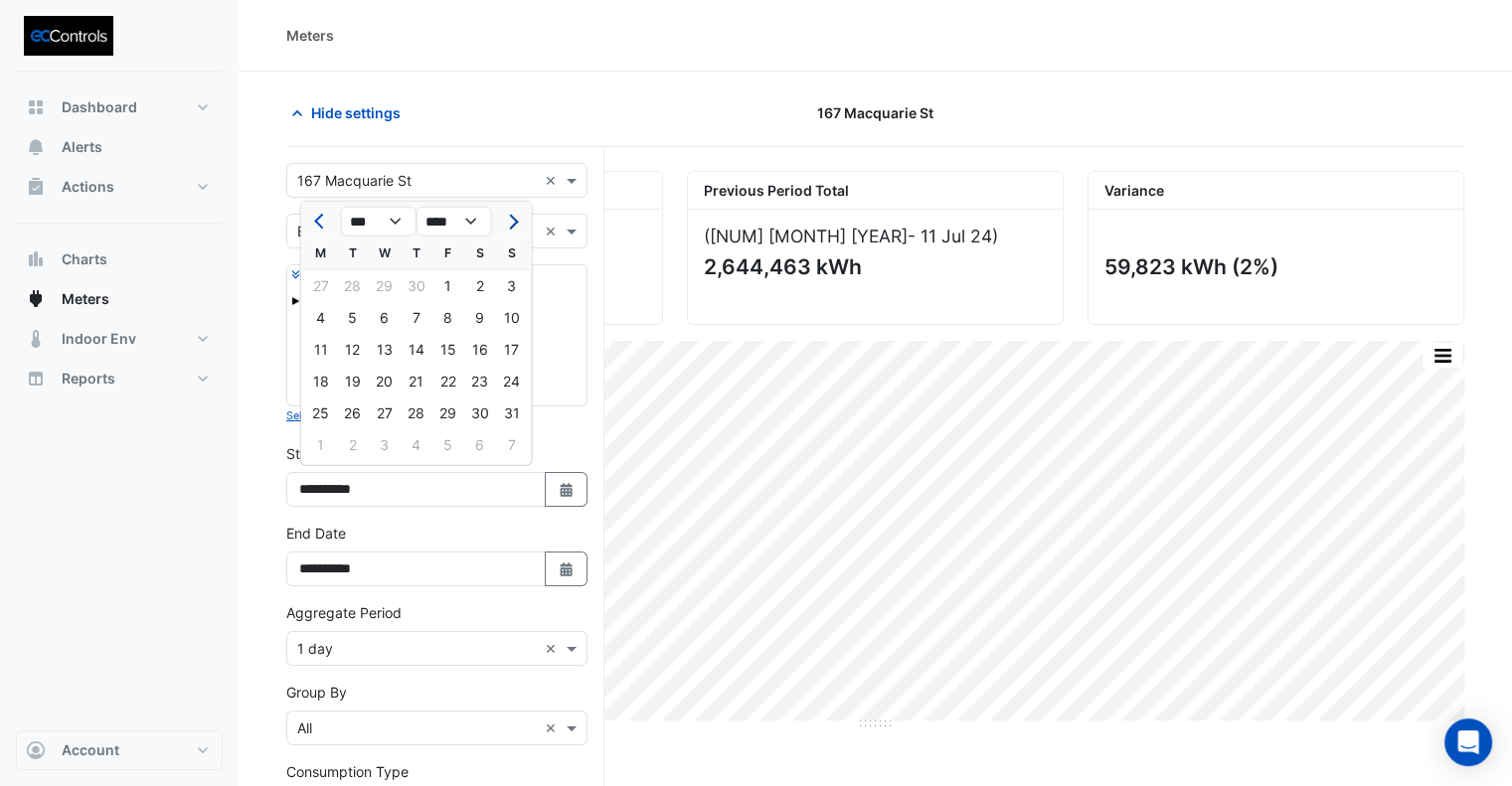 click 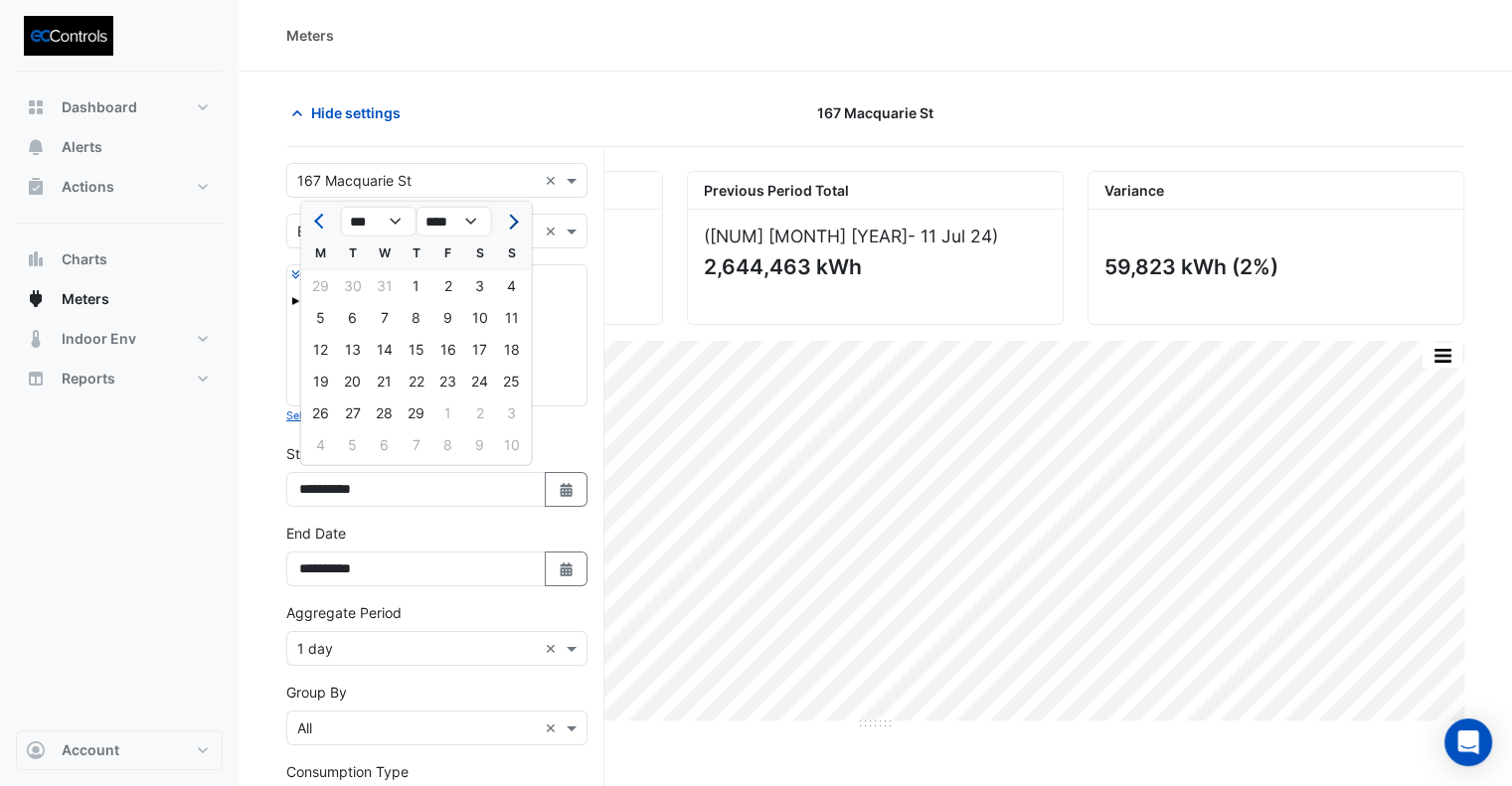 click 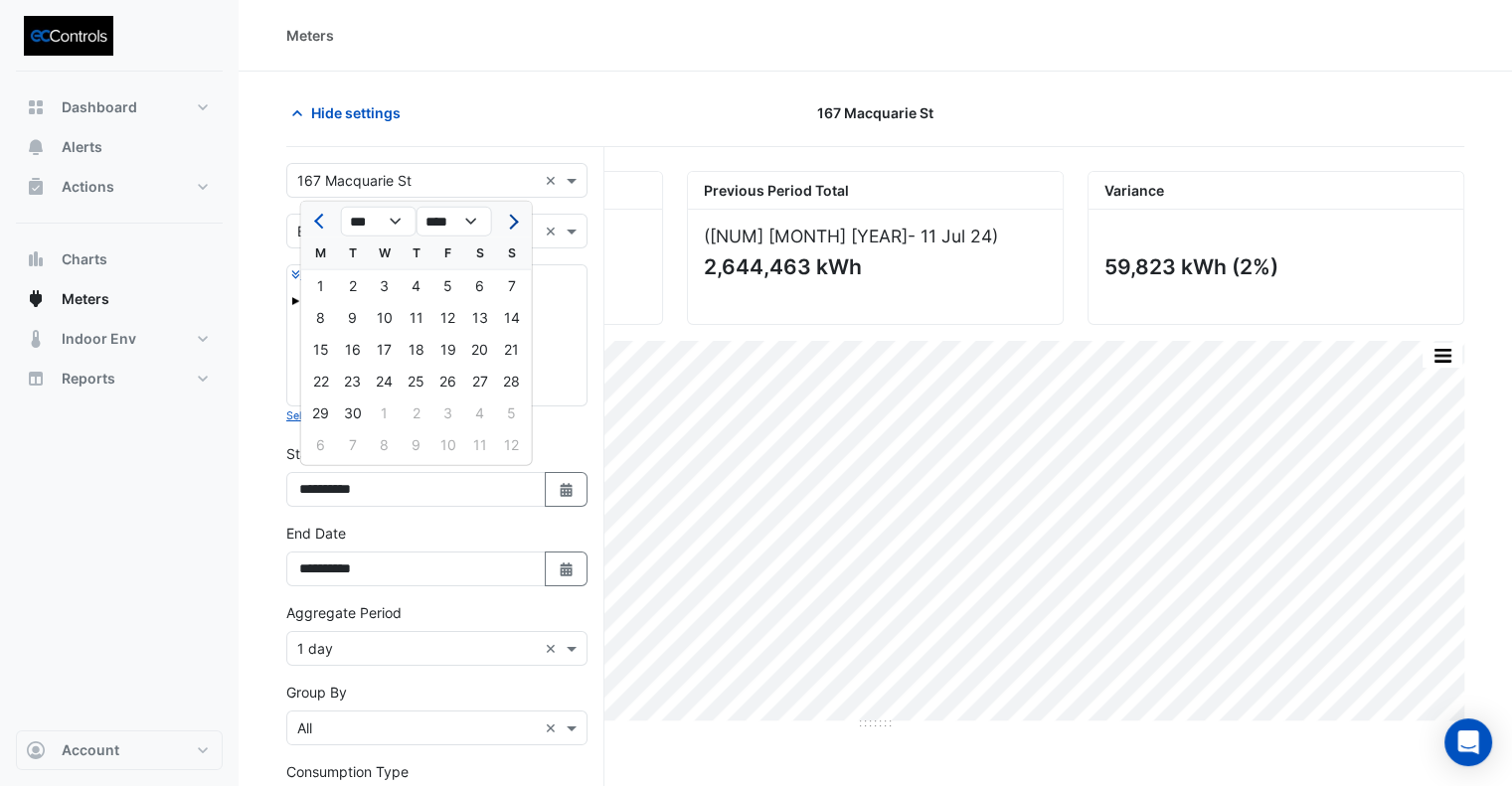 click 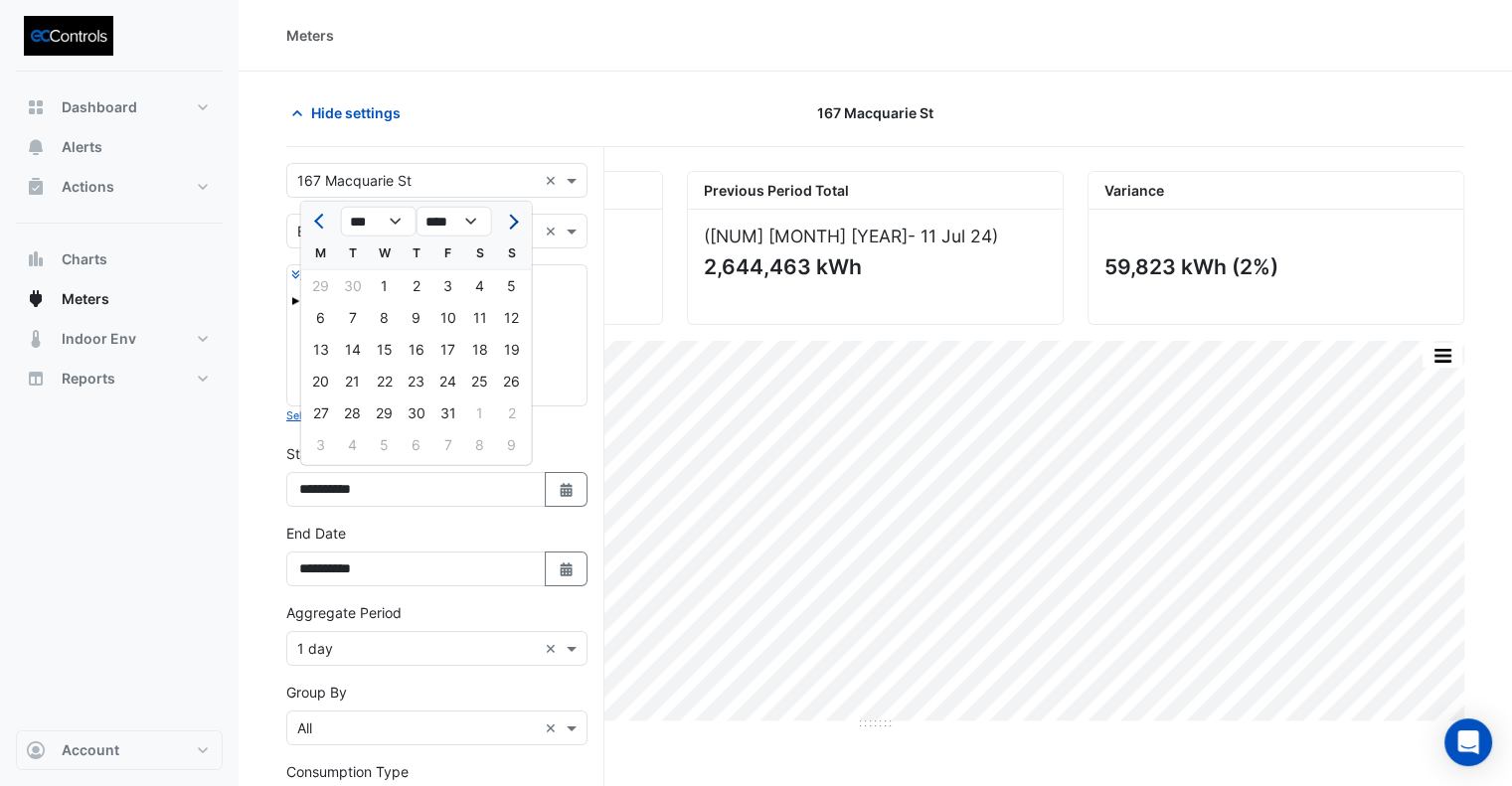 click 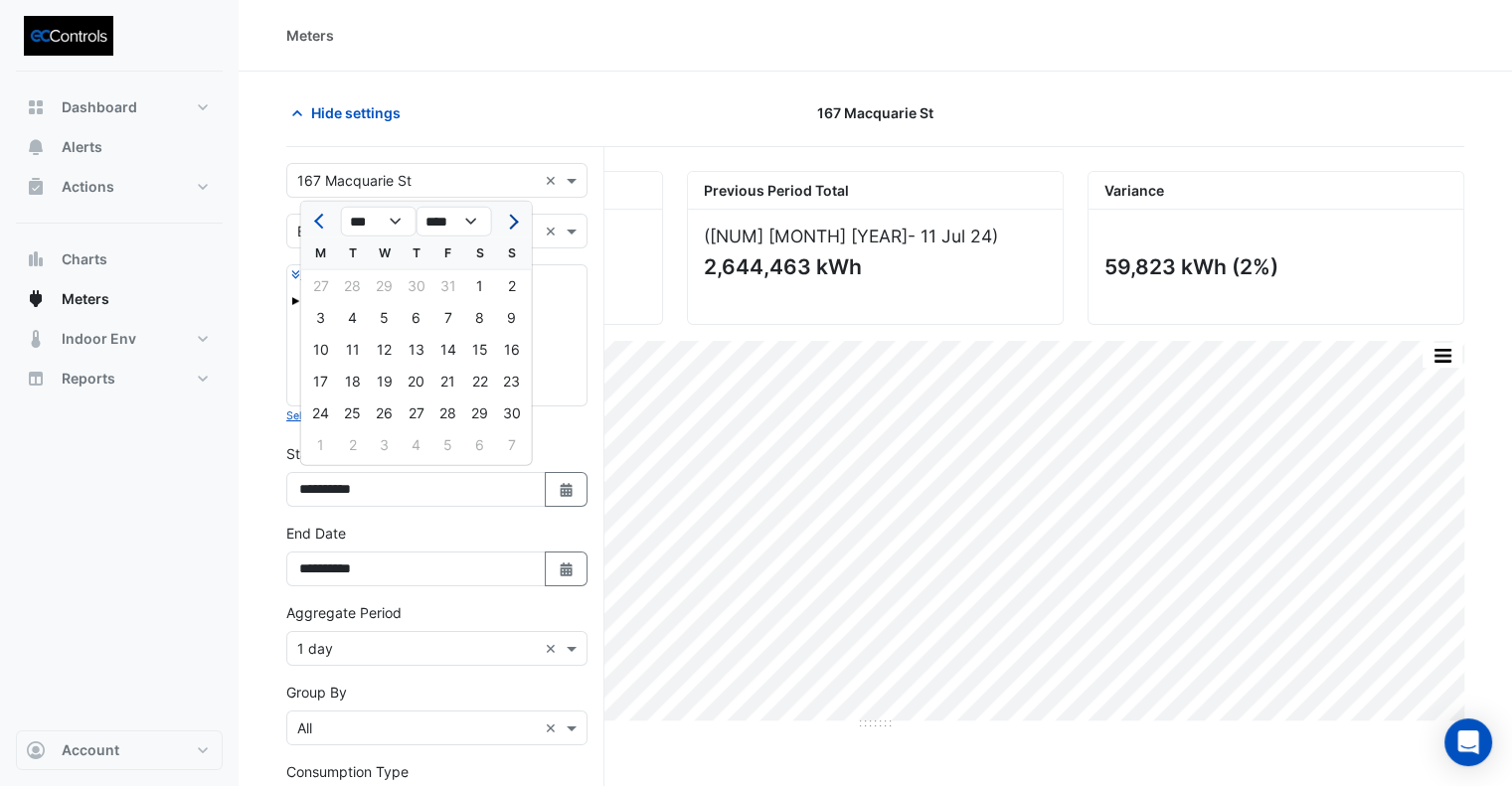 click 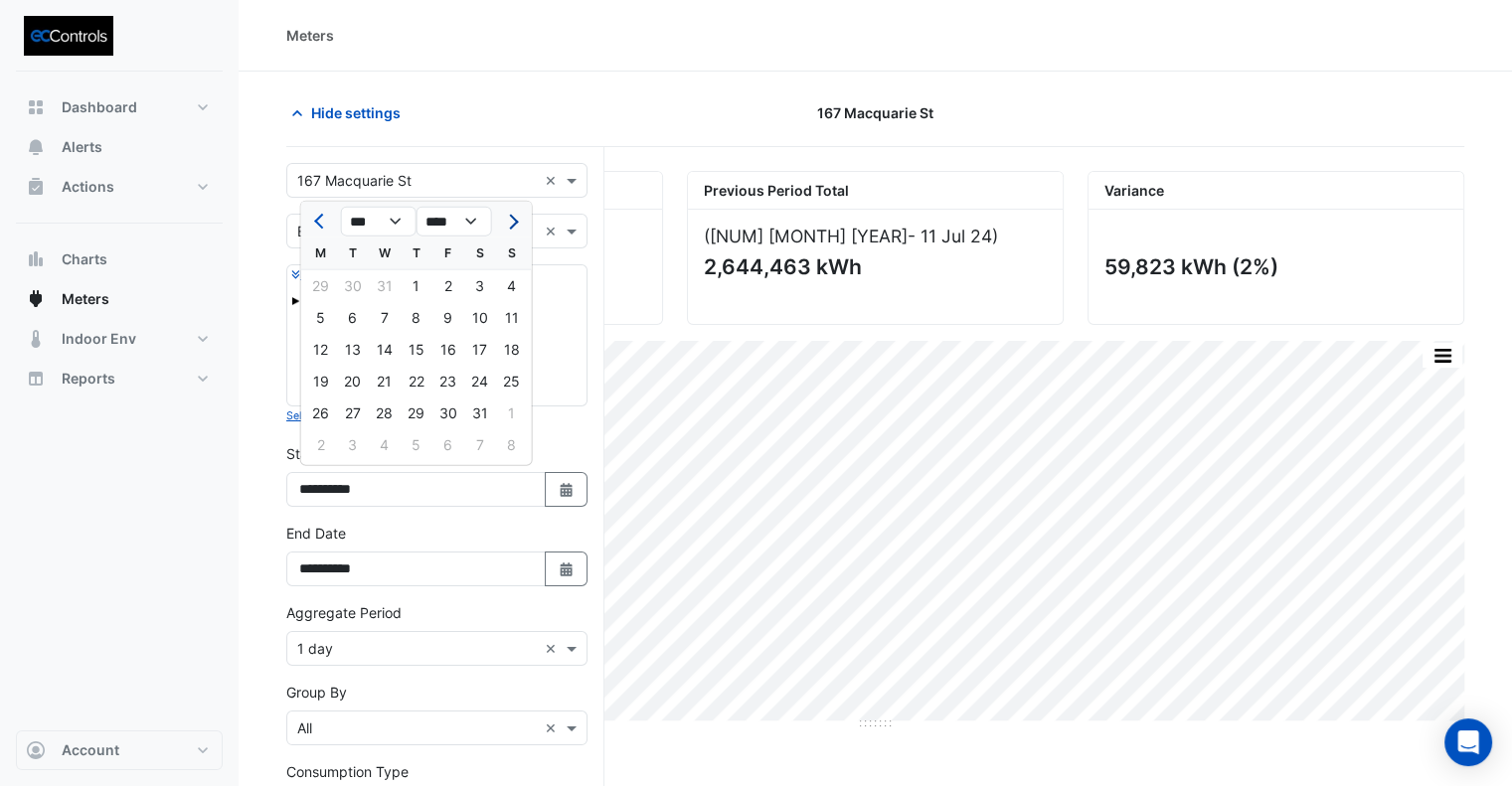 click 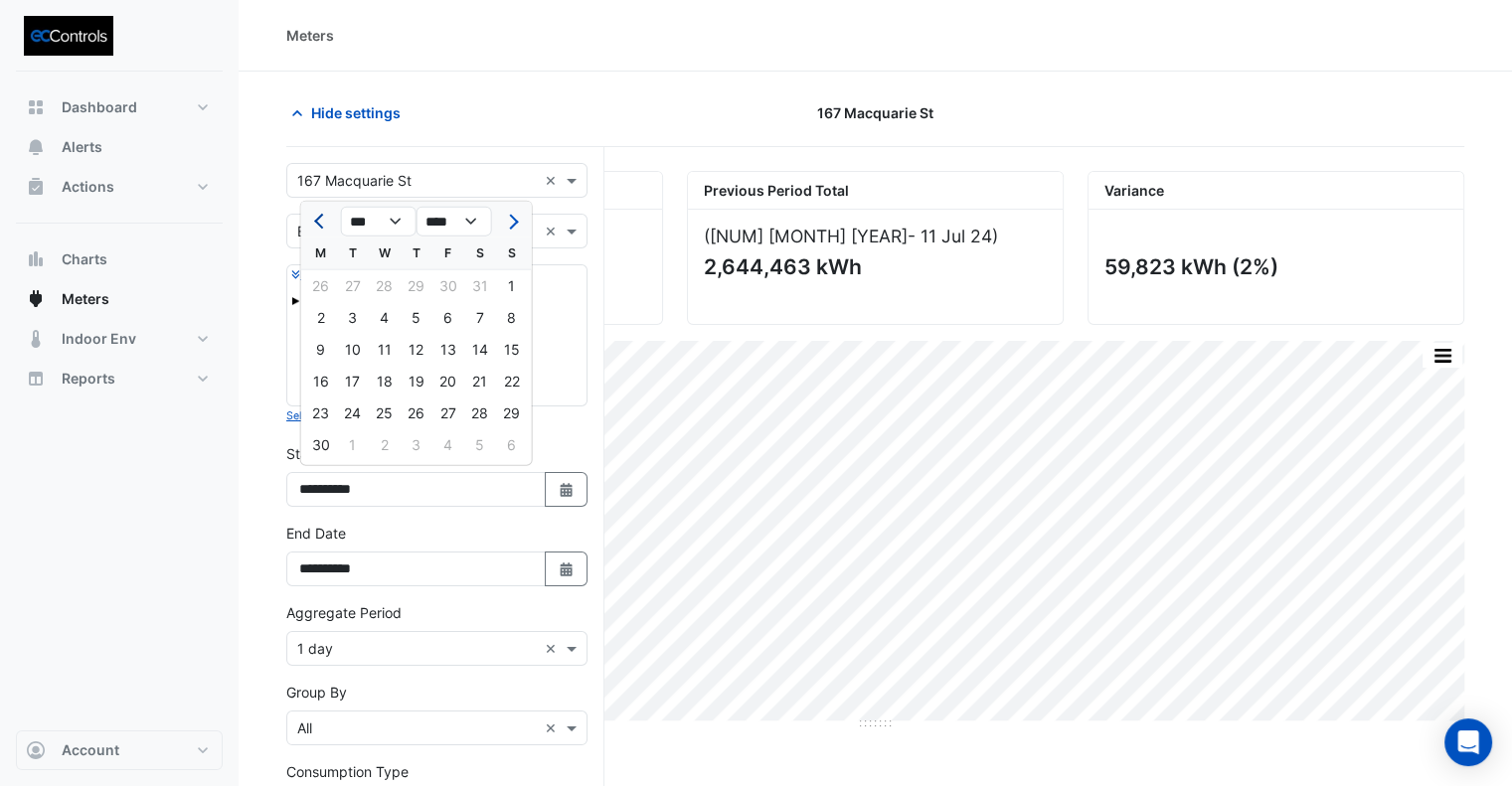 click 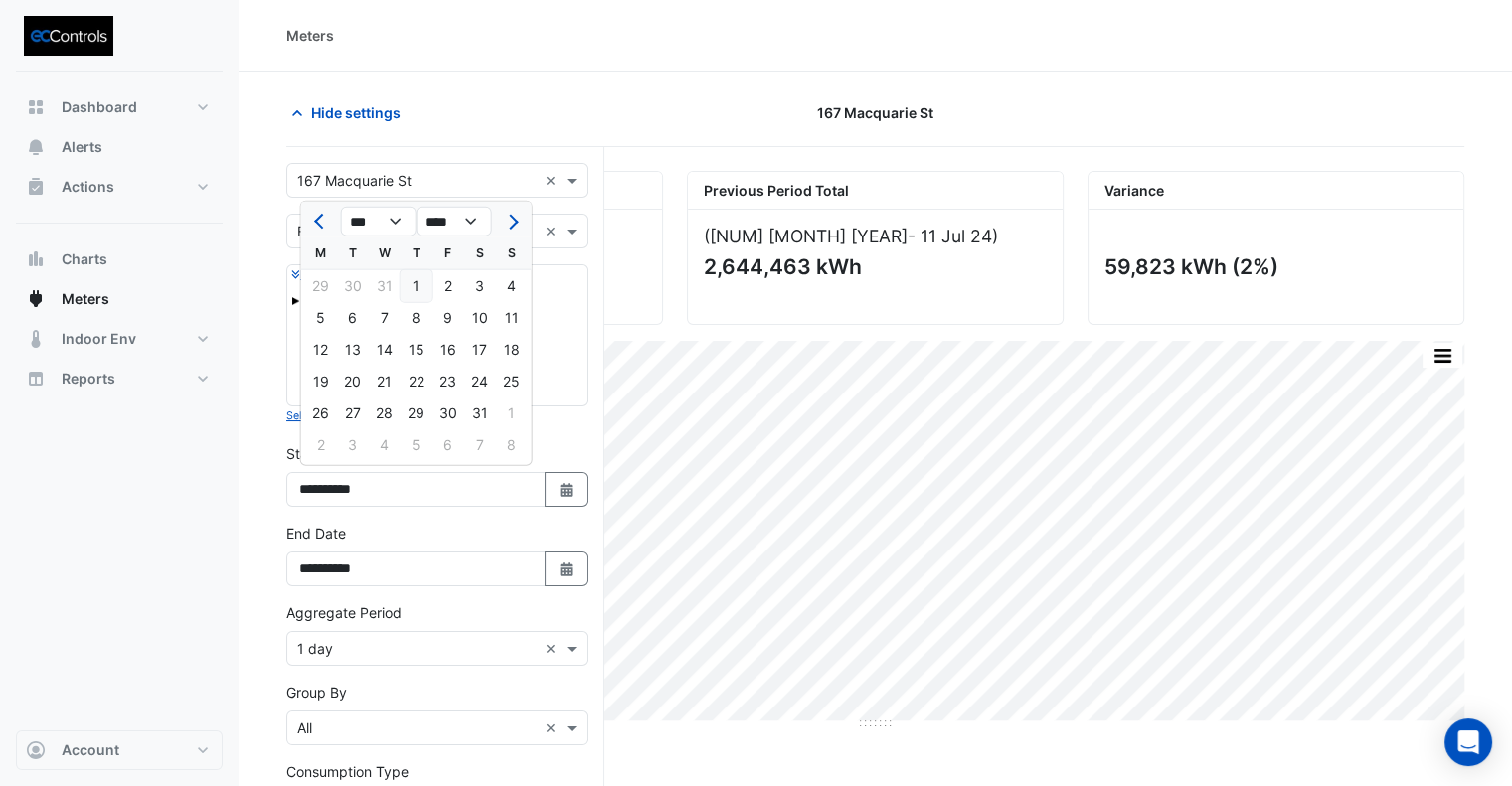 click on "1" 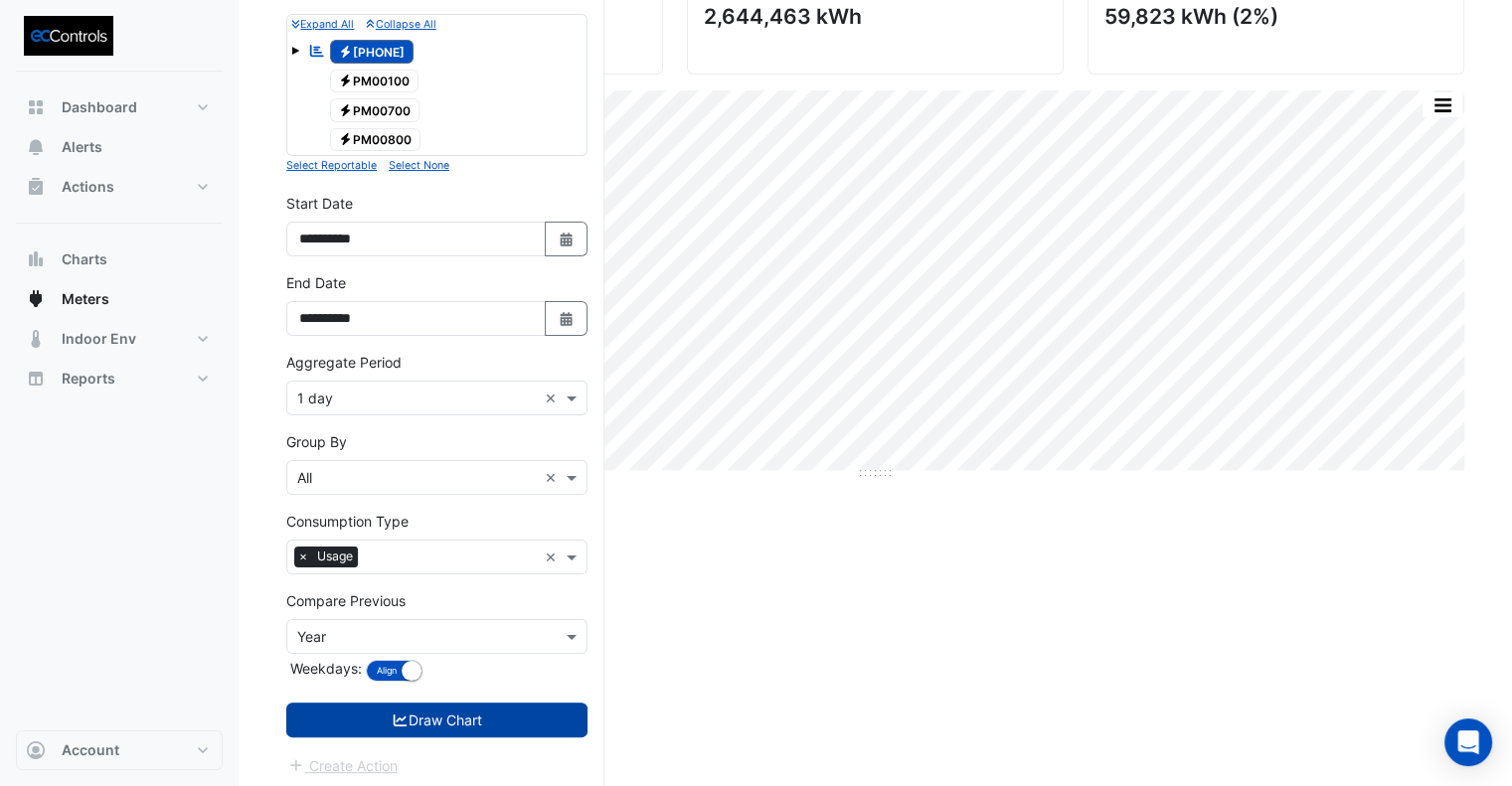 click on "Draw Chart" at bounding box center (436, 719) 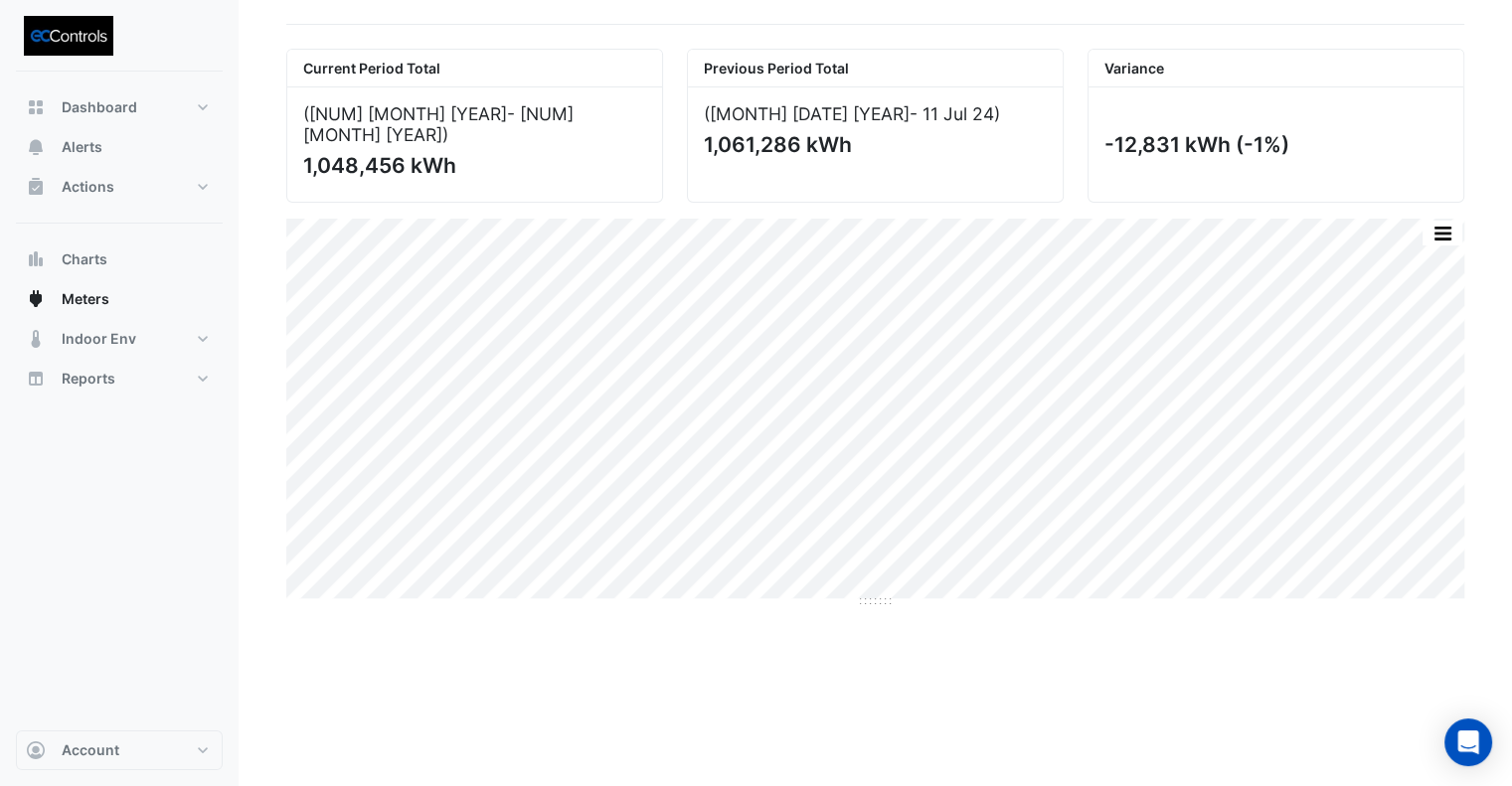 scroll, scrollTop: 0, scrollLeft: 0, axis: both 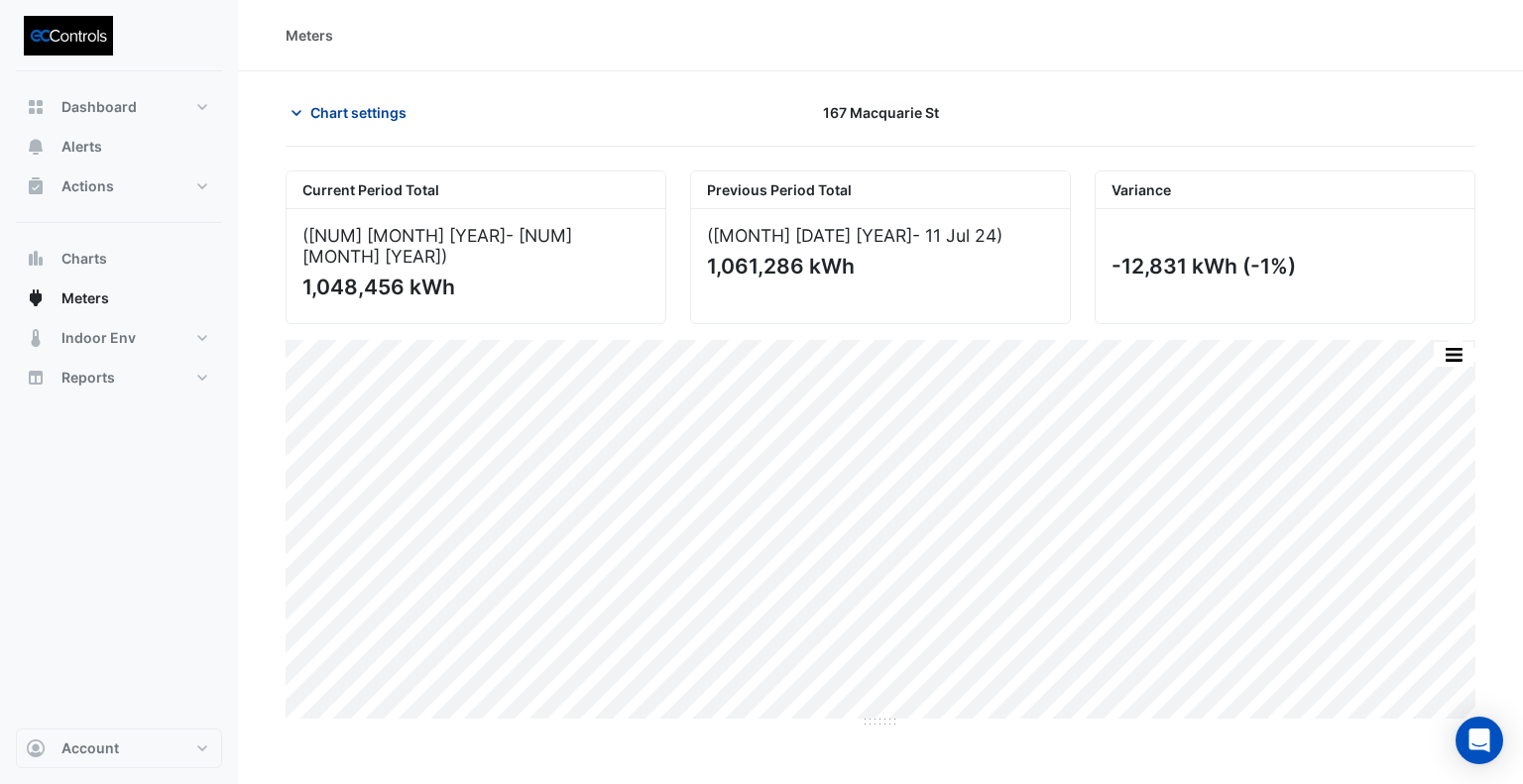click on "Chart settings" 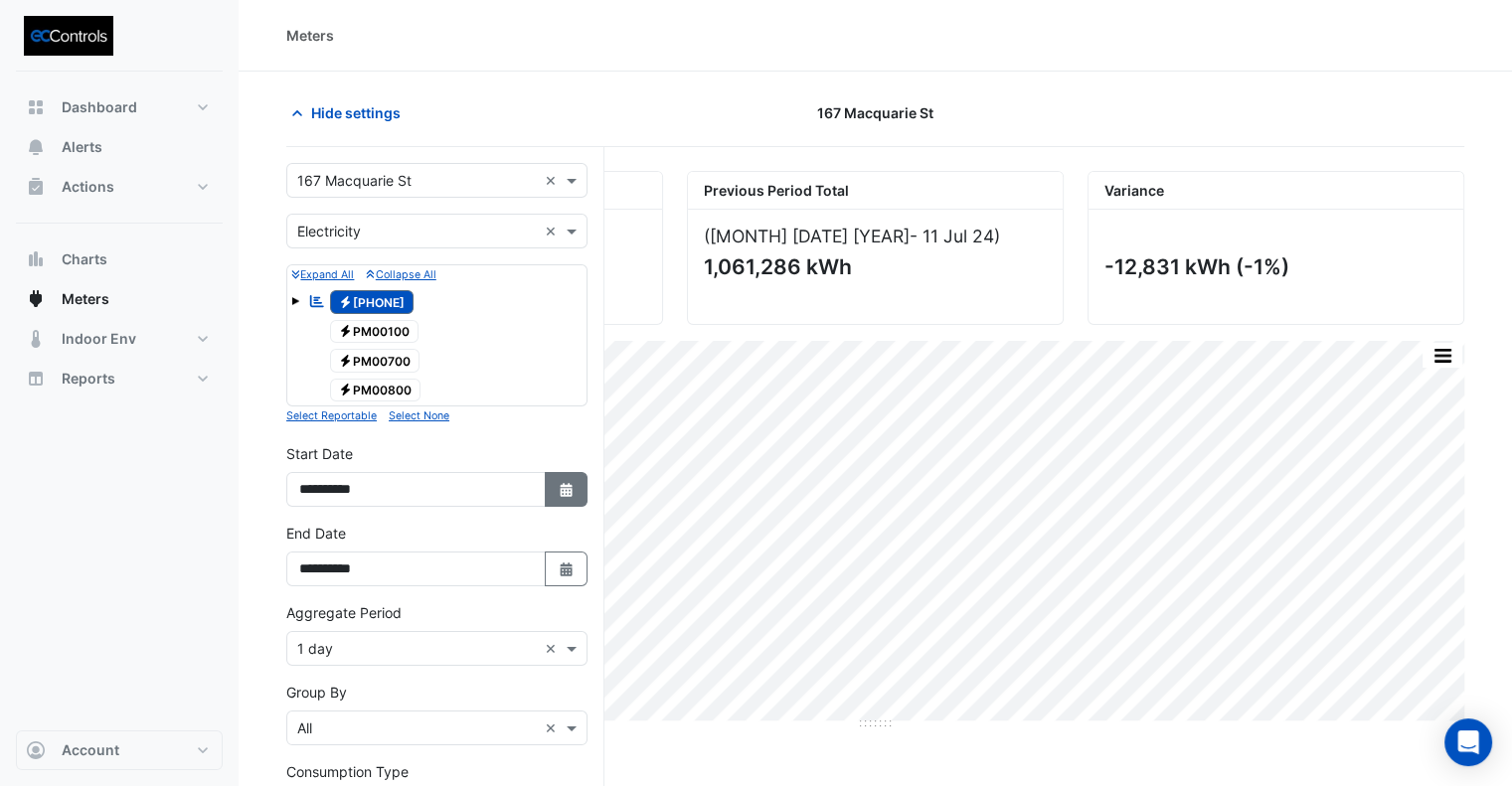 click 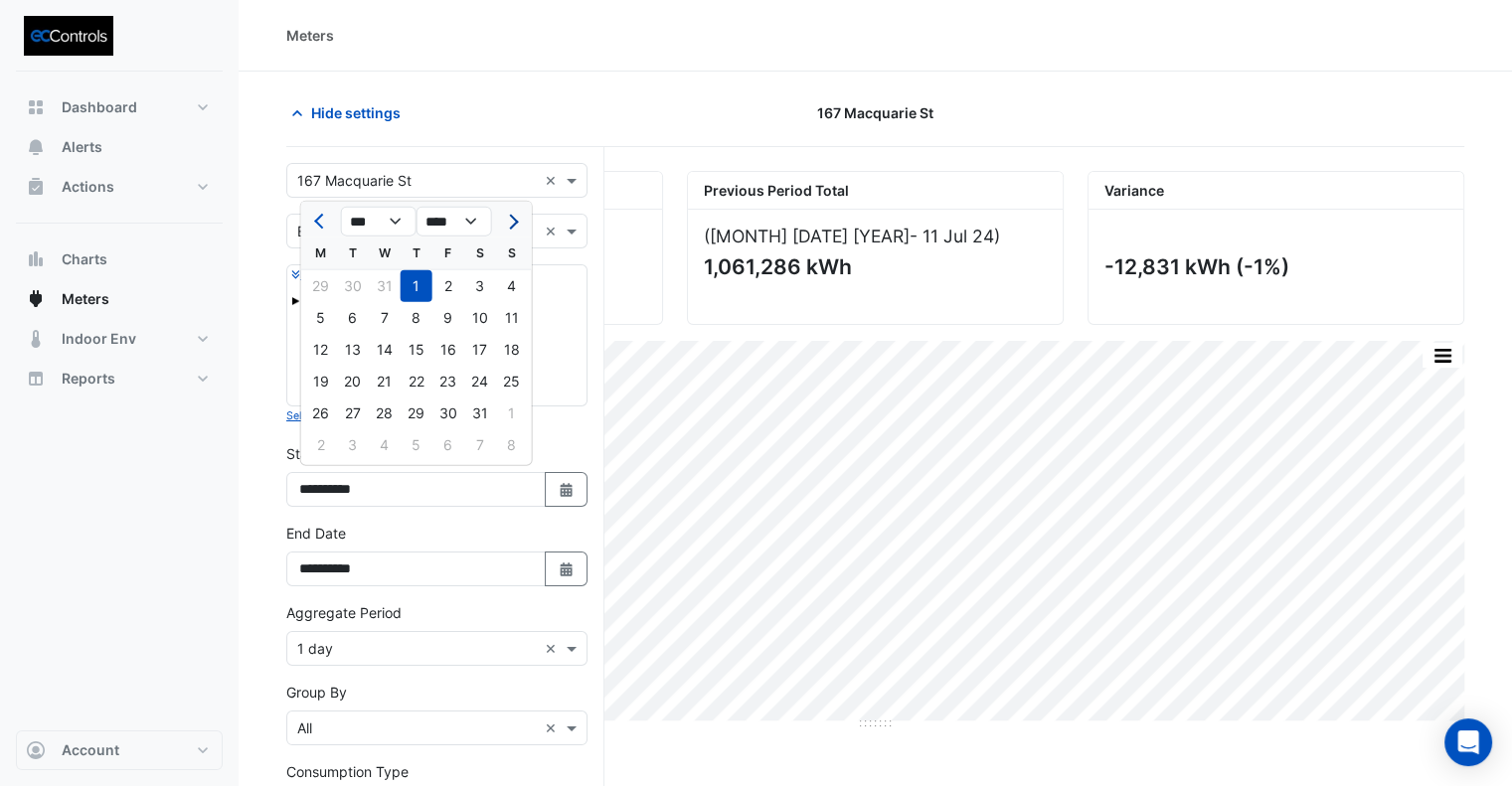click 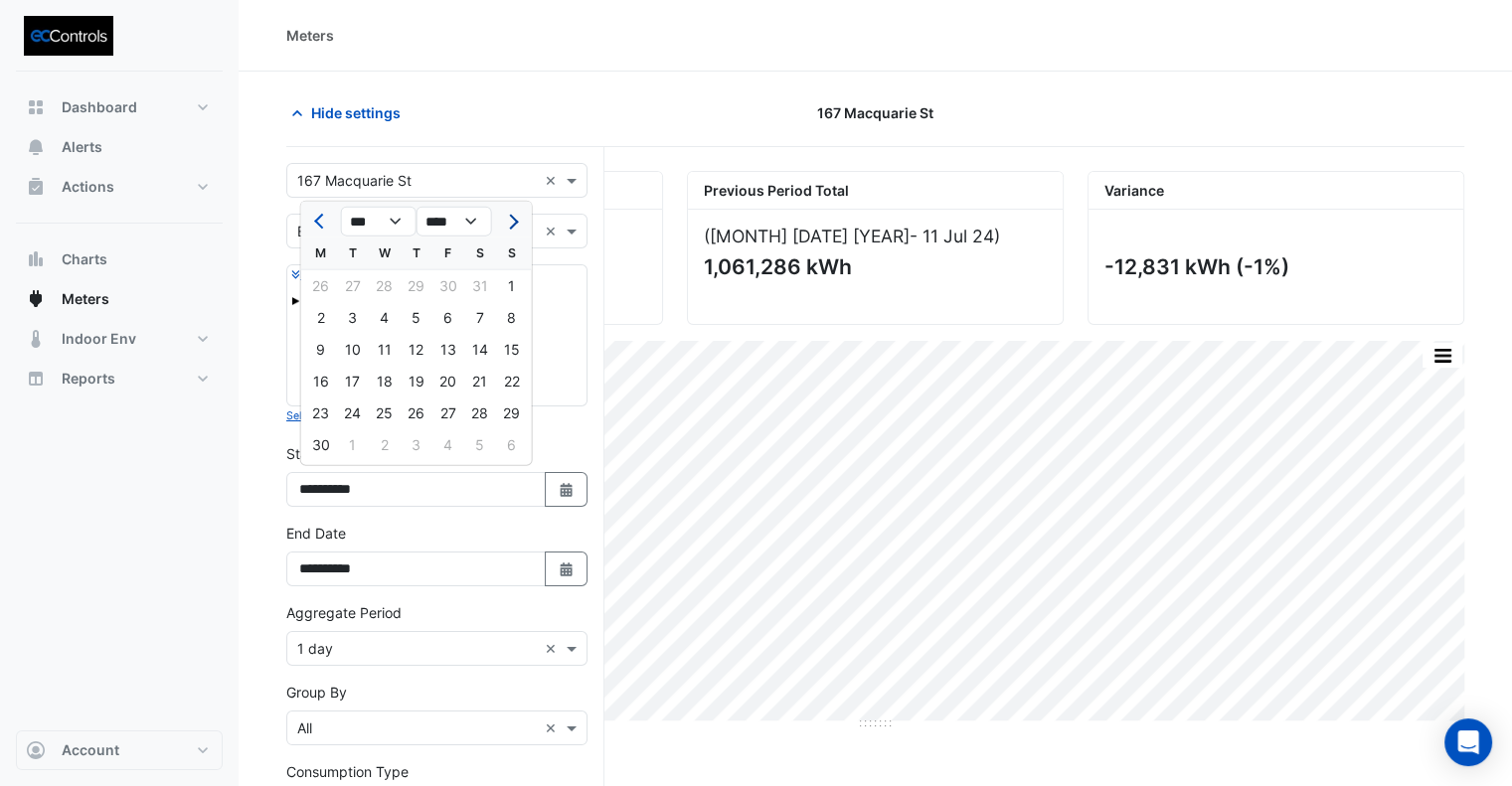 click 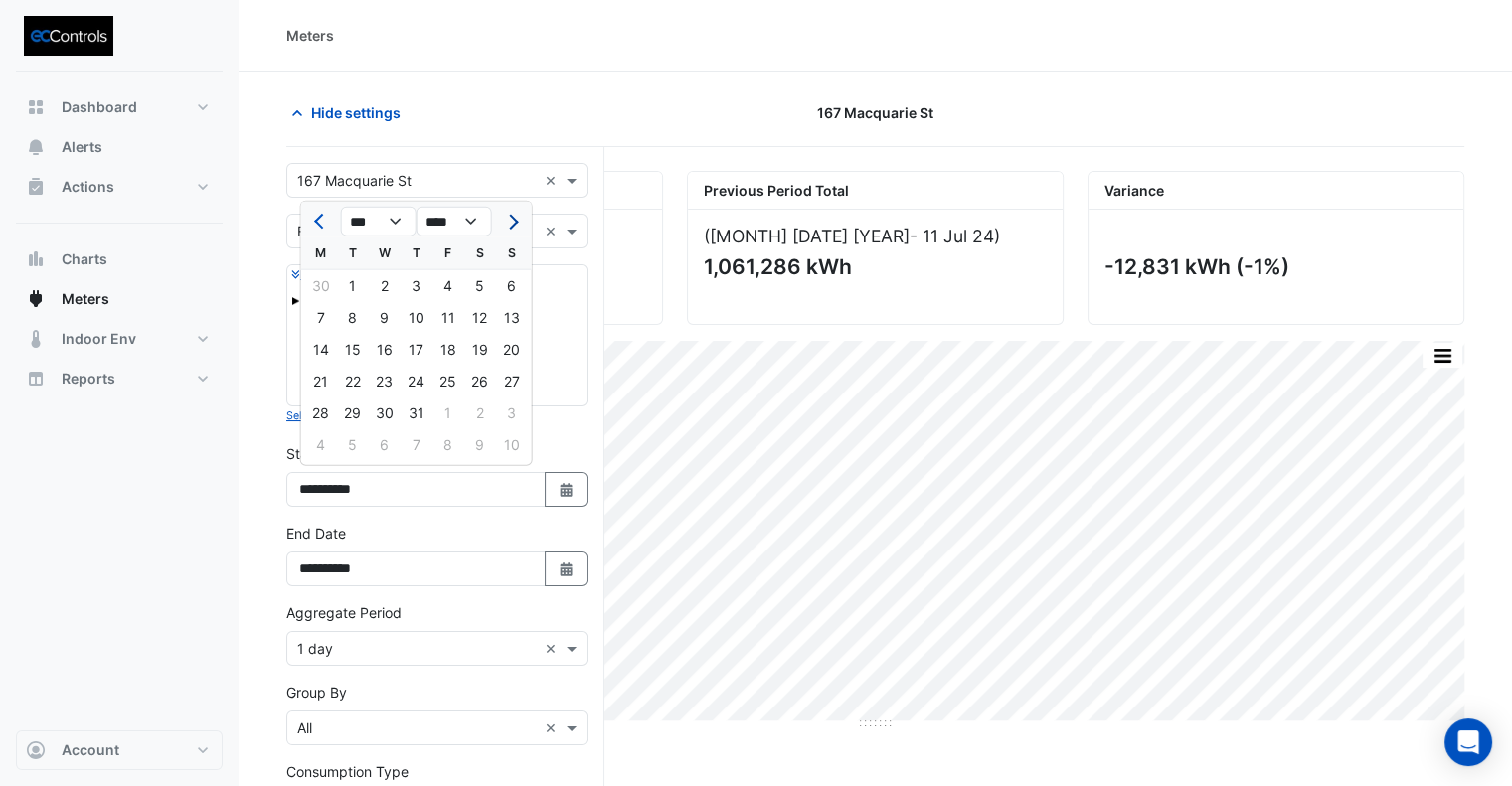 click 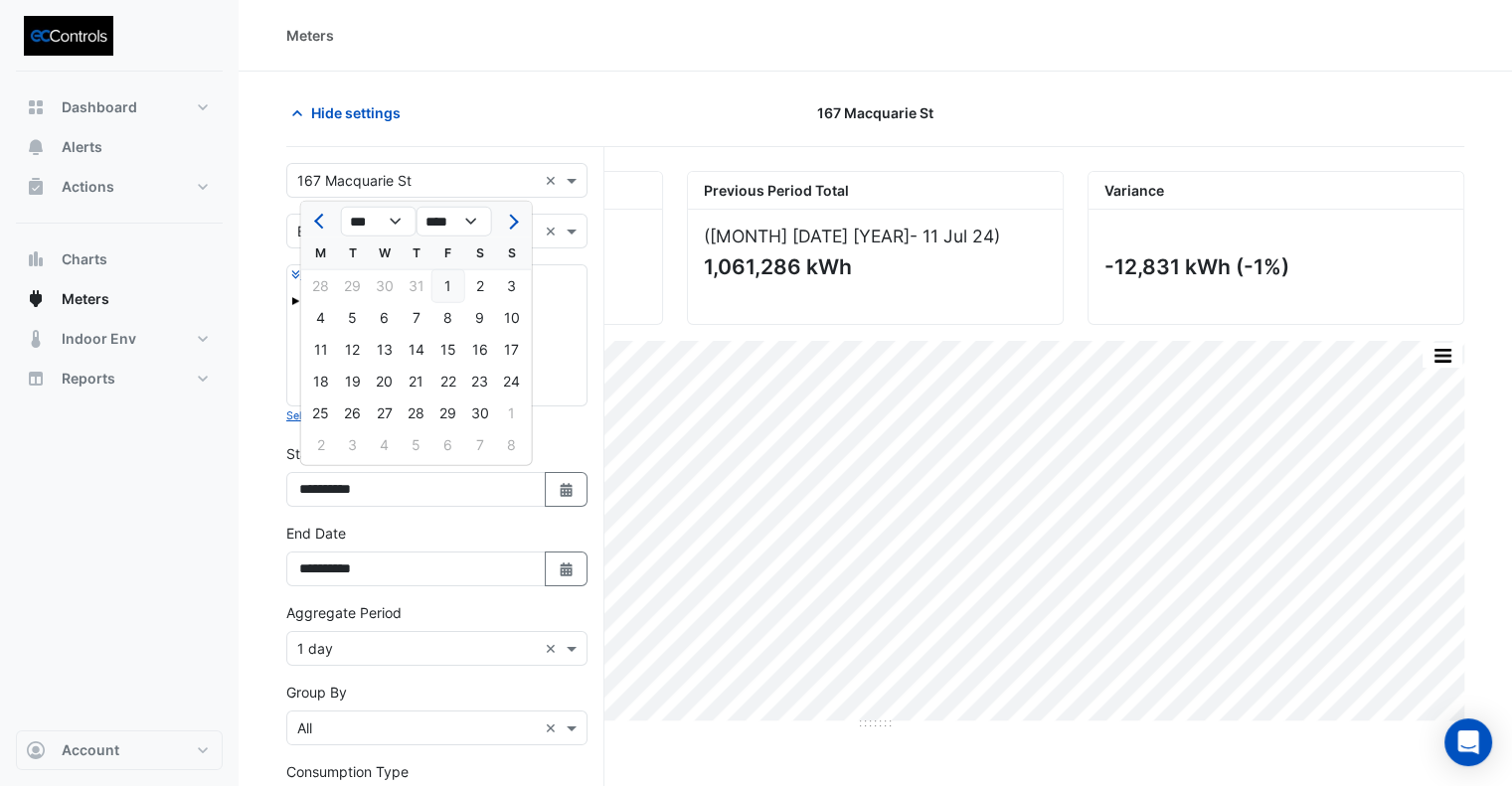 click on "1" 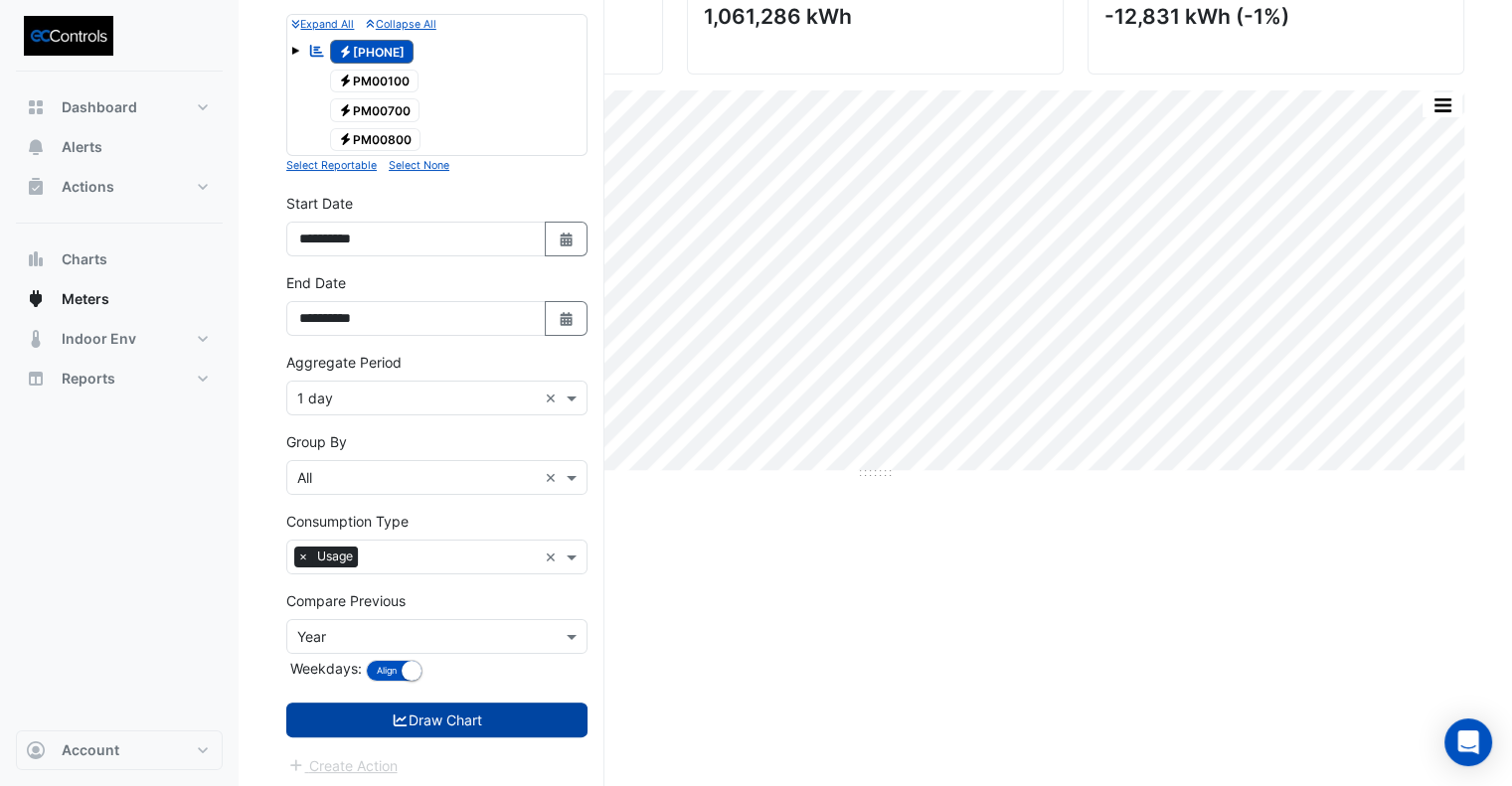click on "Draw Chart" at bounding box center (436, 719) 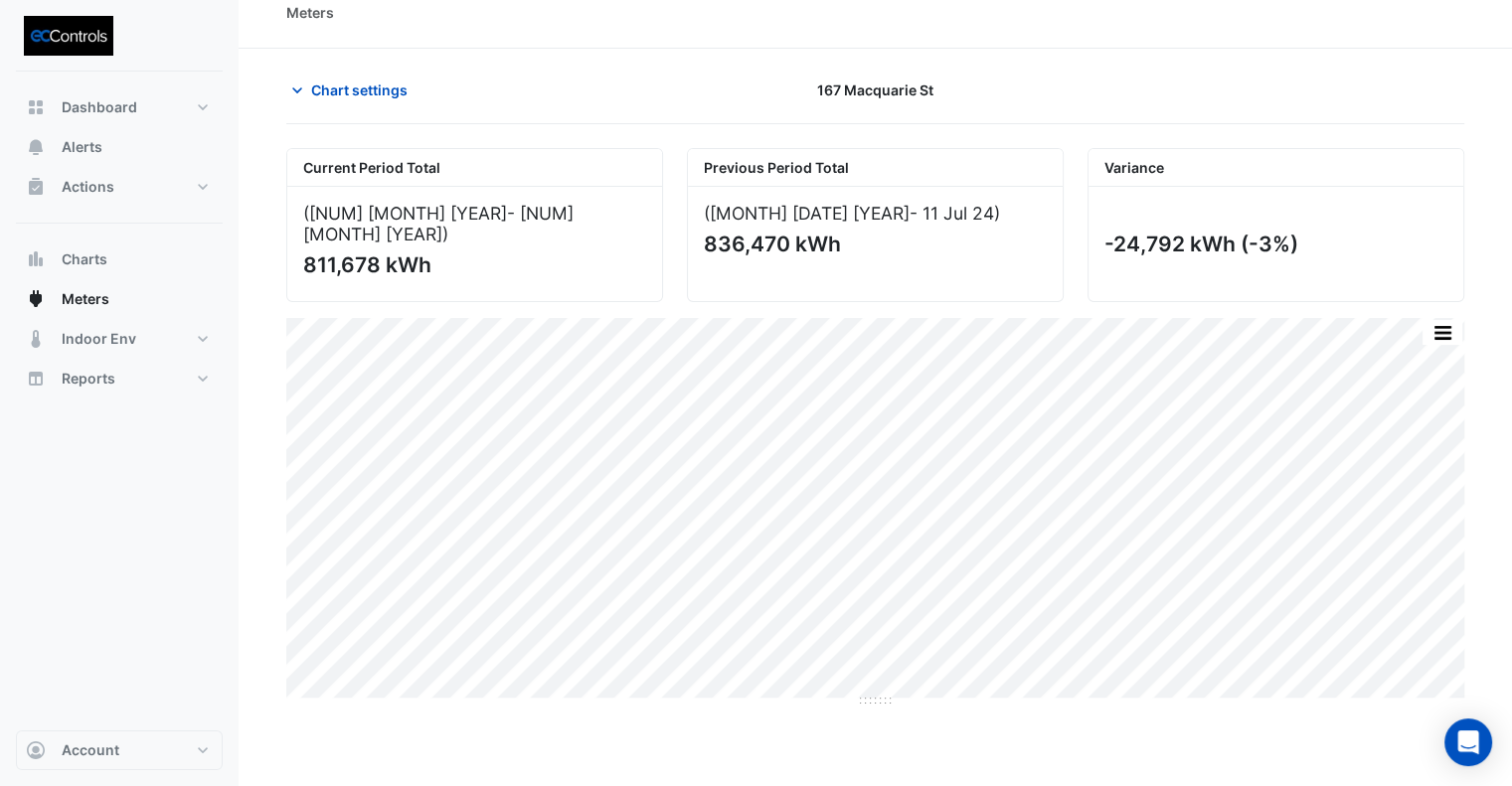 scroll, scrollTop: 0, scrollLeft: 0, axis: both 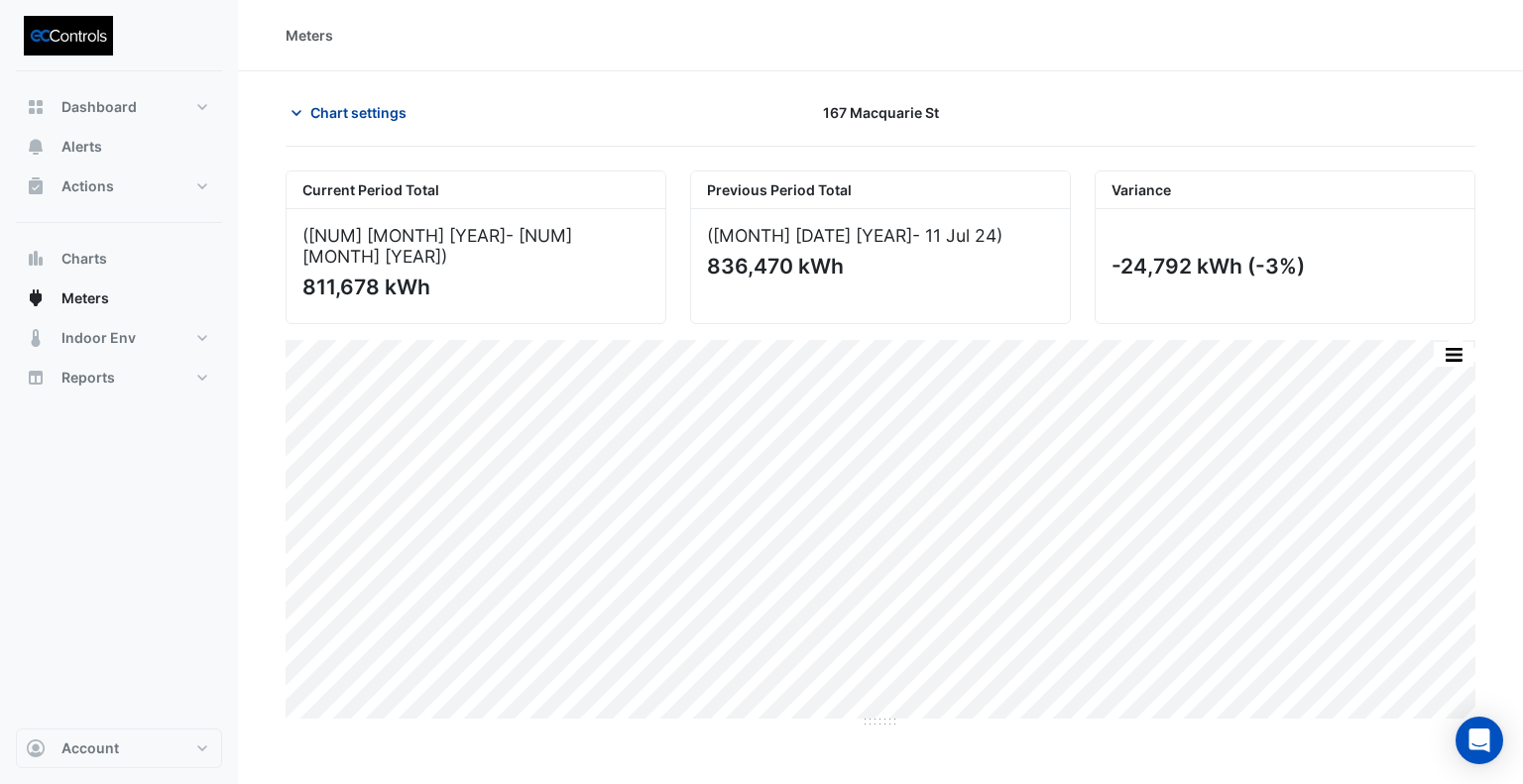click on "Chart settings" 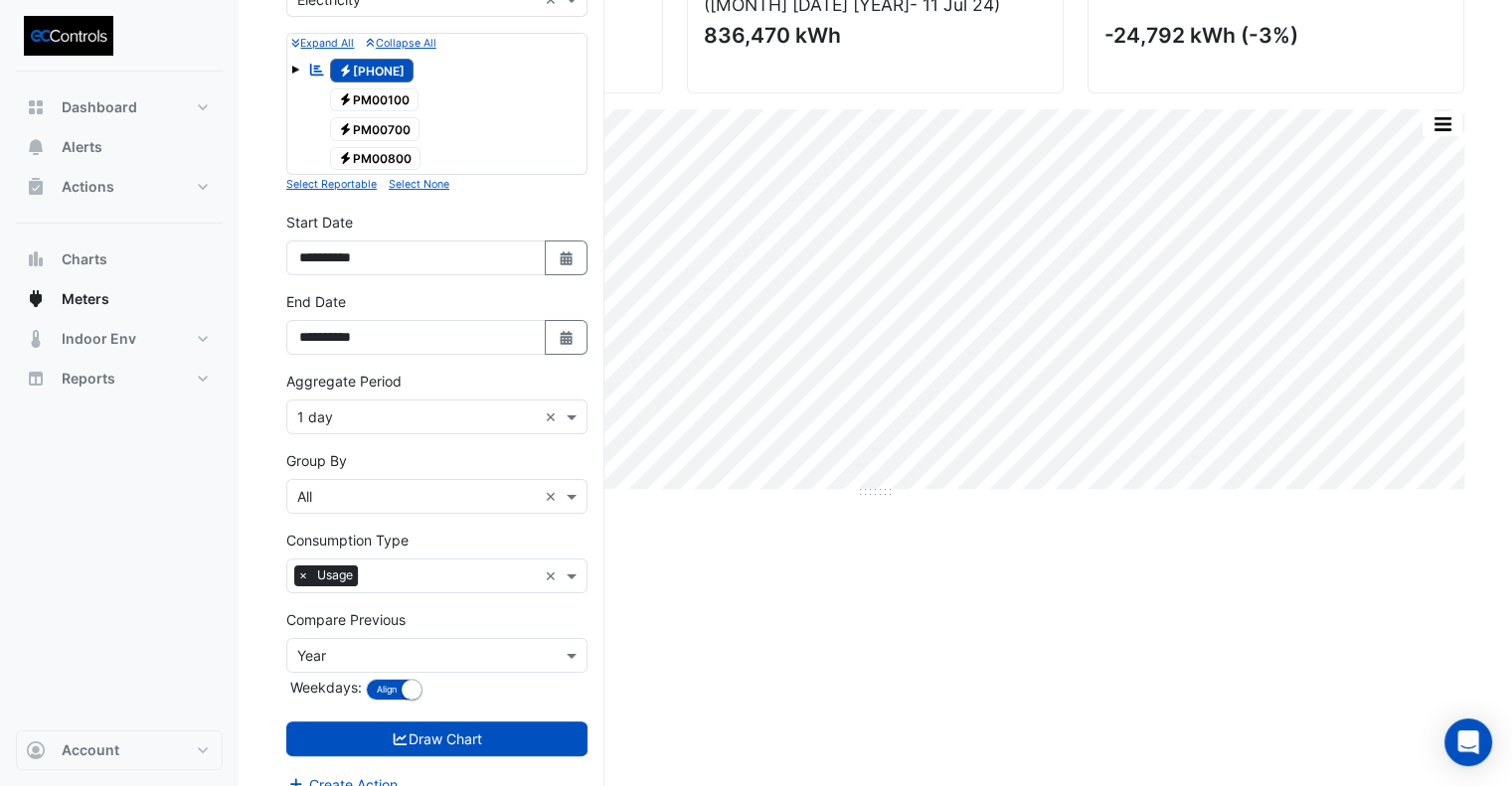 scroll, scrollTop: 250, scrollLeft: 0, axis: vertical 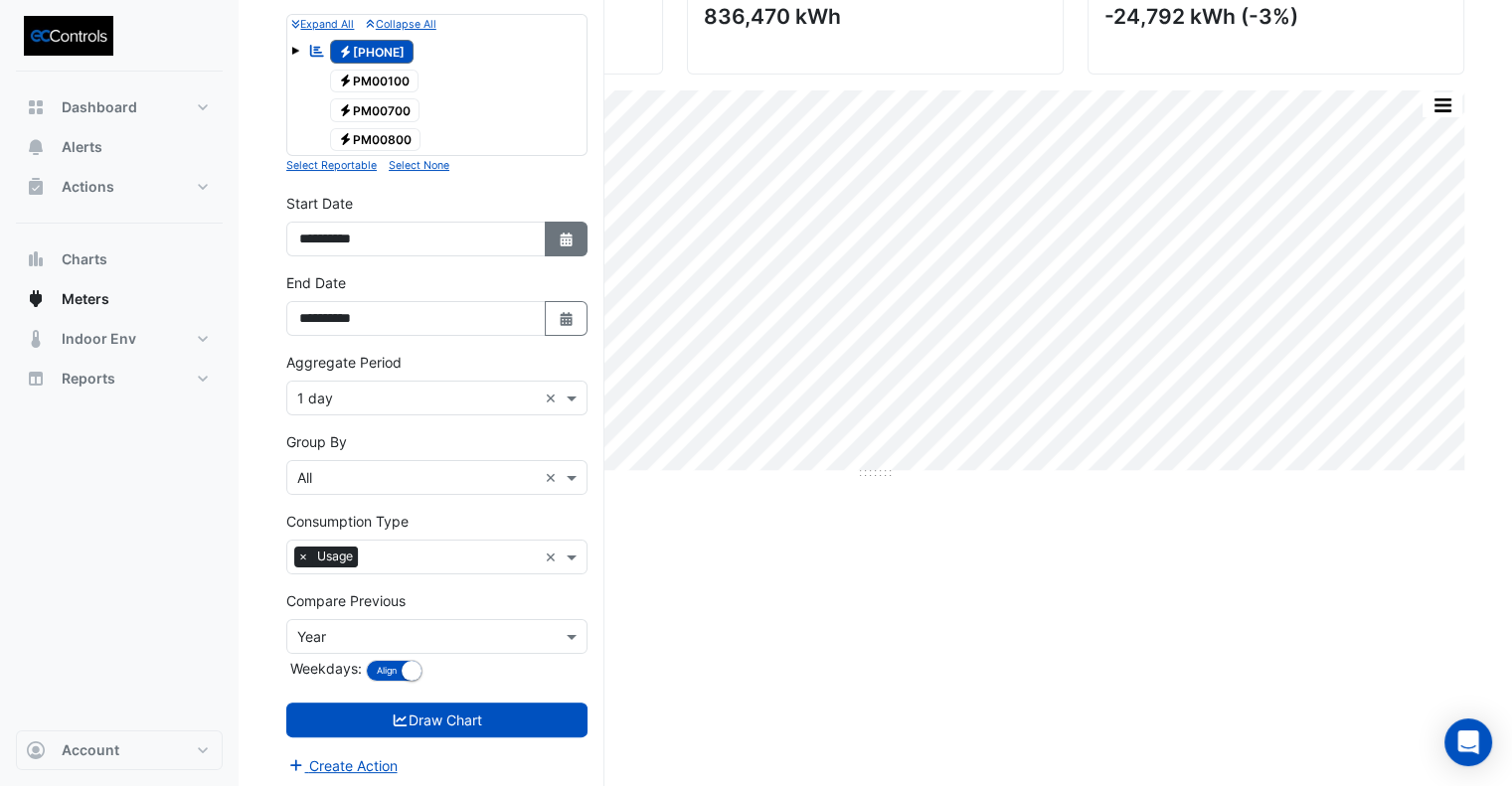 click on "Select Date" 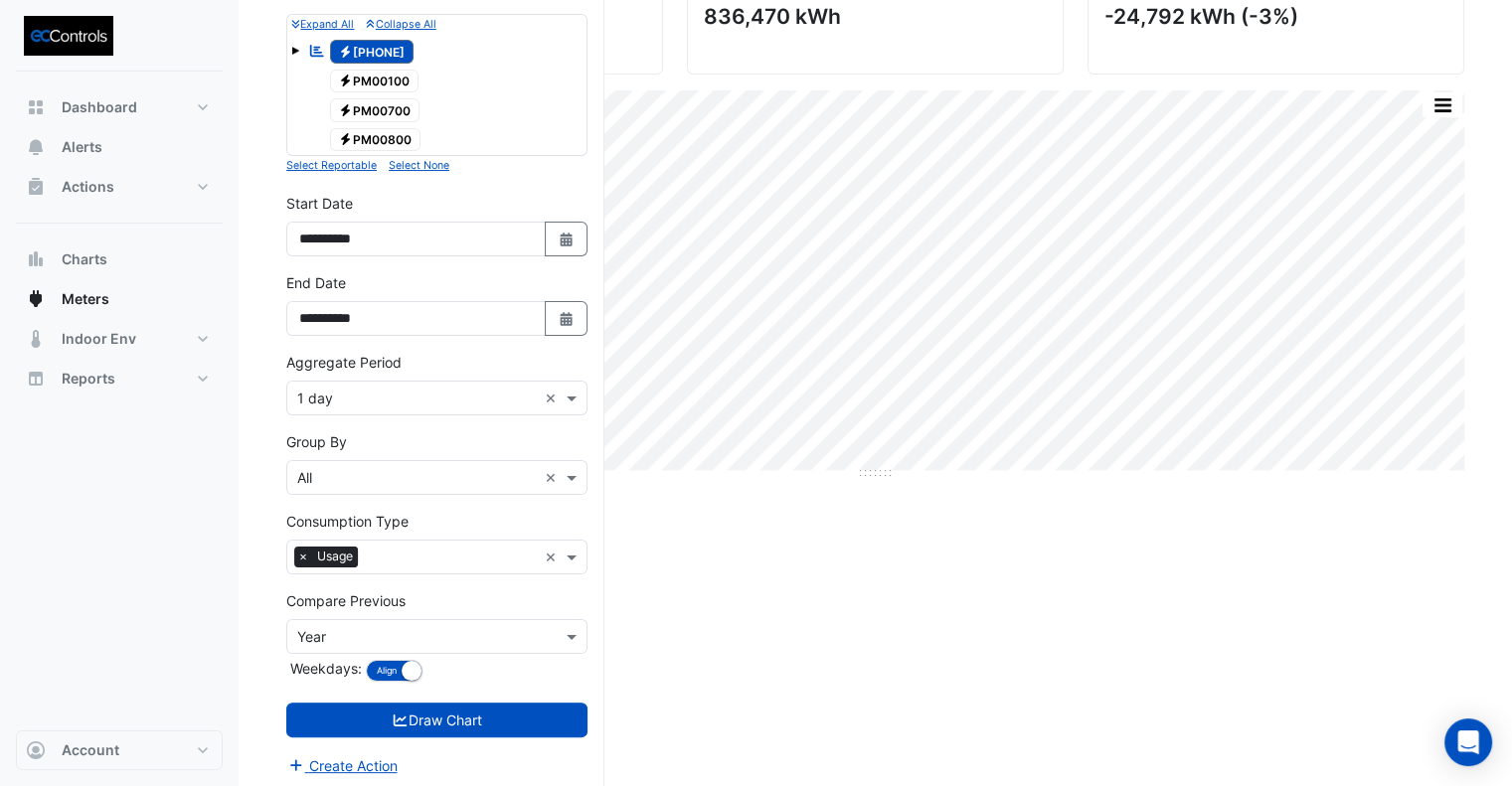 select on "**" 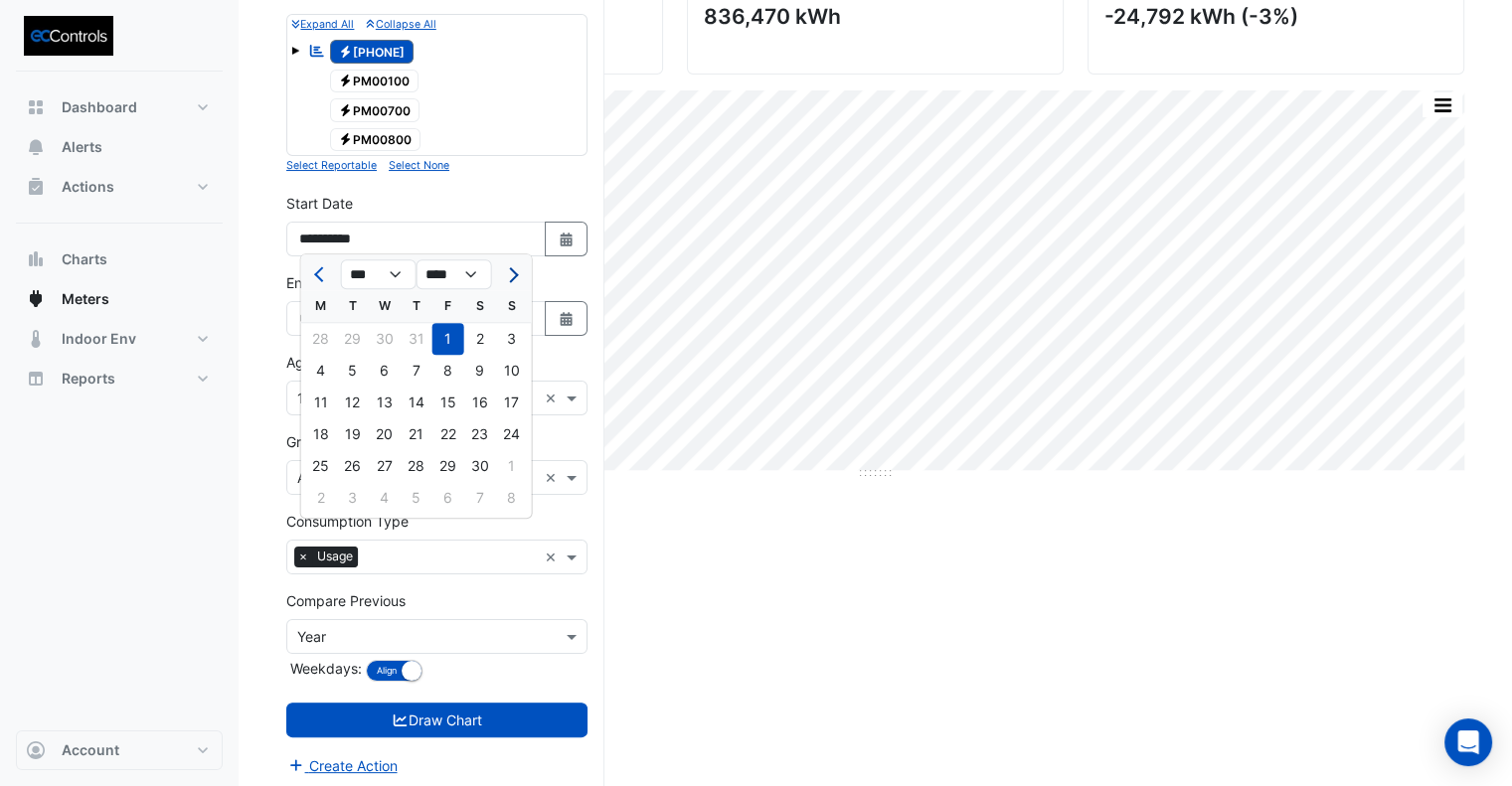 click 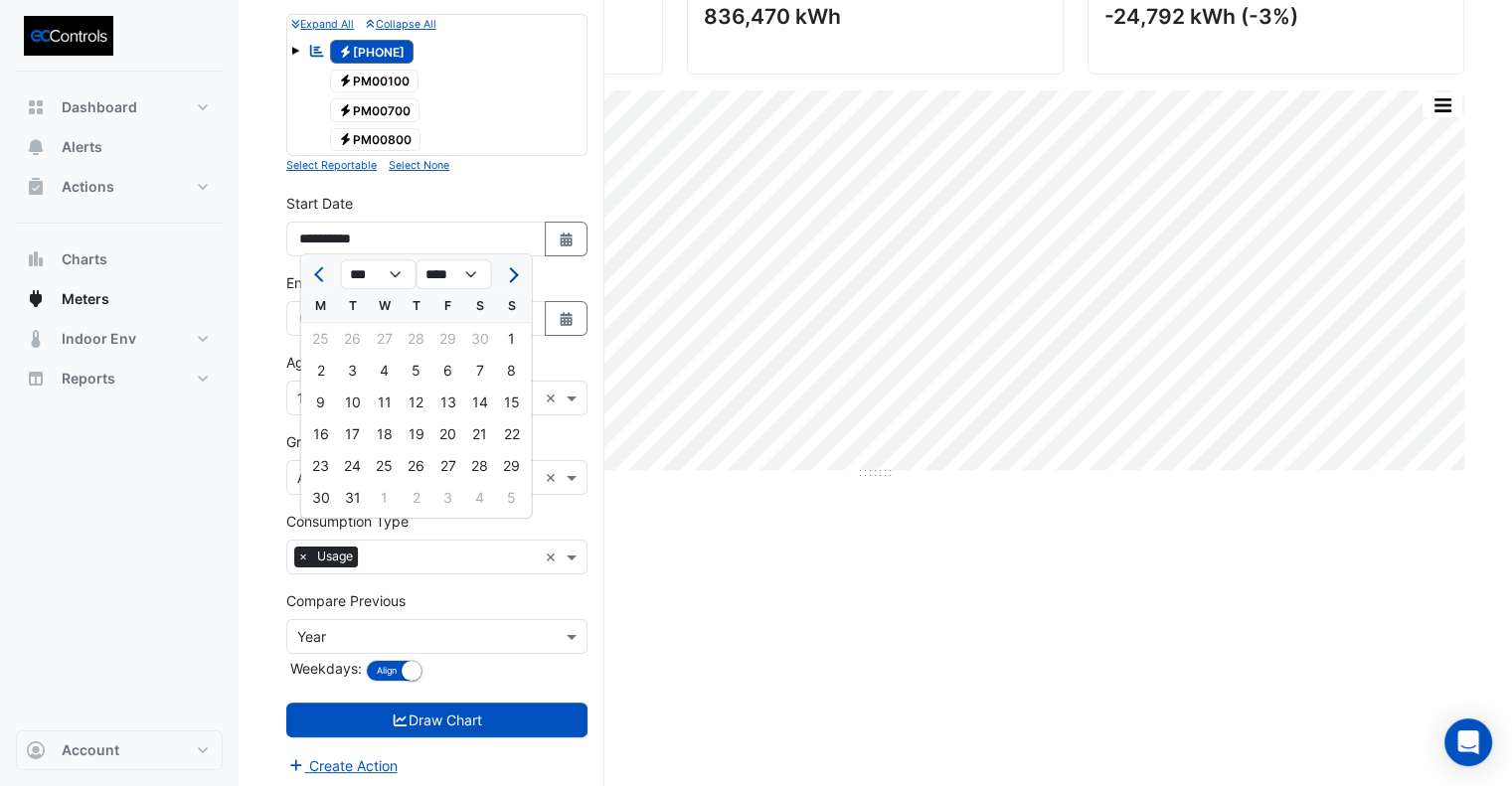 click 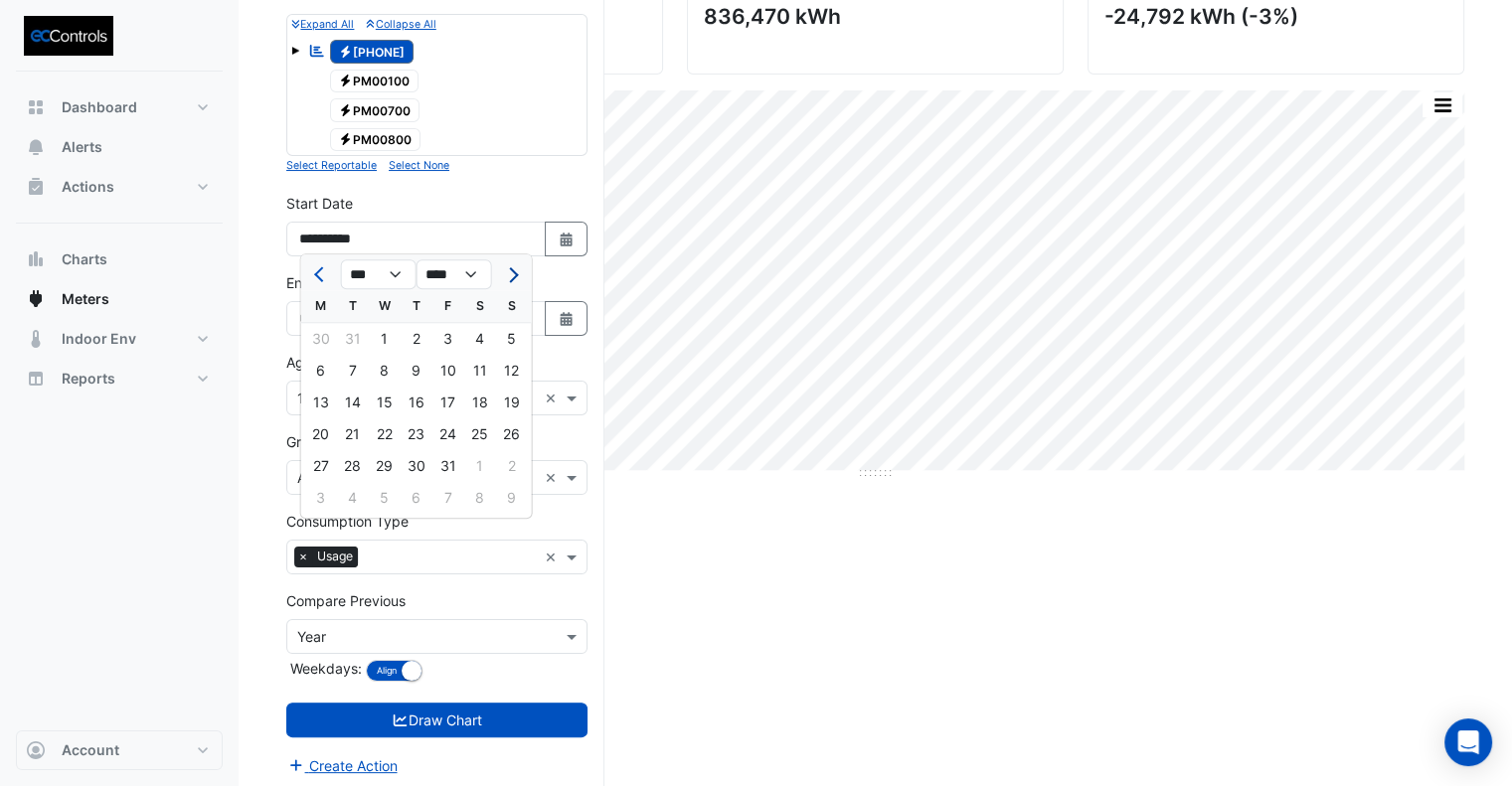 click 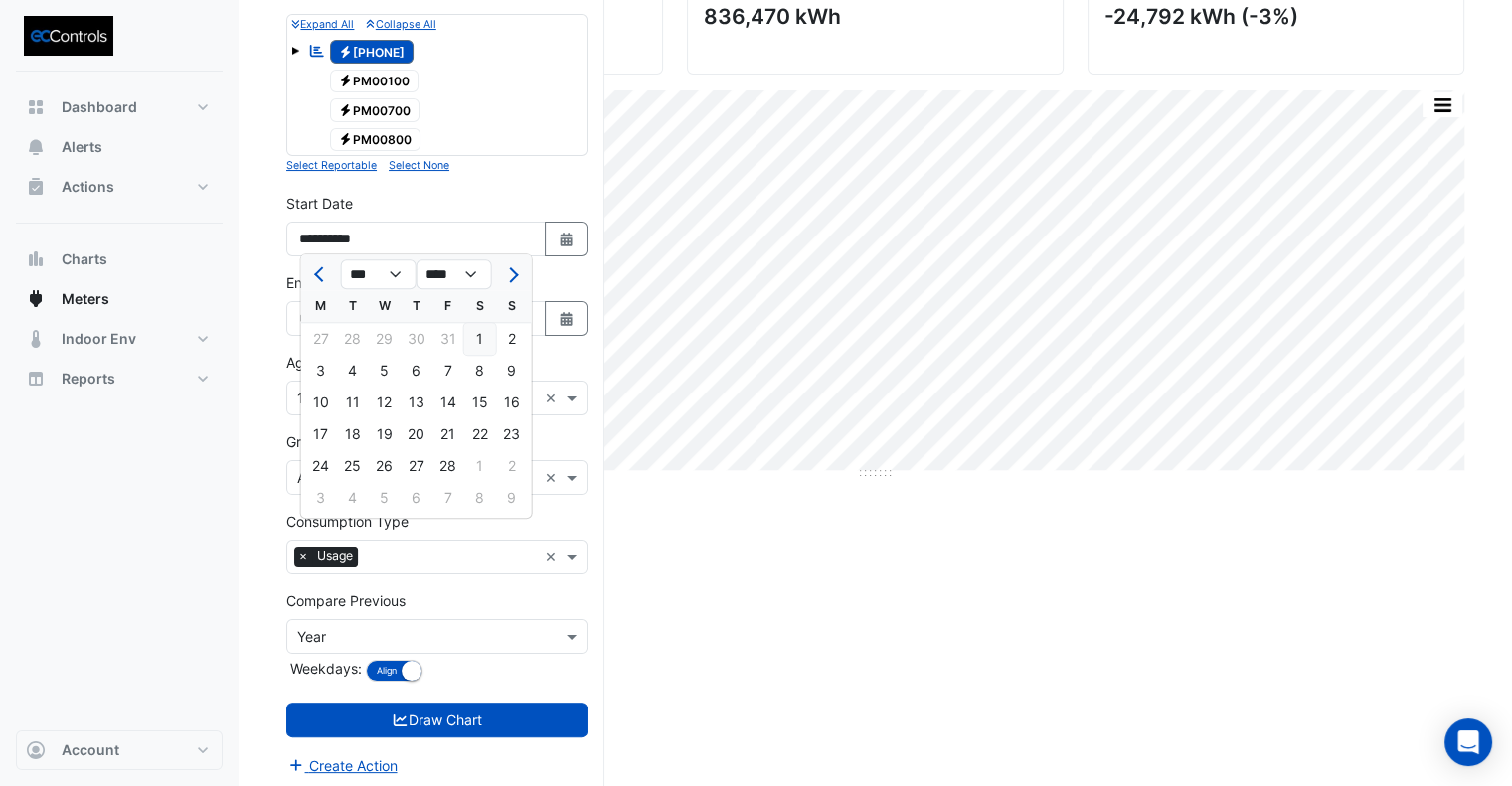 click on "1" 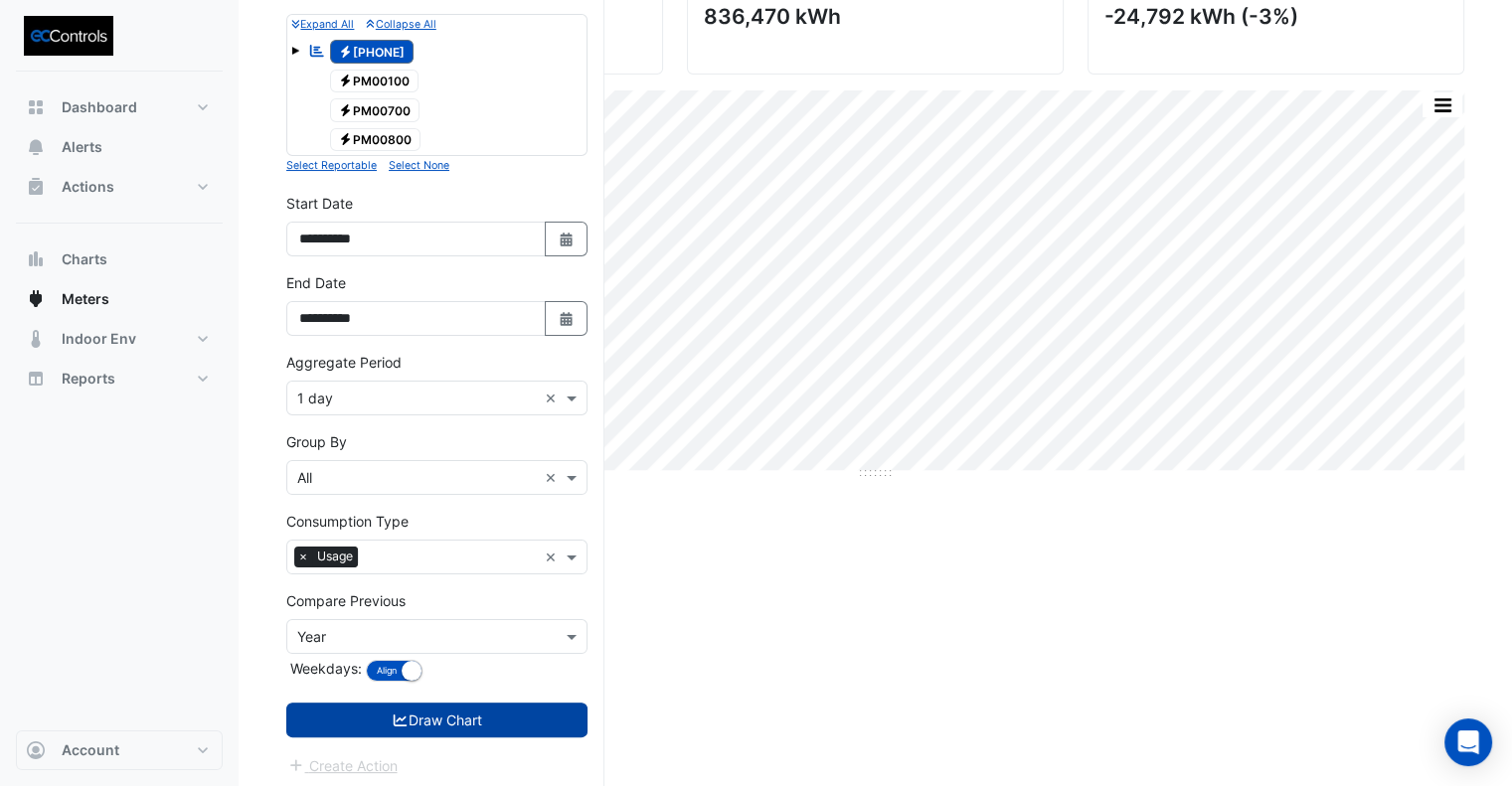click on "Draw Chart" at bounding box center [436, 719] 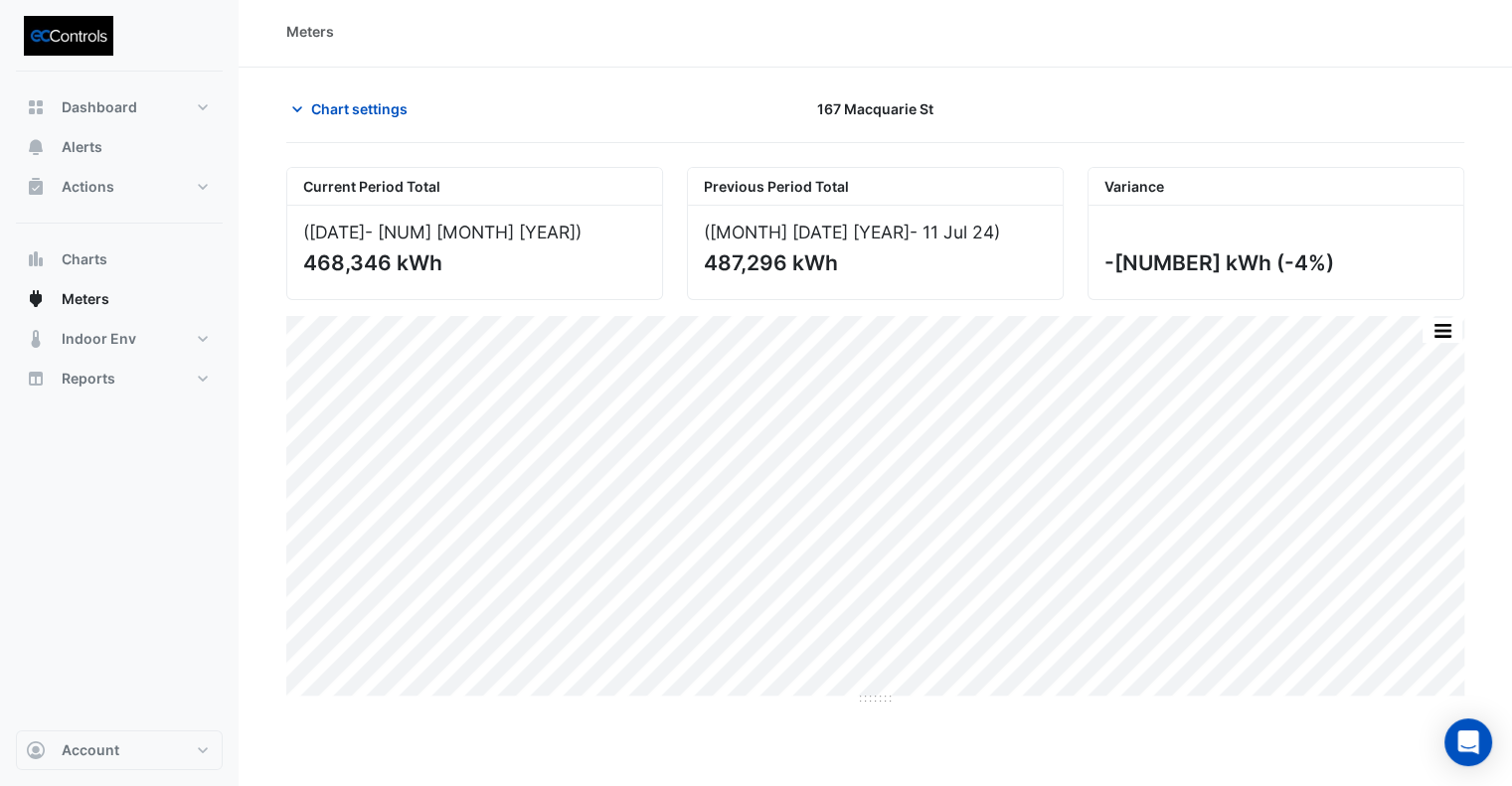 scroll, scrollTop: 0, scrollLeft: 0, axis: both 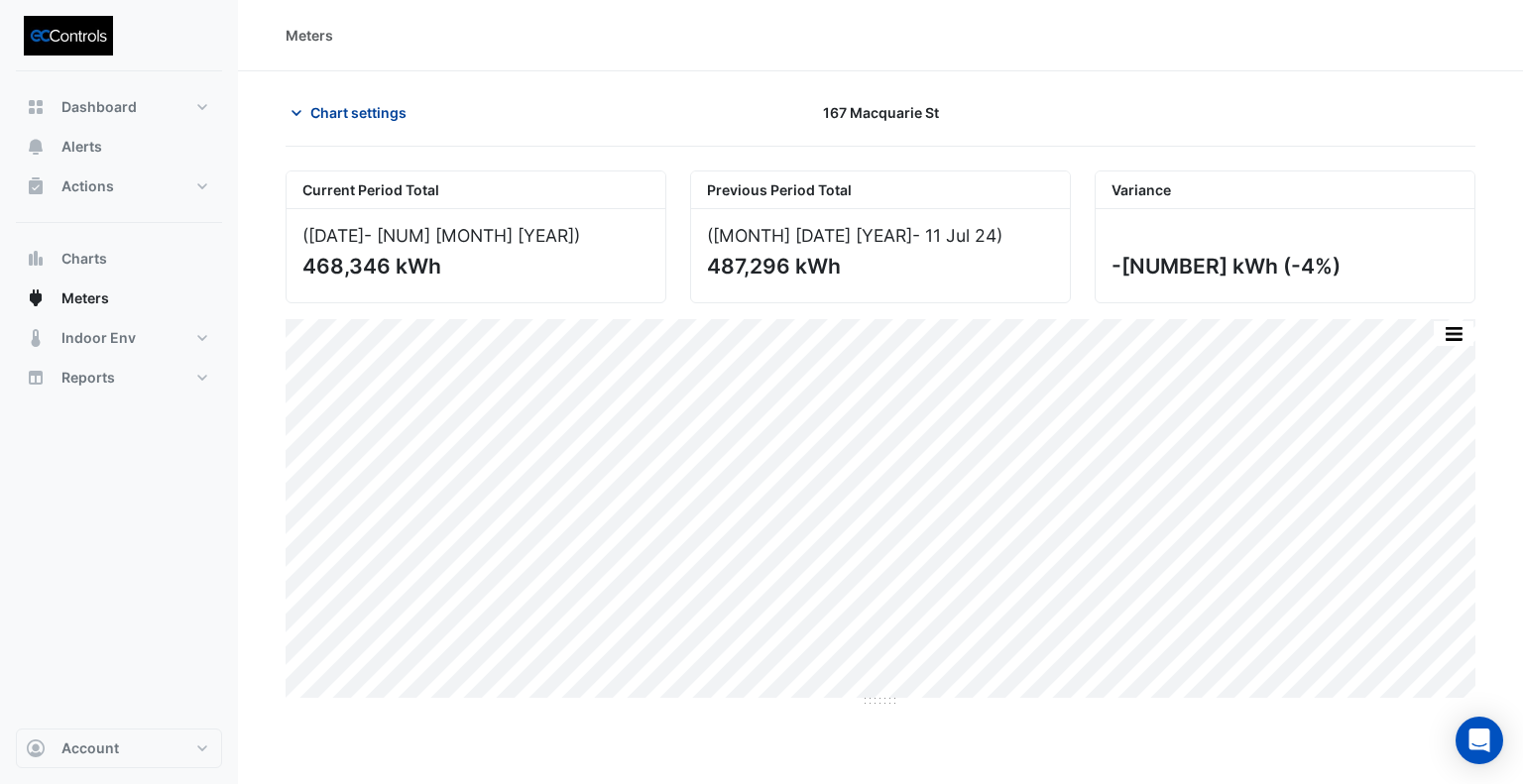 click on "Chart settings" 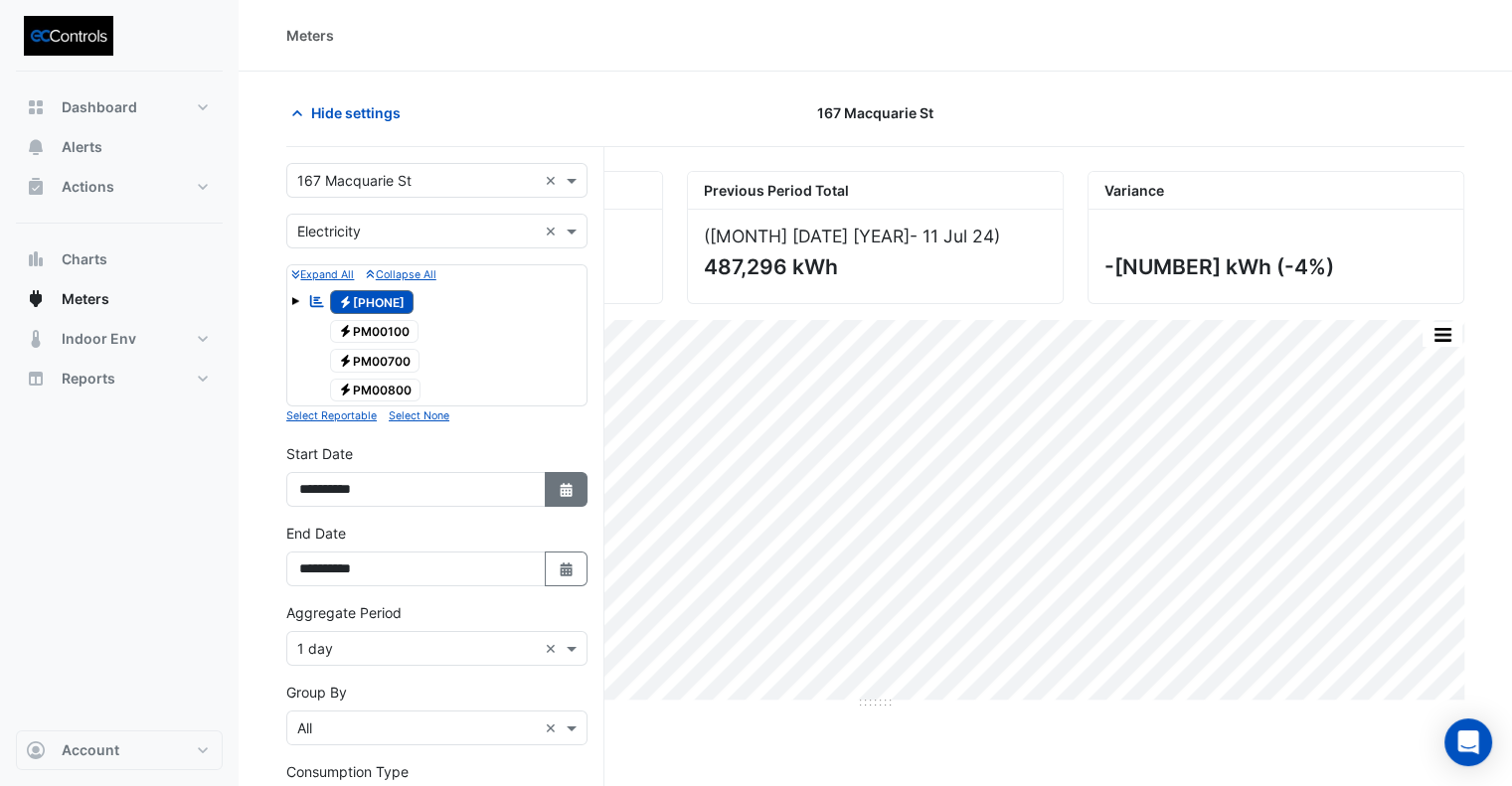 click on "Select Date" at bounding box center (567, 489) 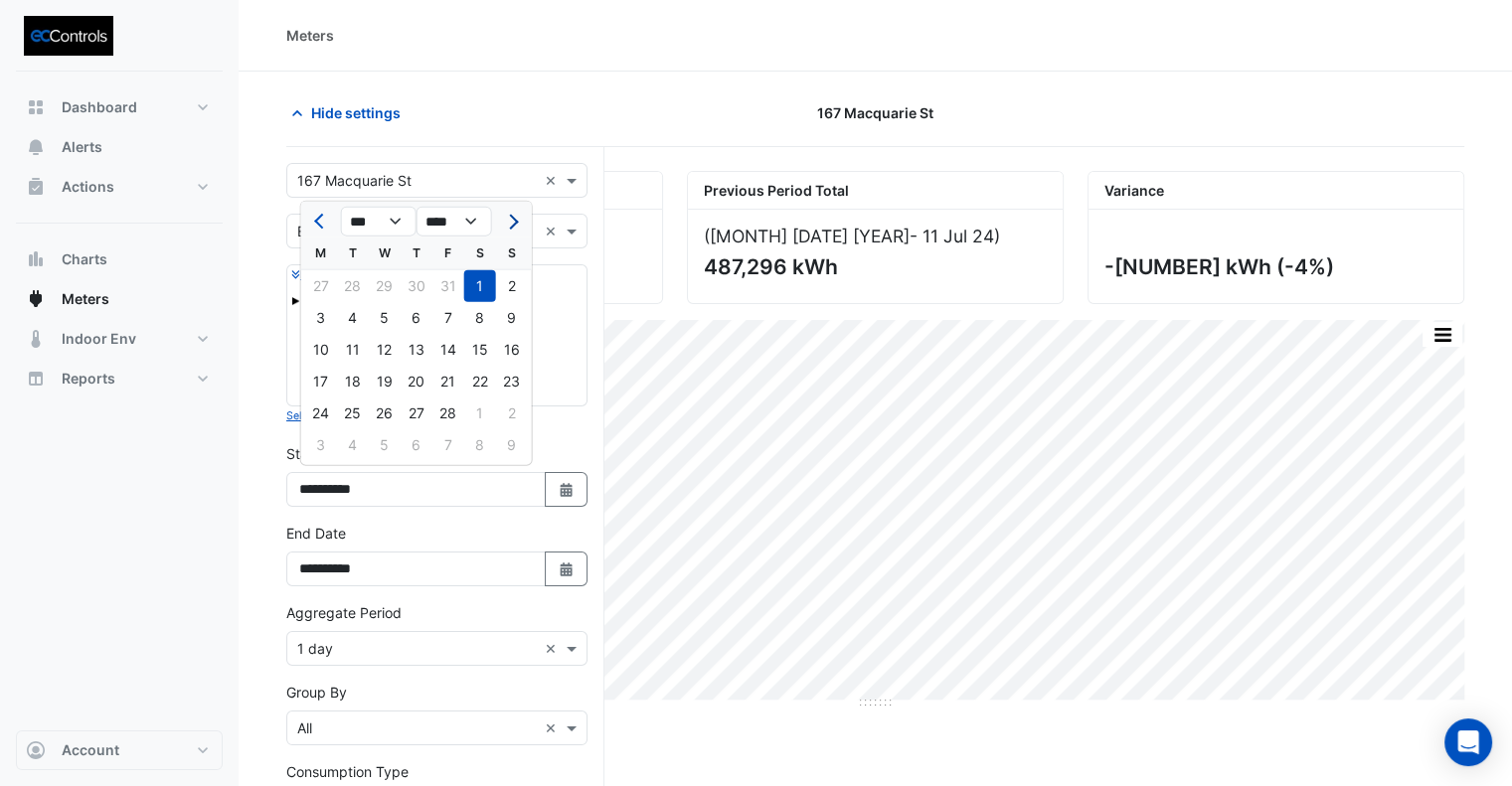 click 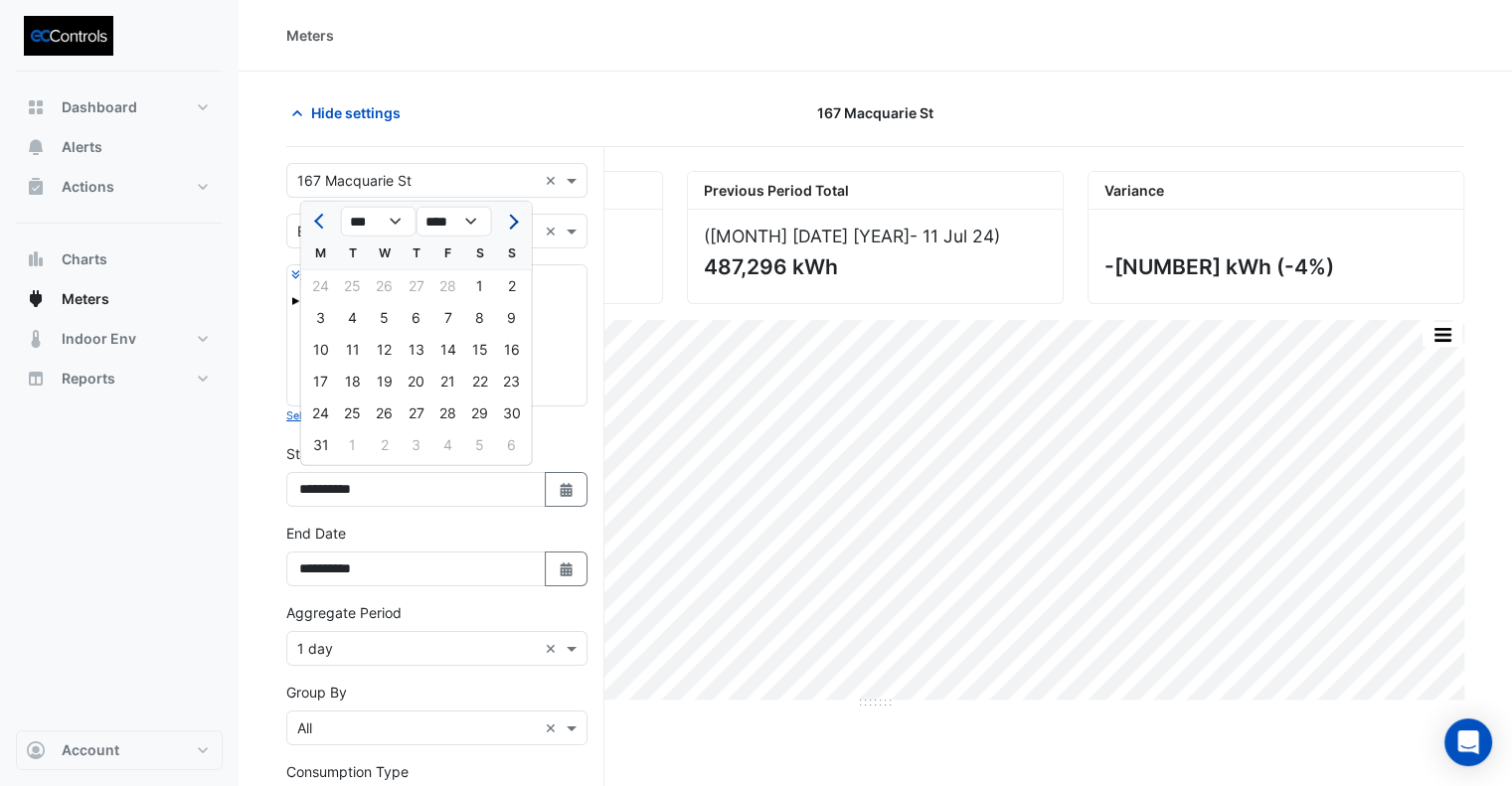 click 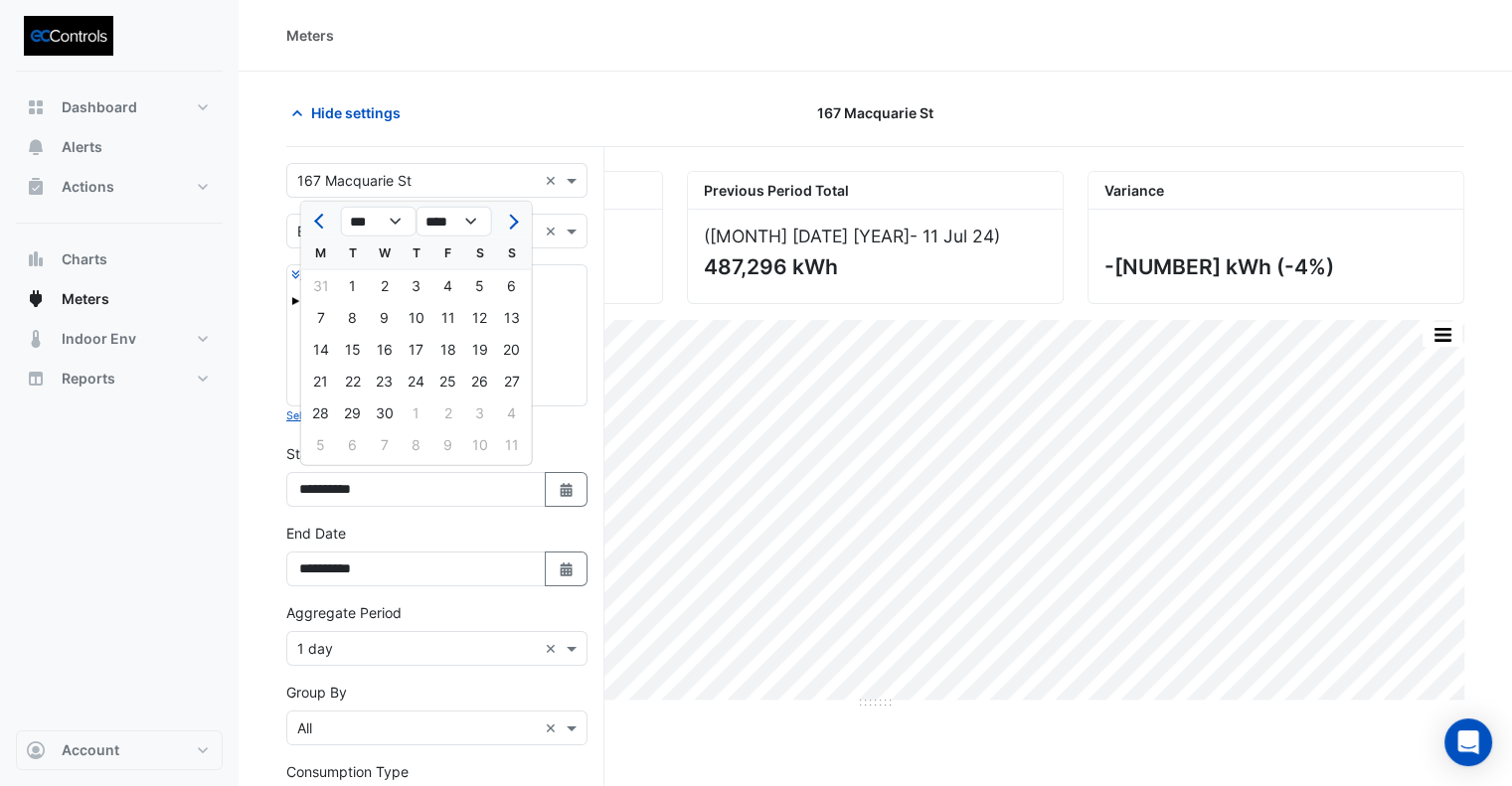 click 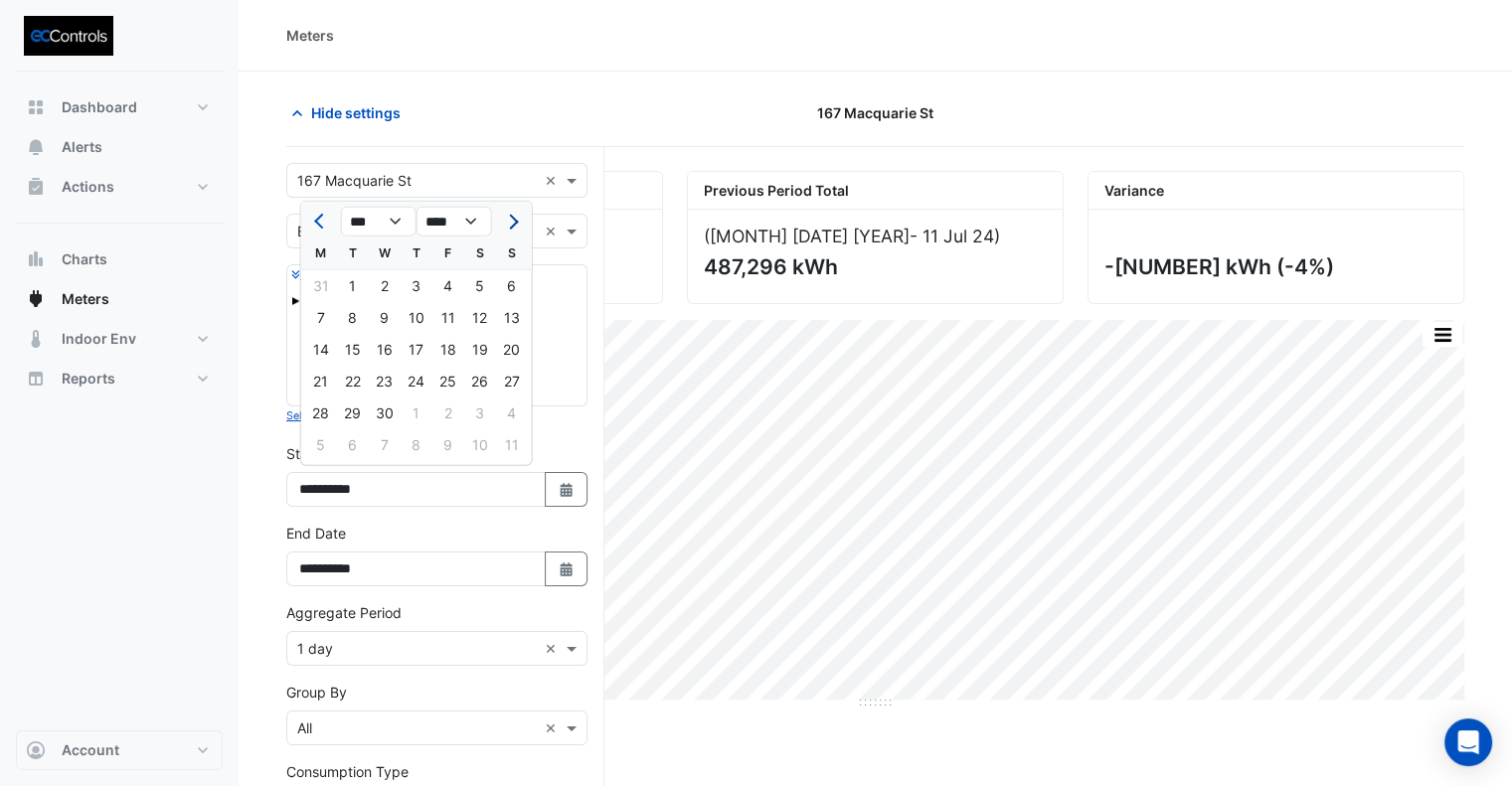 click 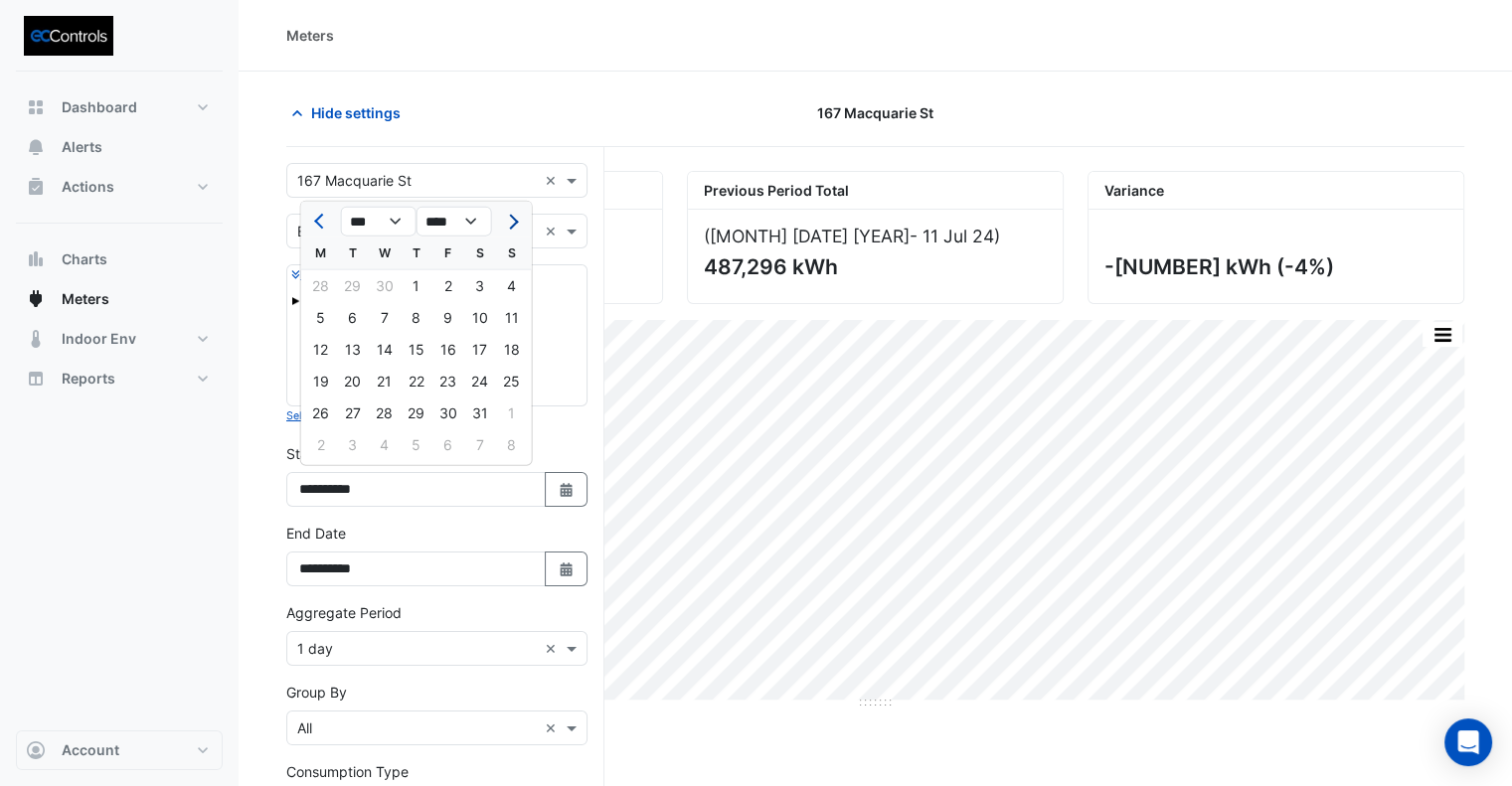 click 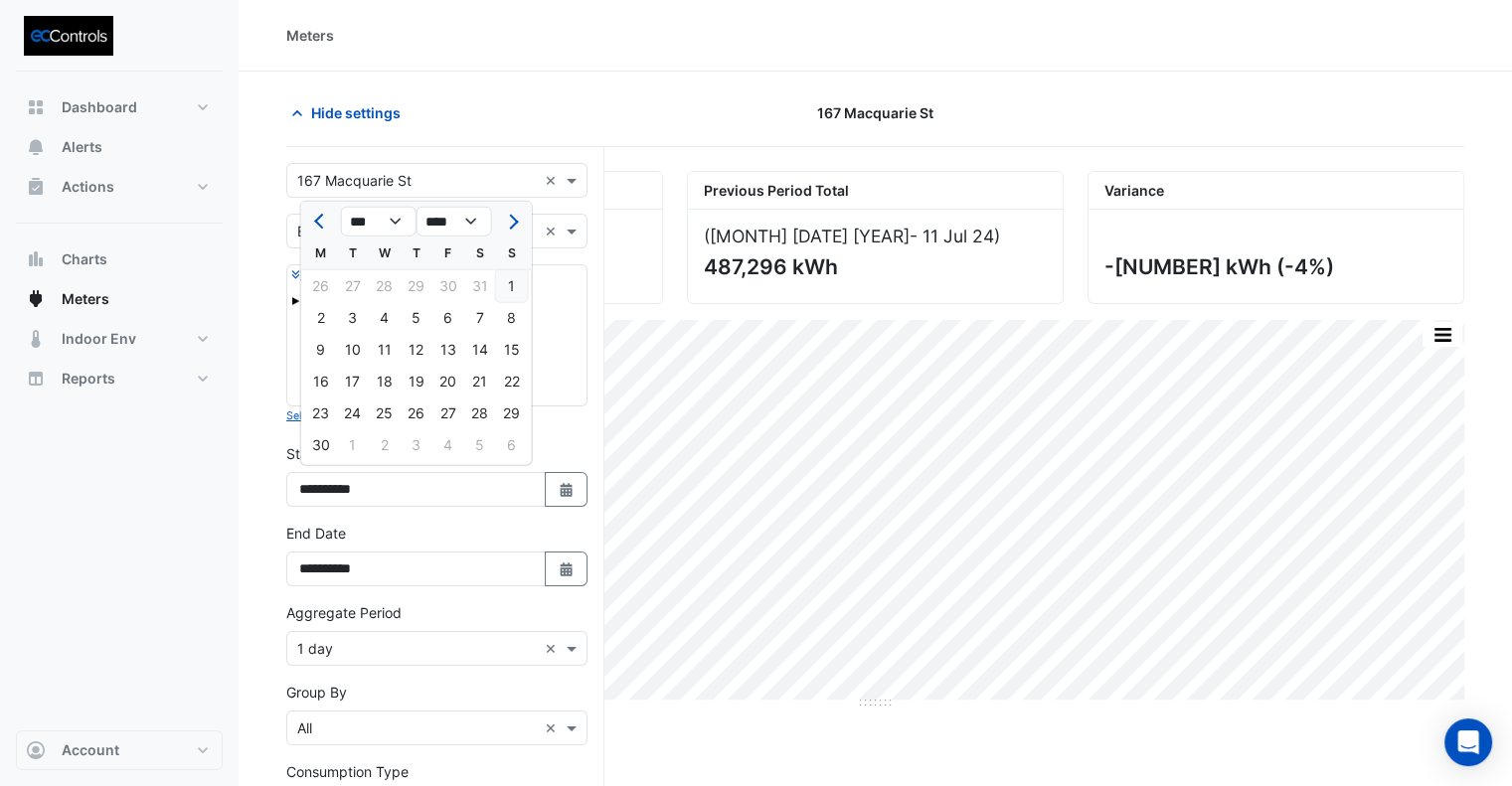 click on "1" 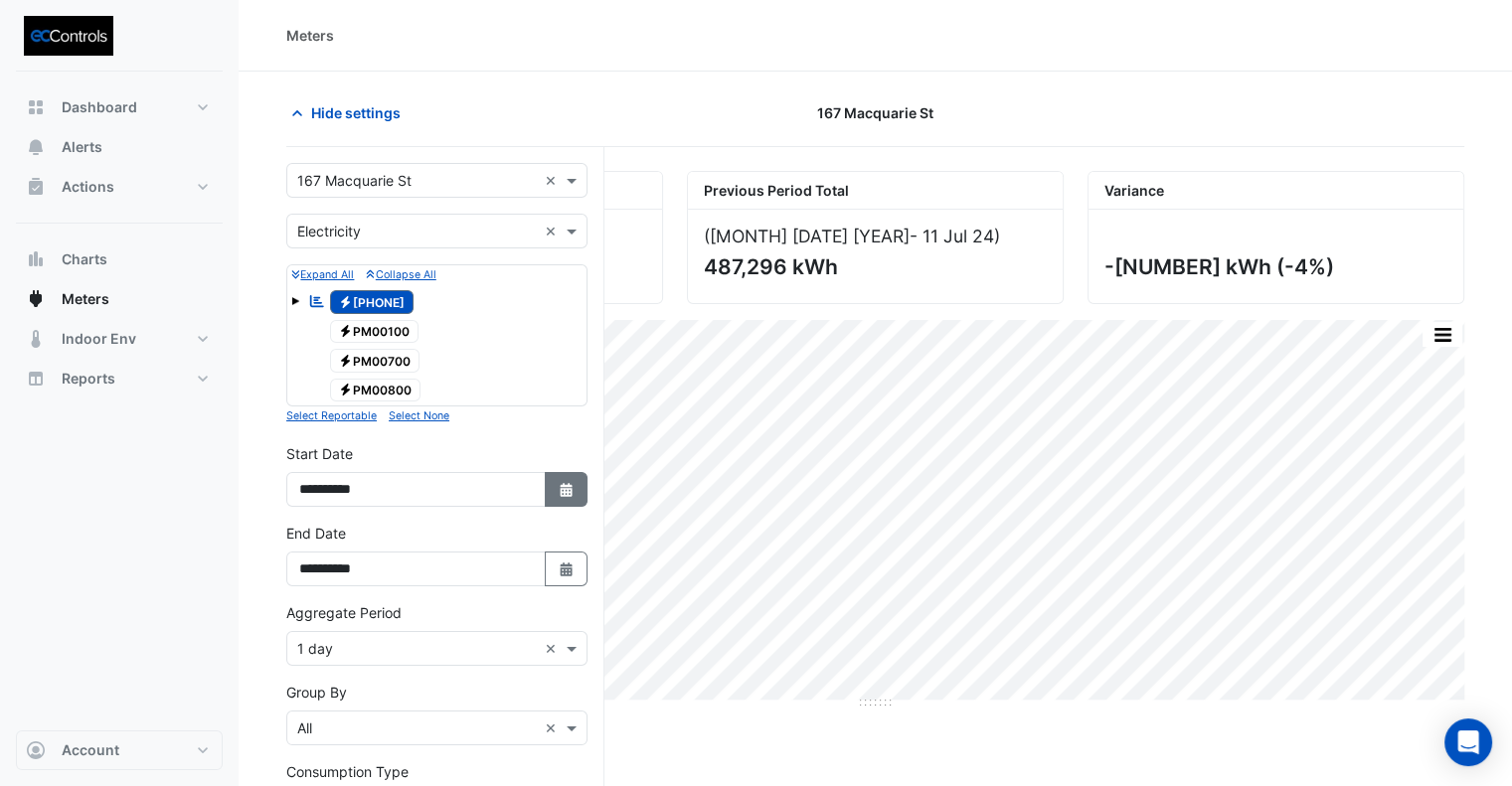click on "Select Date" 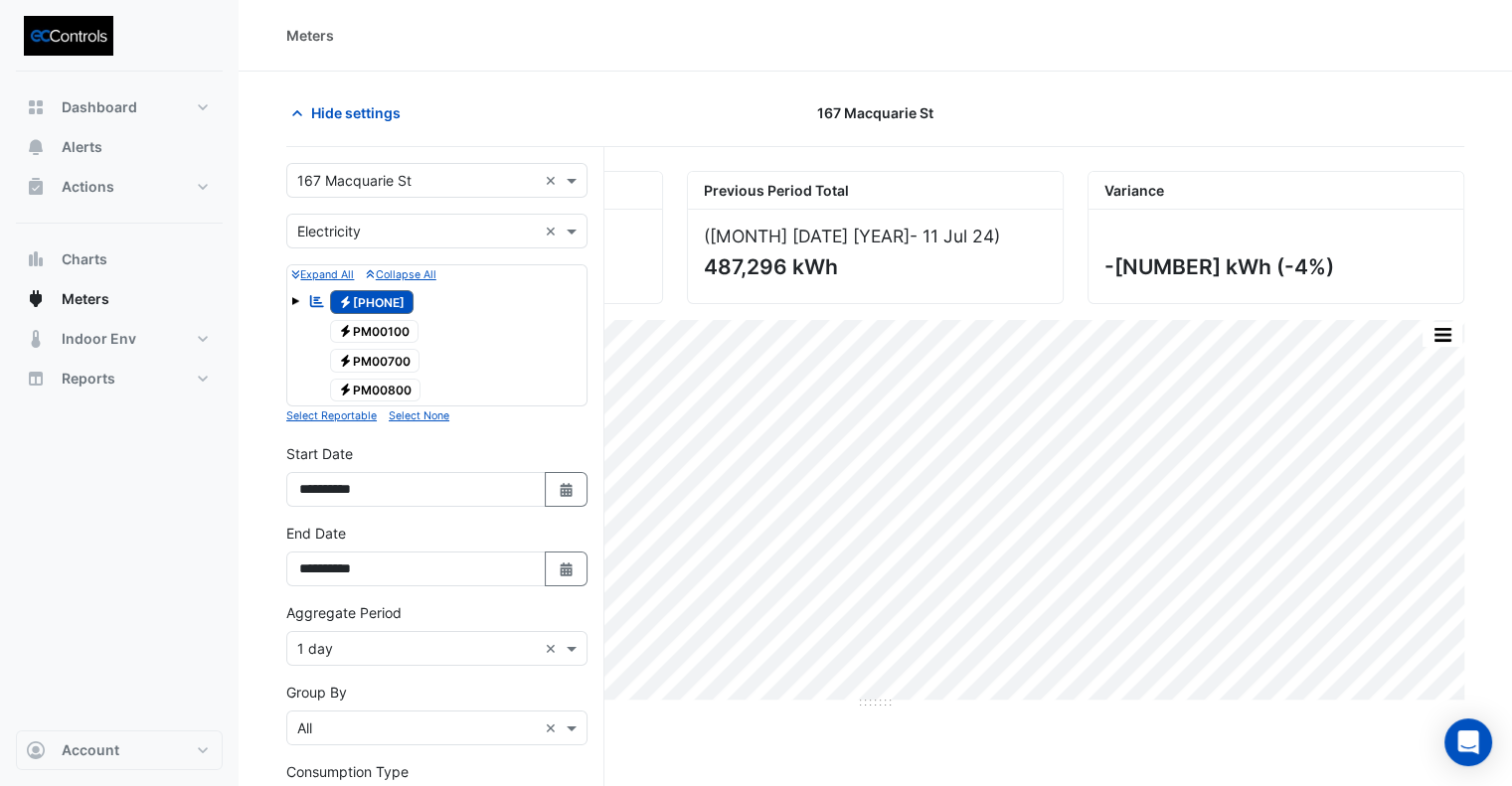 select on "*" 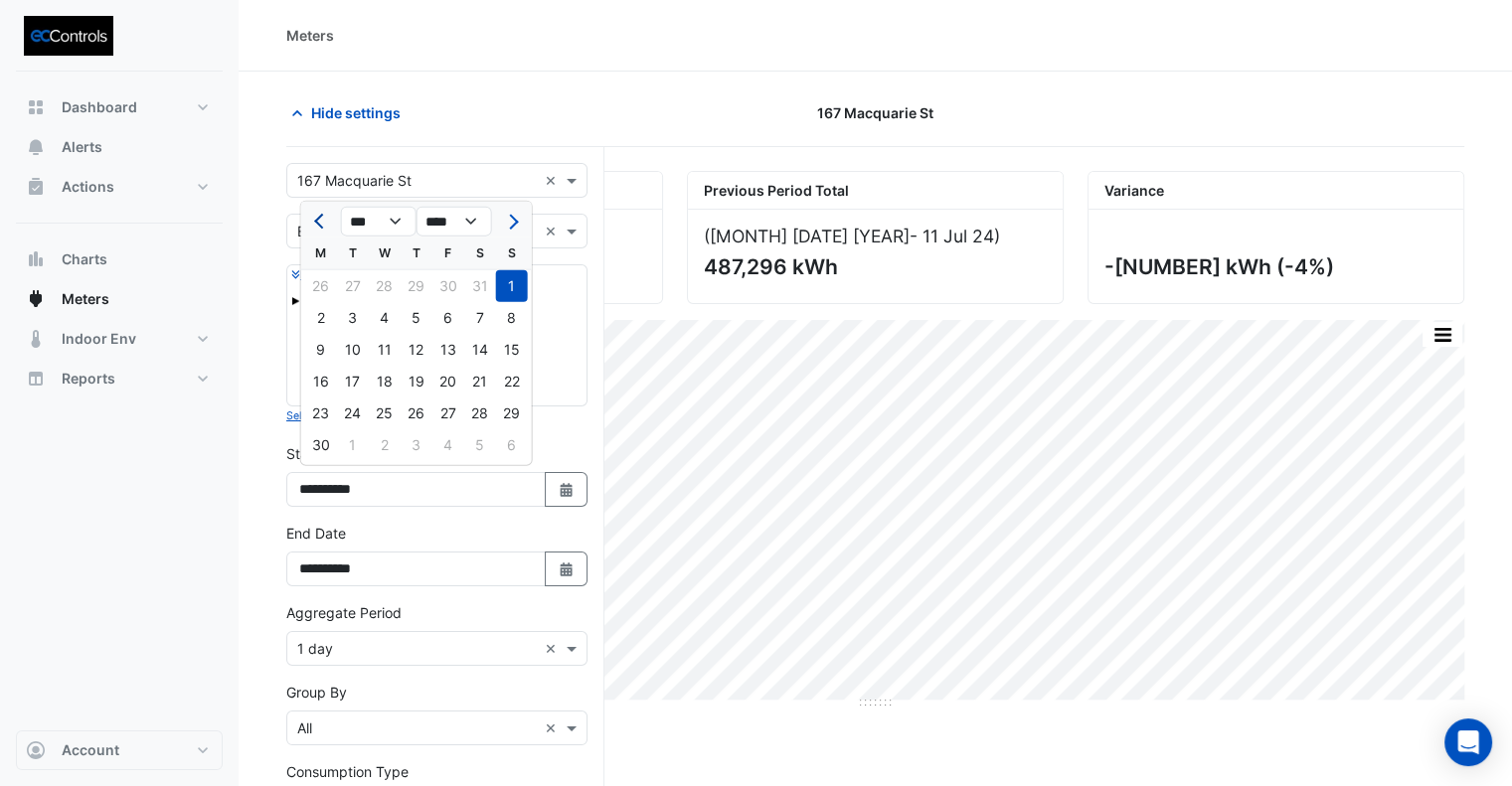 click 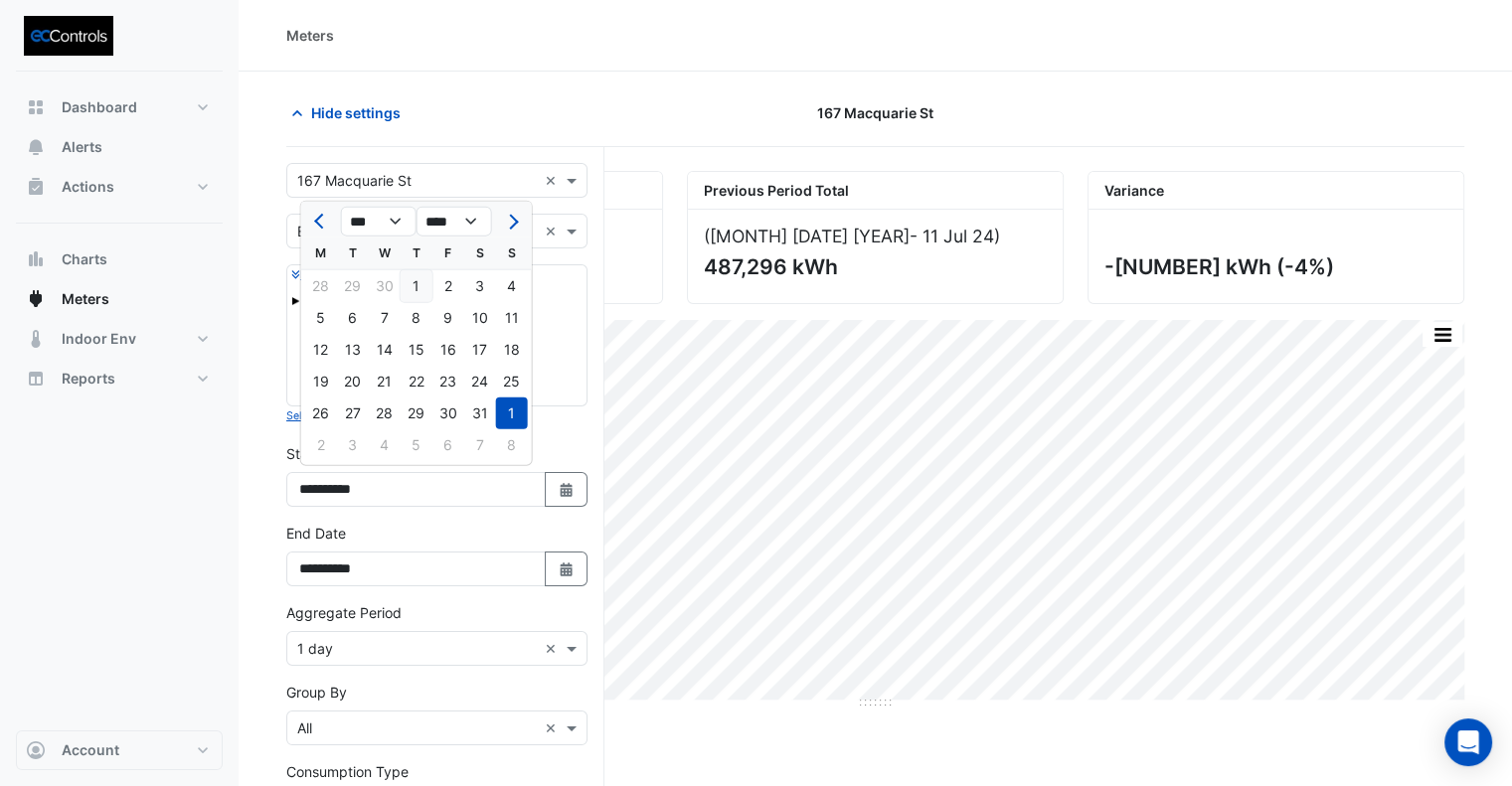 click on "1" 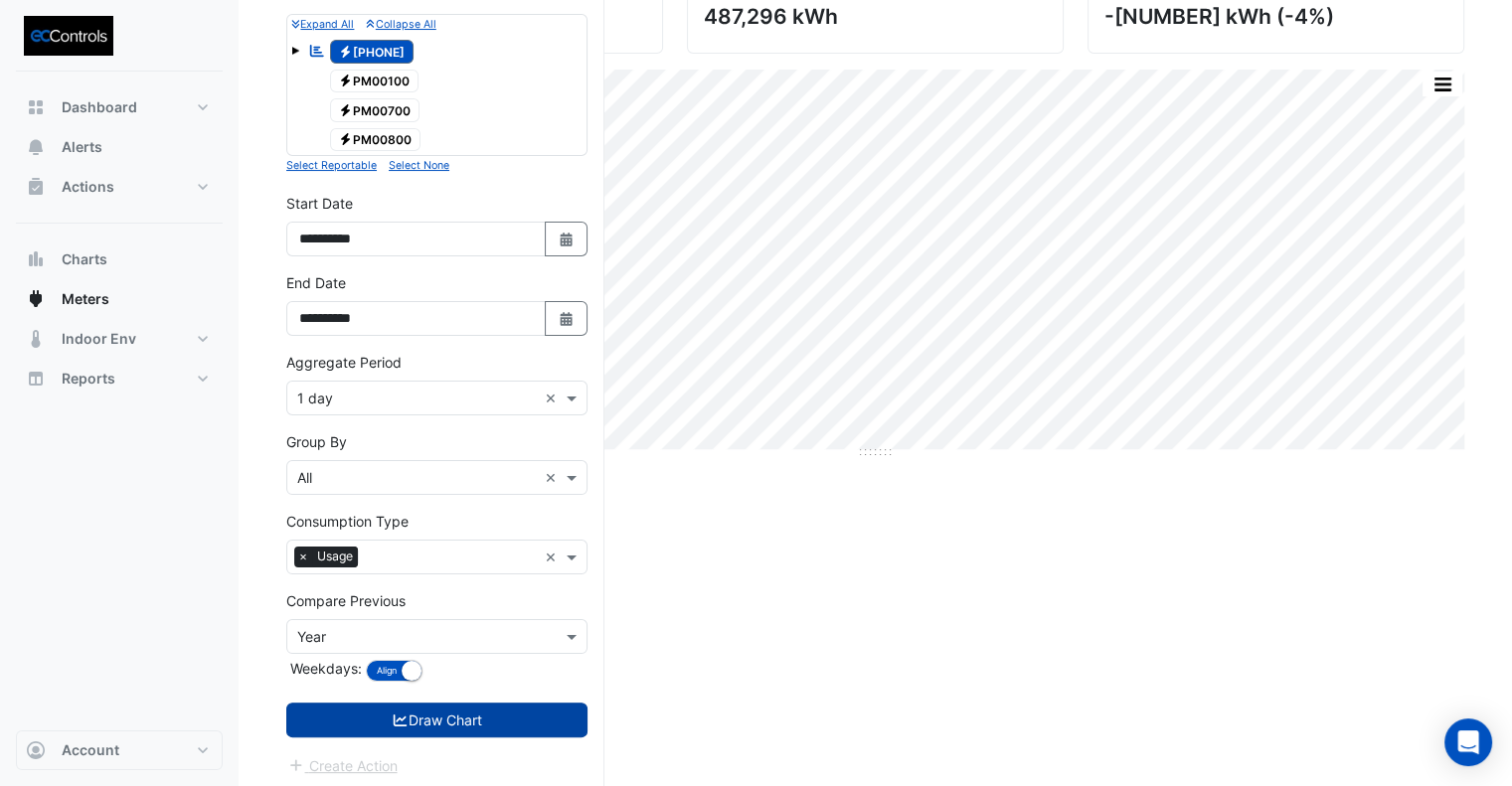 click on "Draw Chart" at bounding box center (436, 719) 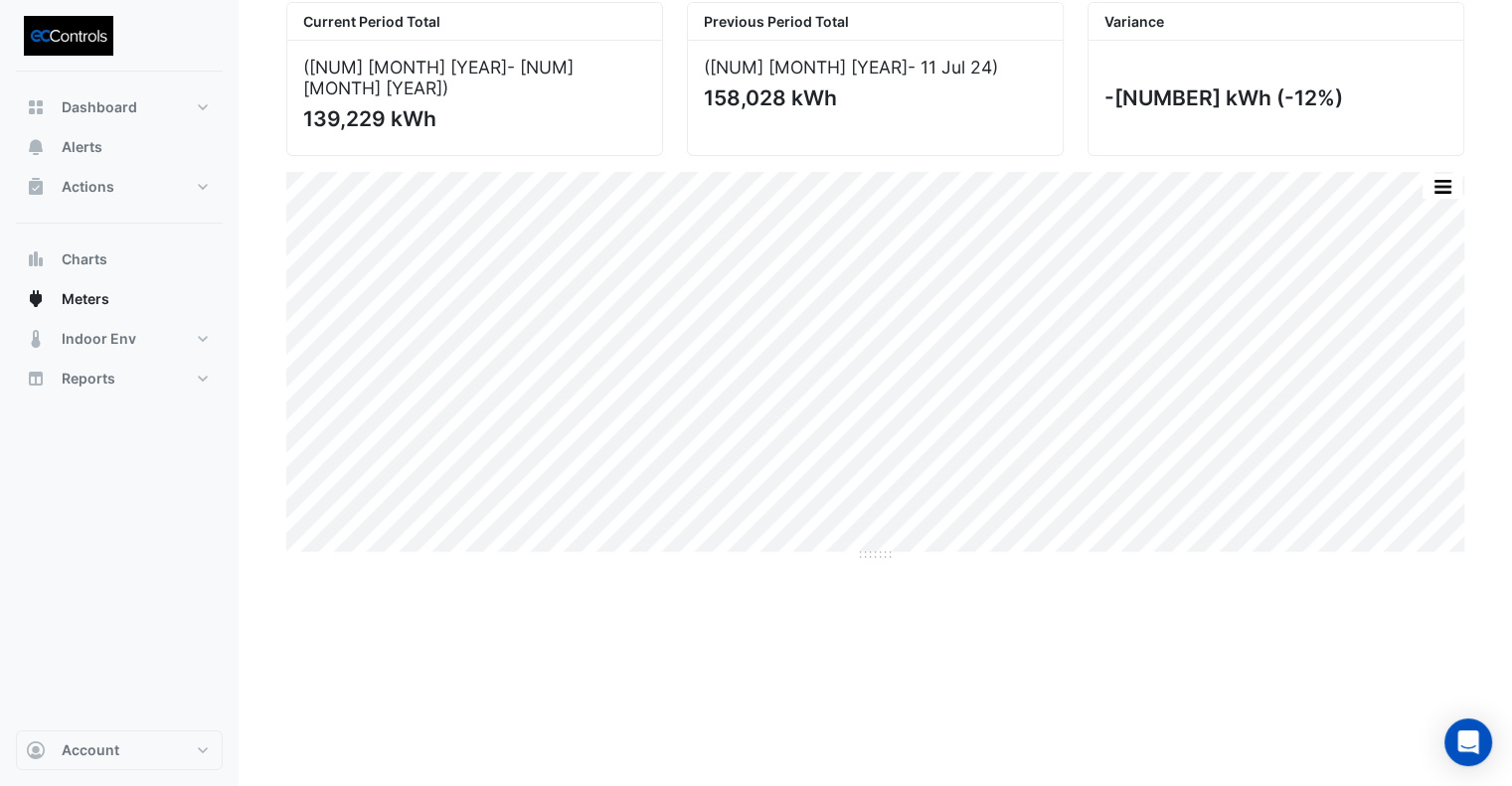 scroll, scrollTop: 0, scrollLeft: 0, axis: both 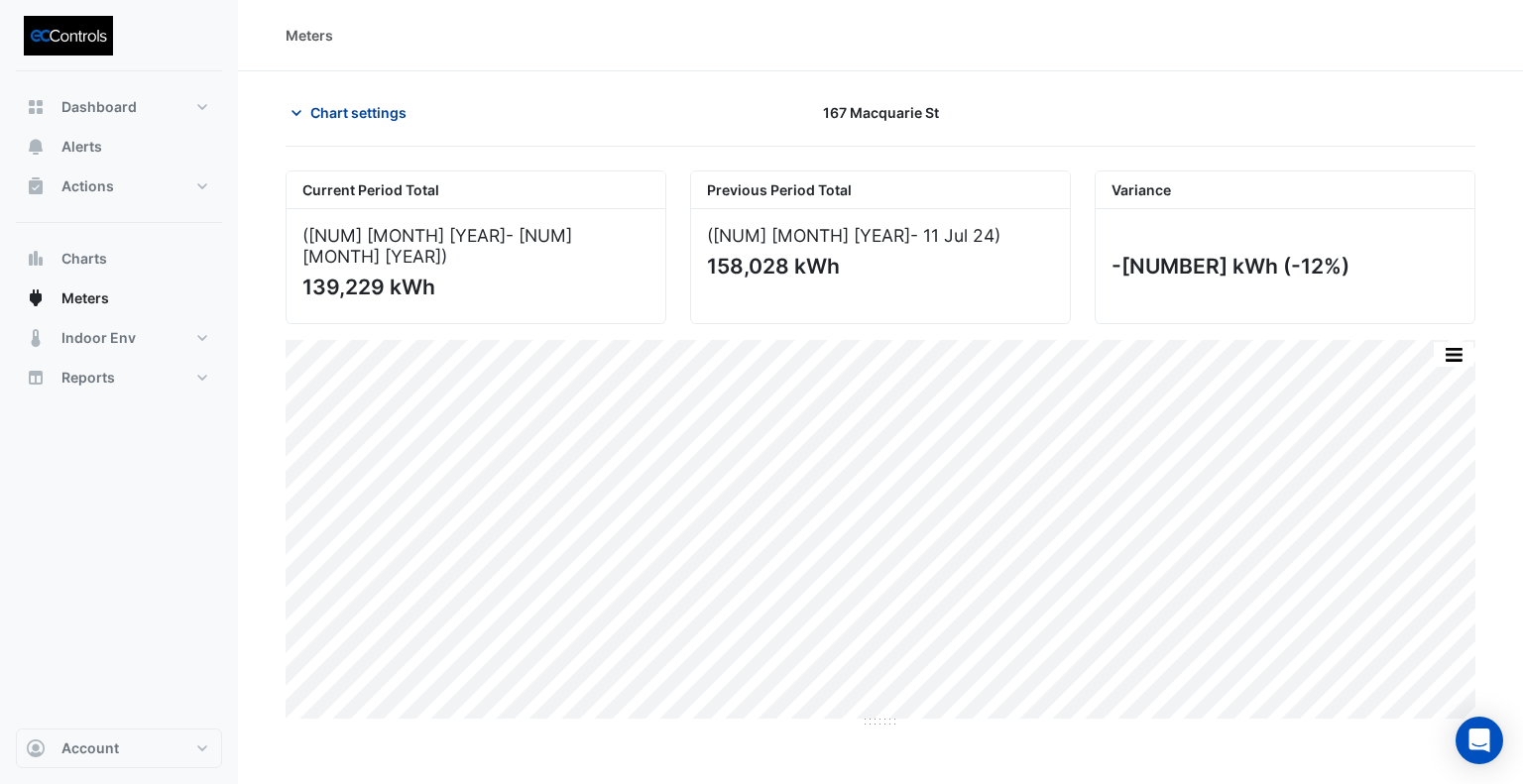 click on "Chart settings" 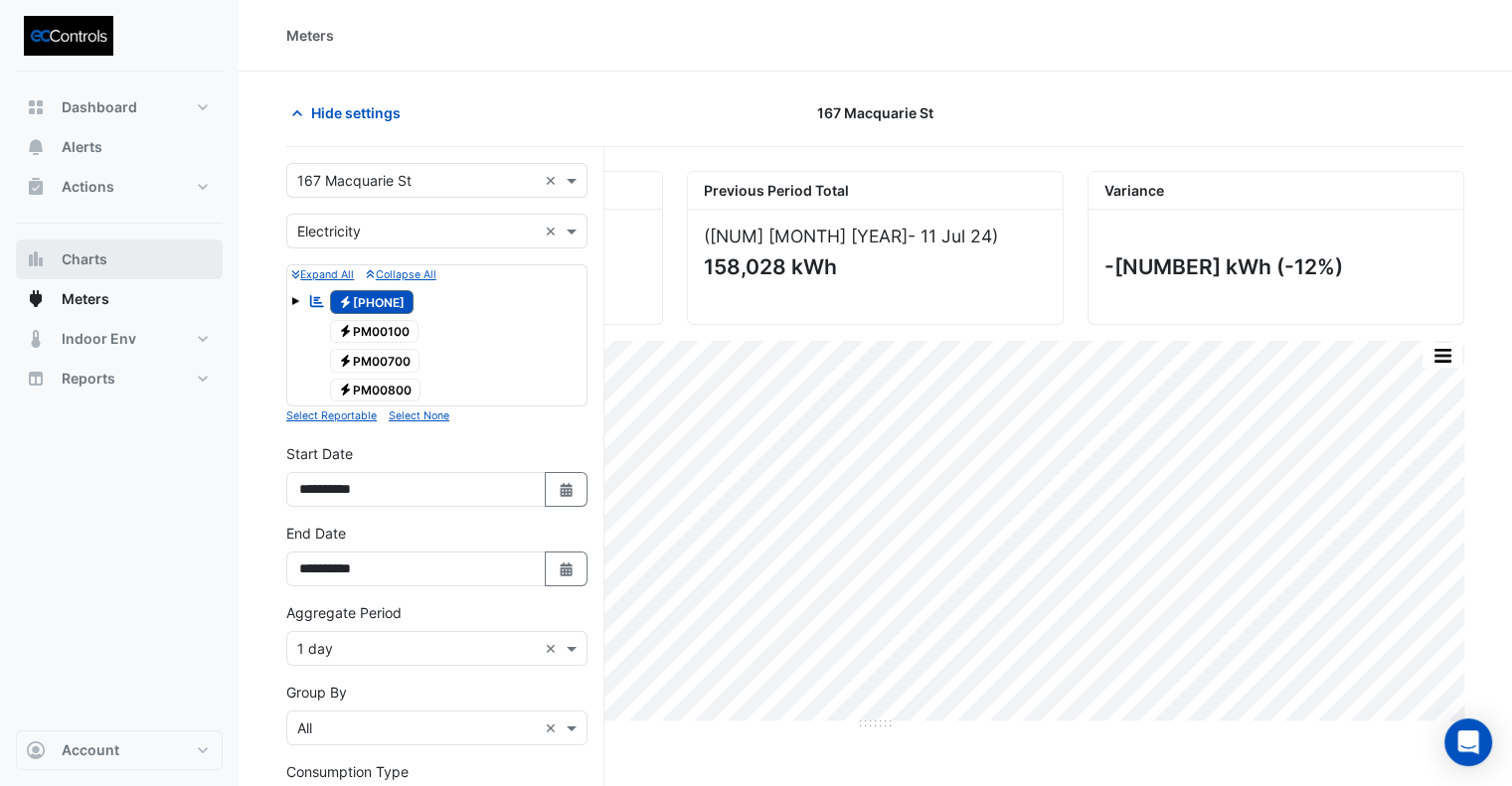 click on "Charts" at bounding box center (119, 259) 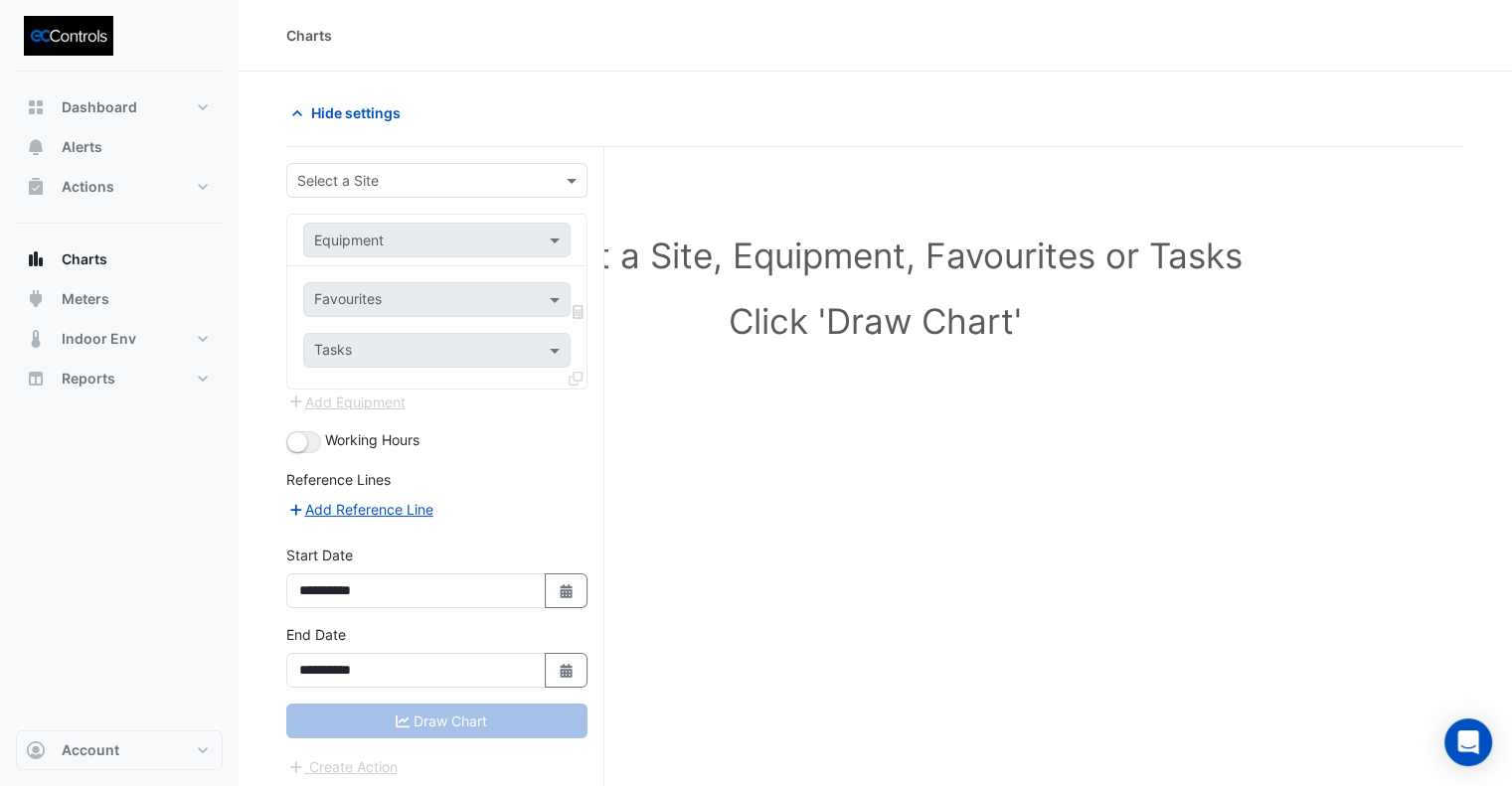 click on "Select a Site" at bounding box center (436, 180) 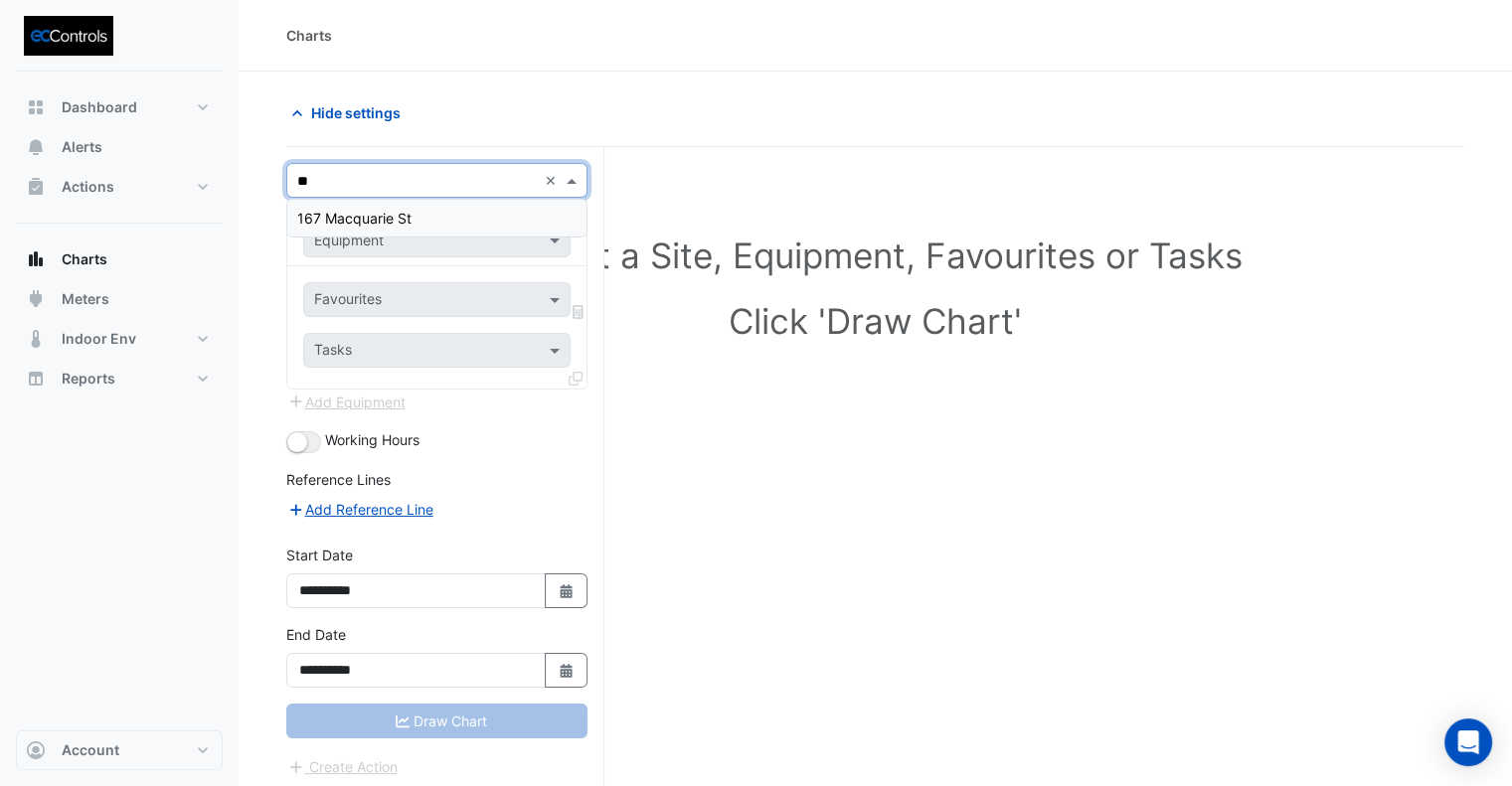 type on "***" 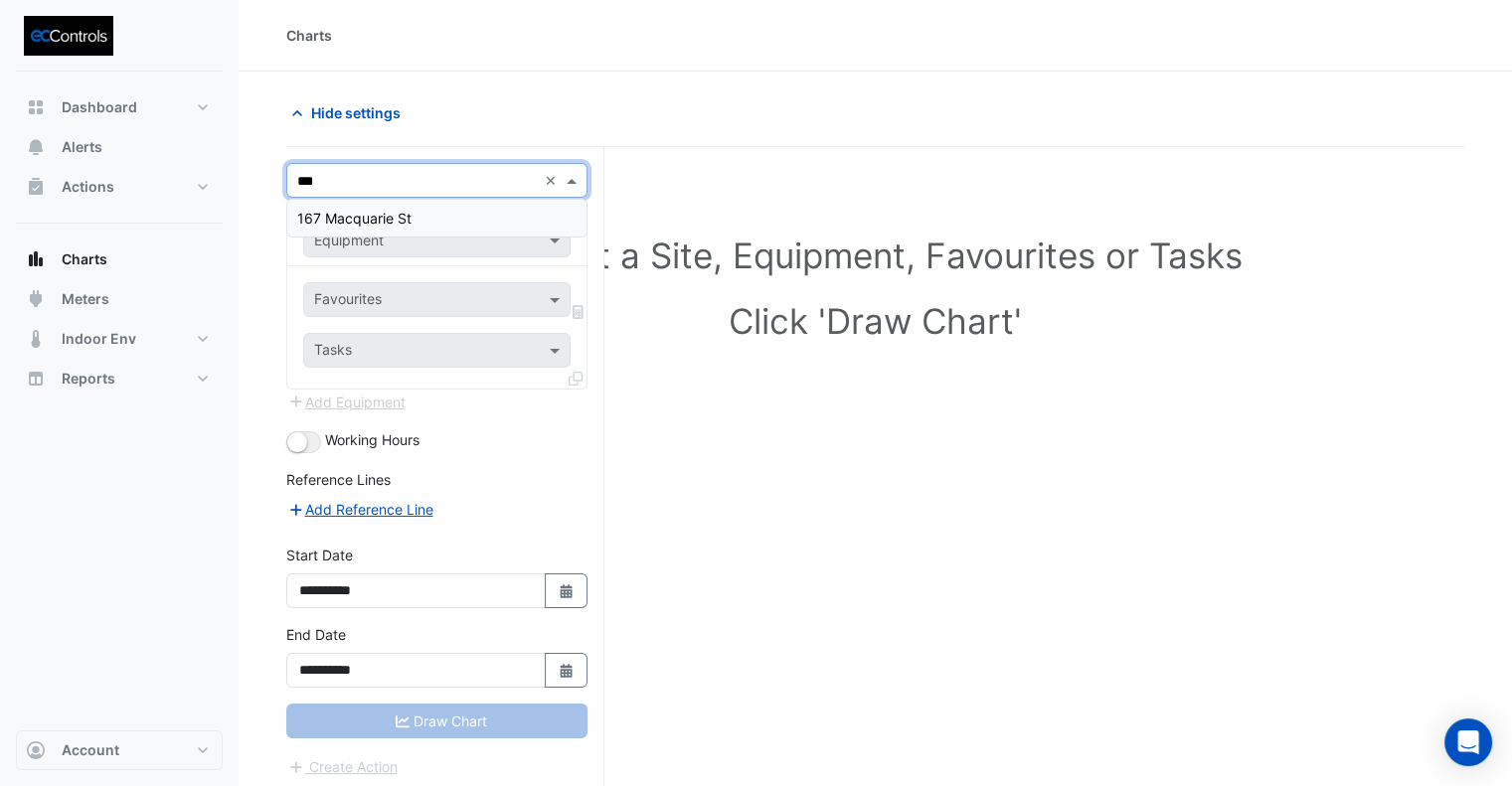 type 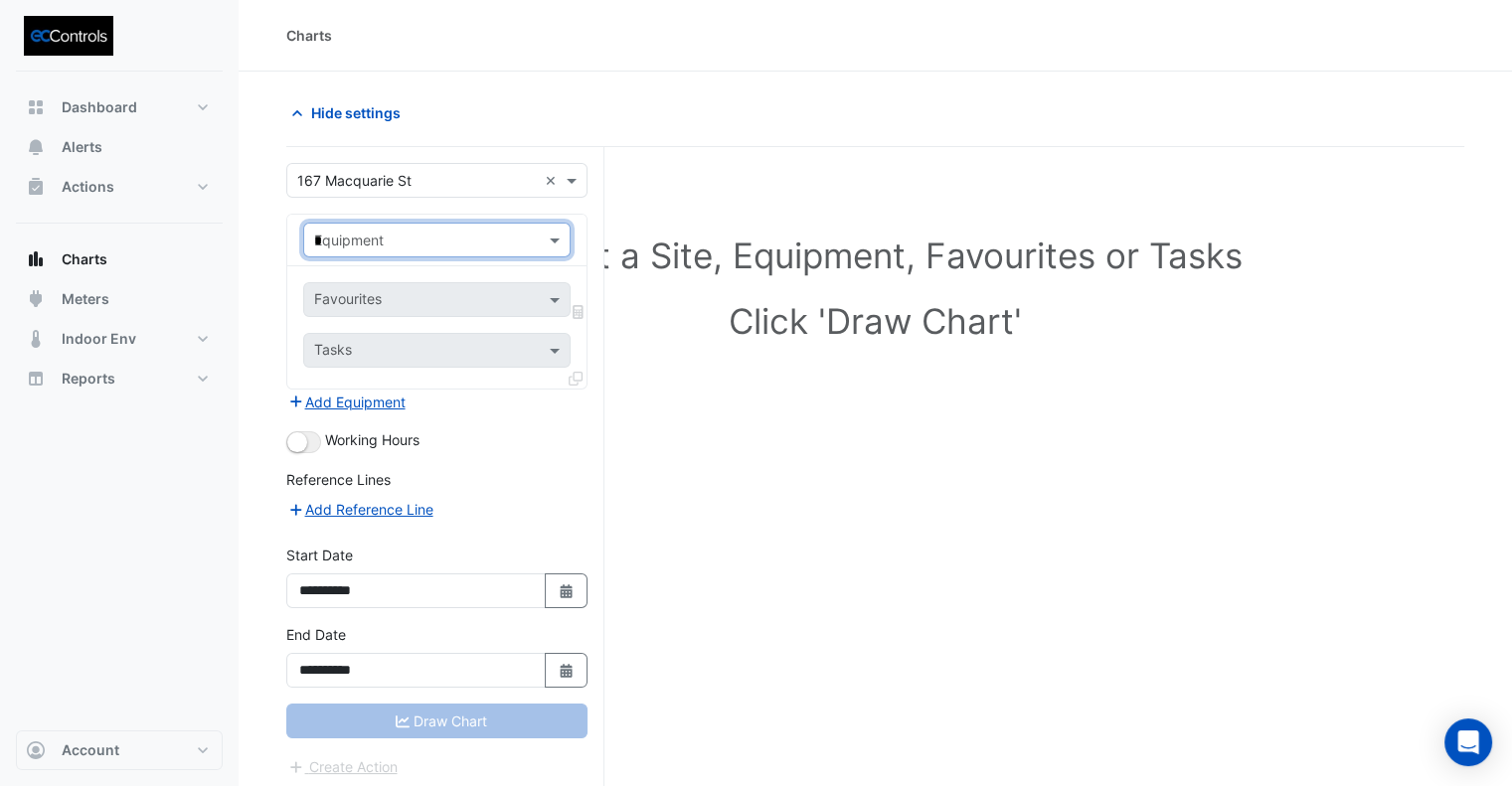 type on "**" 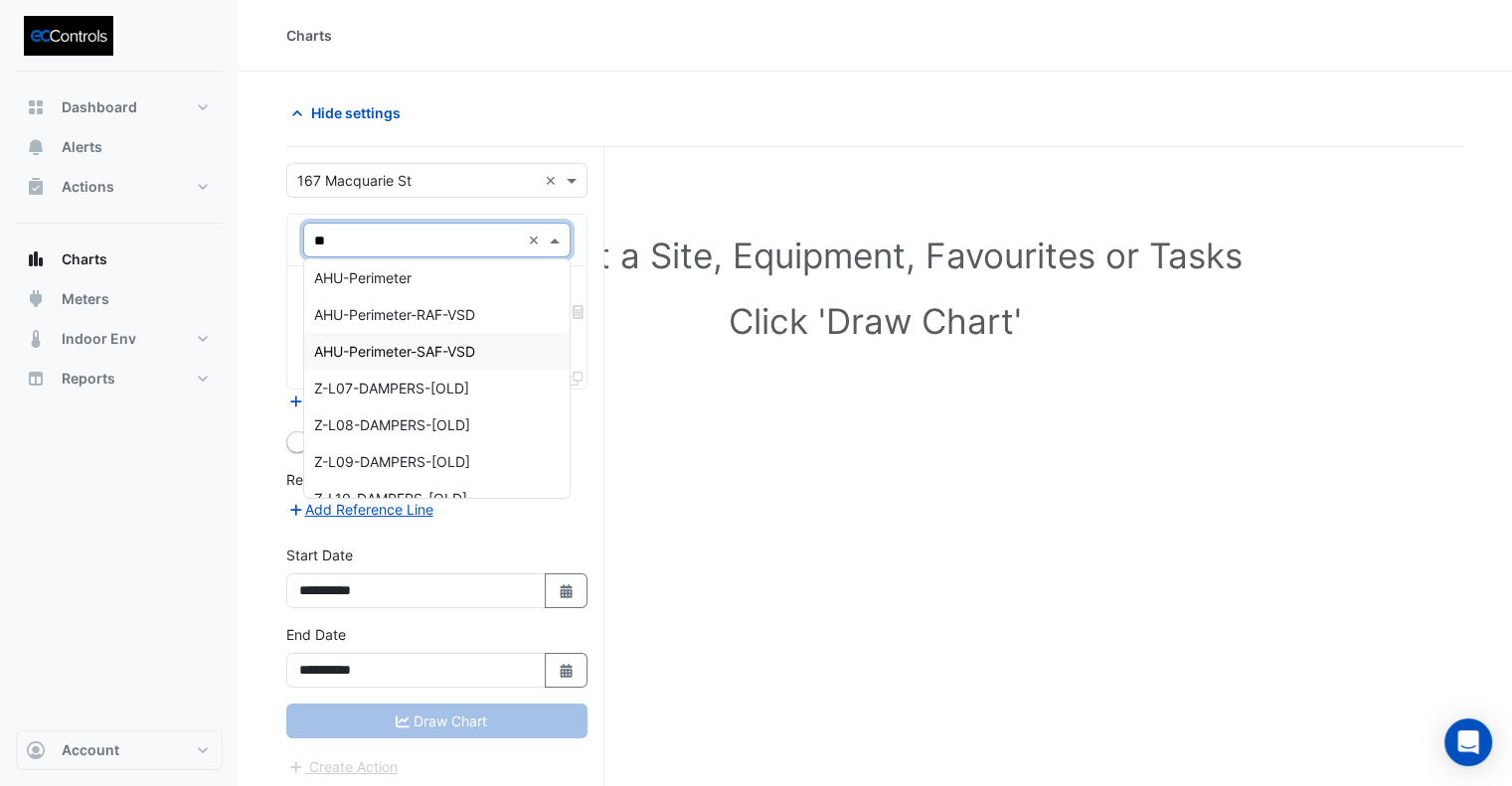 click on "AHU-Perimeter-SAF-VSD" at bounding box center [395, 351] 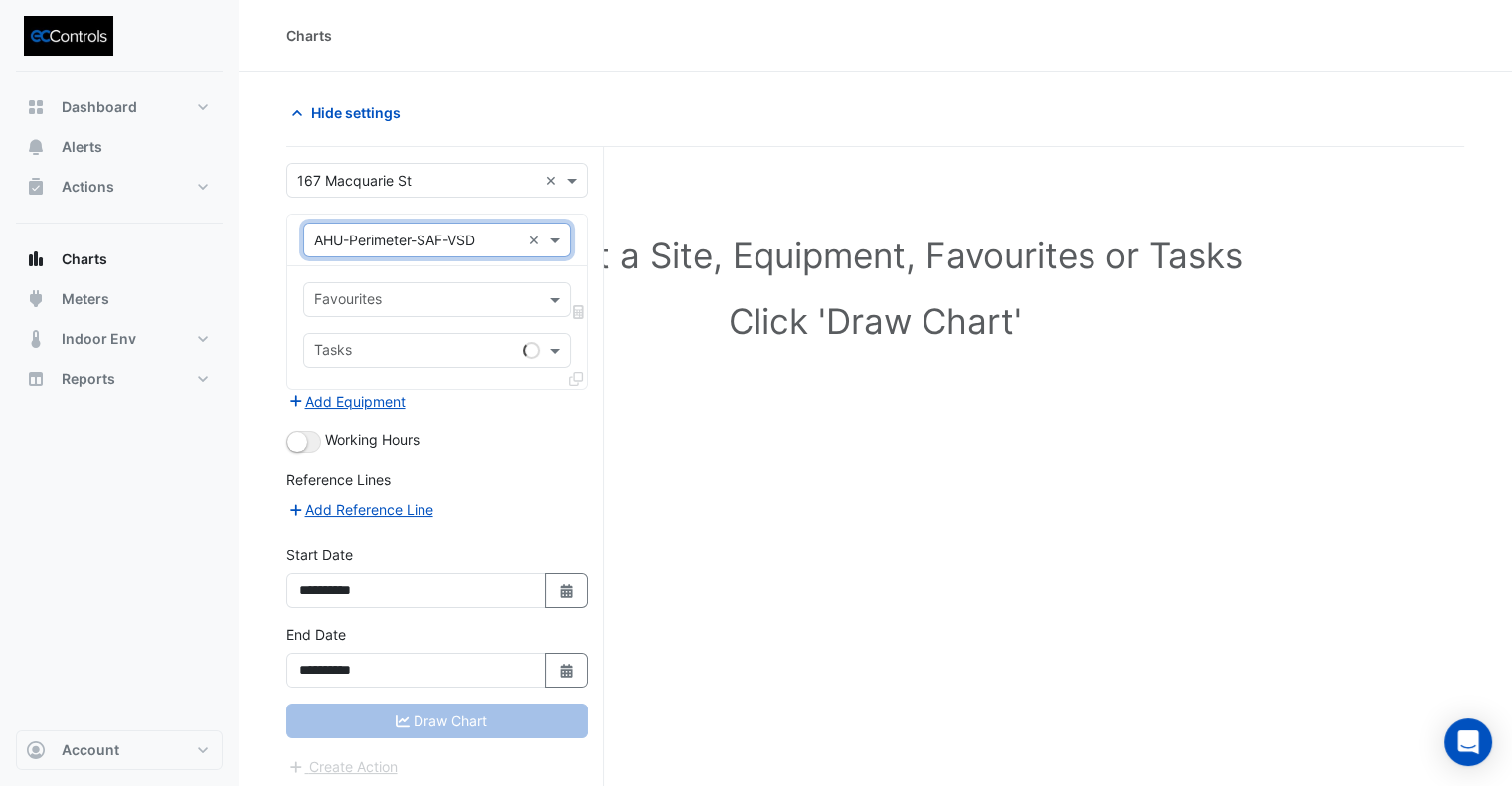 click at bounding box center [425, 301] 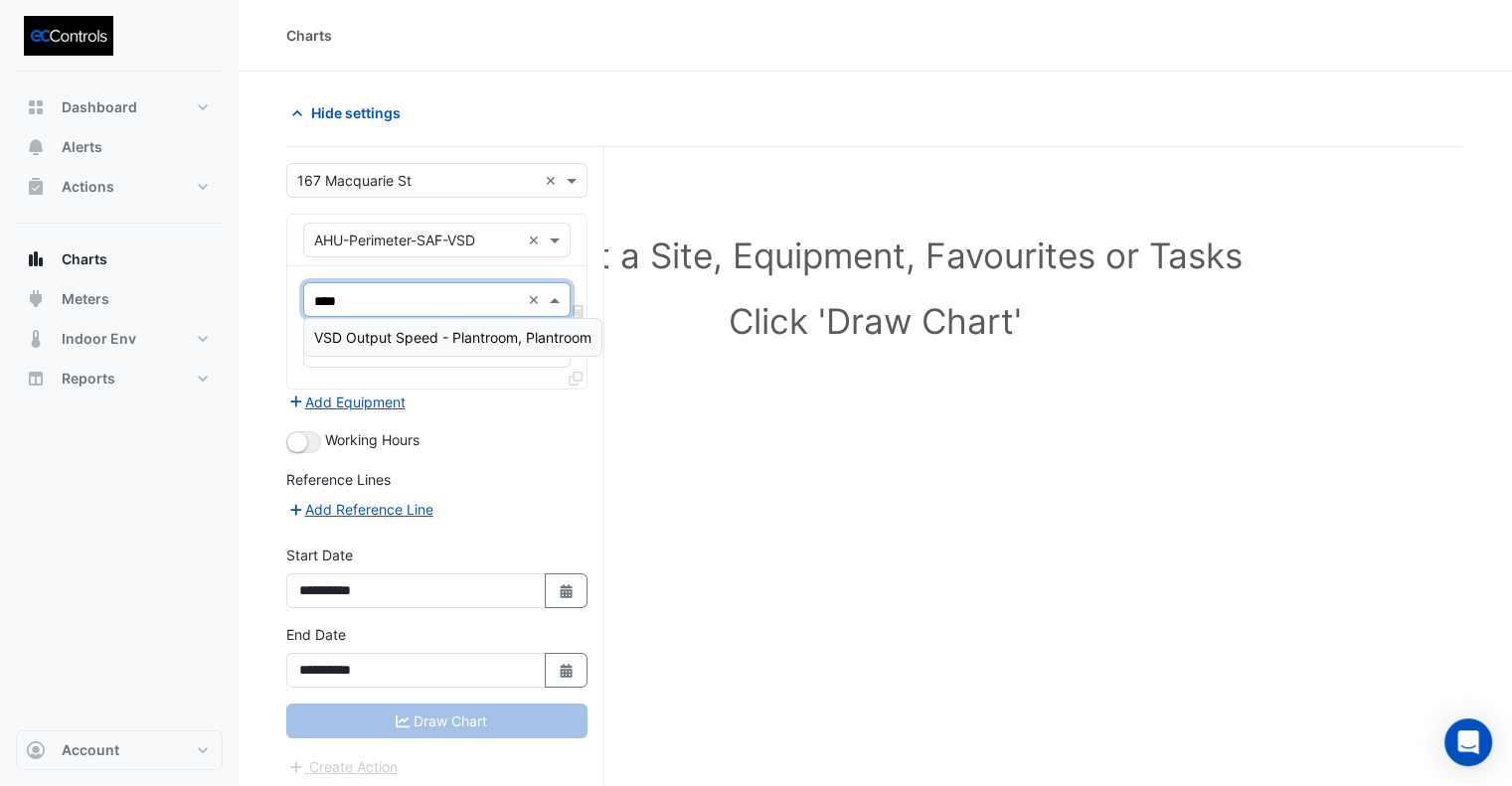 type on "*****" 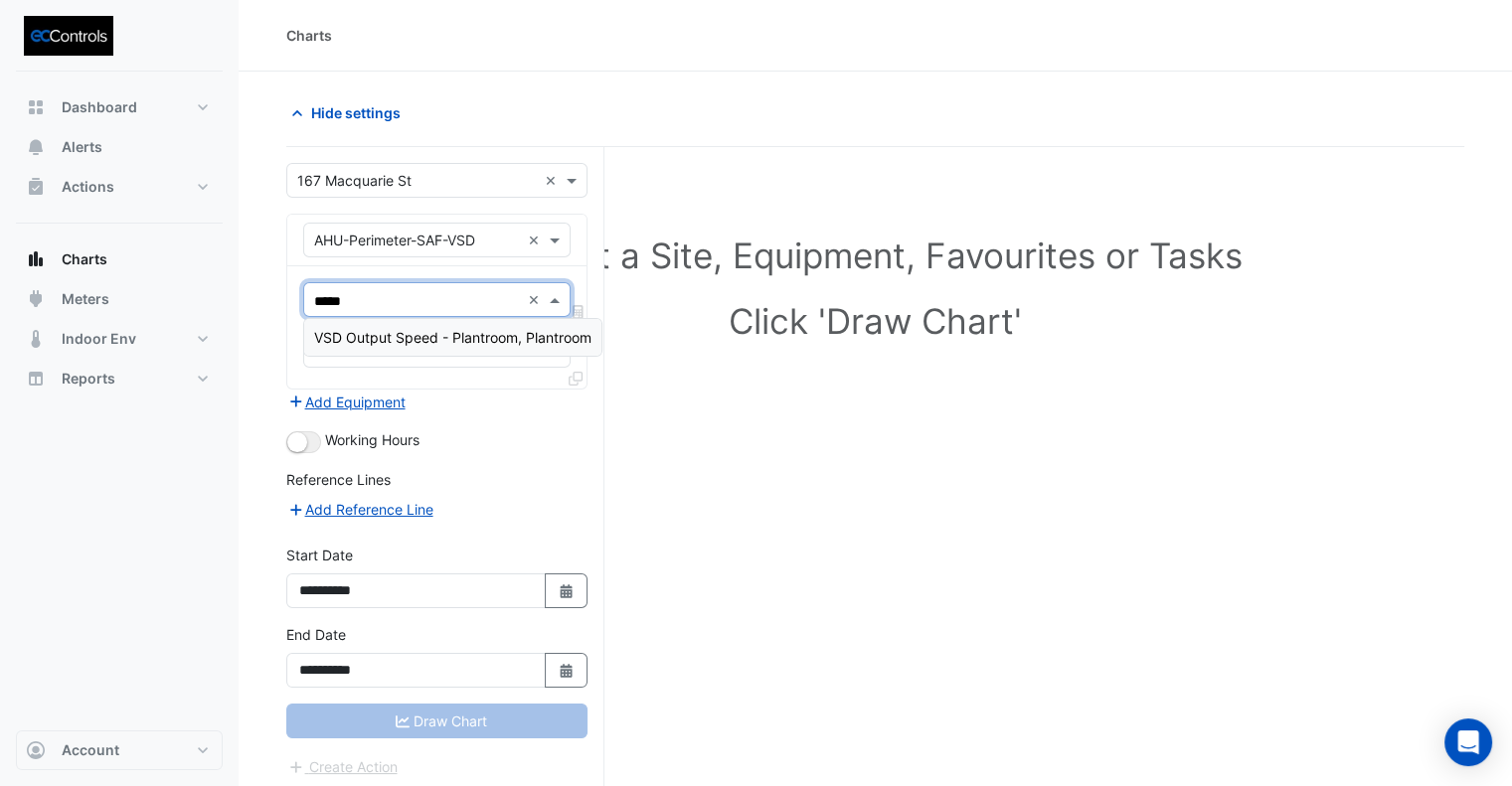 click on "VSD Output Speed - Plantroom, Plantroom" at bounding box center (452, 337) 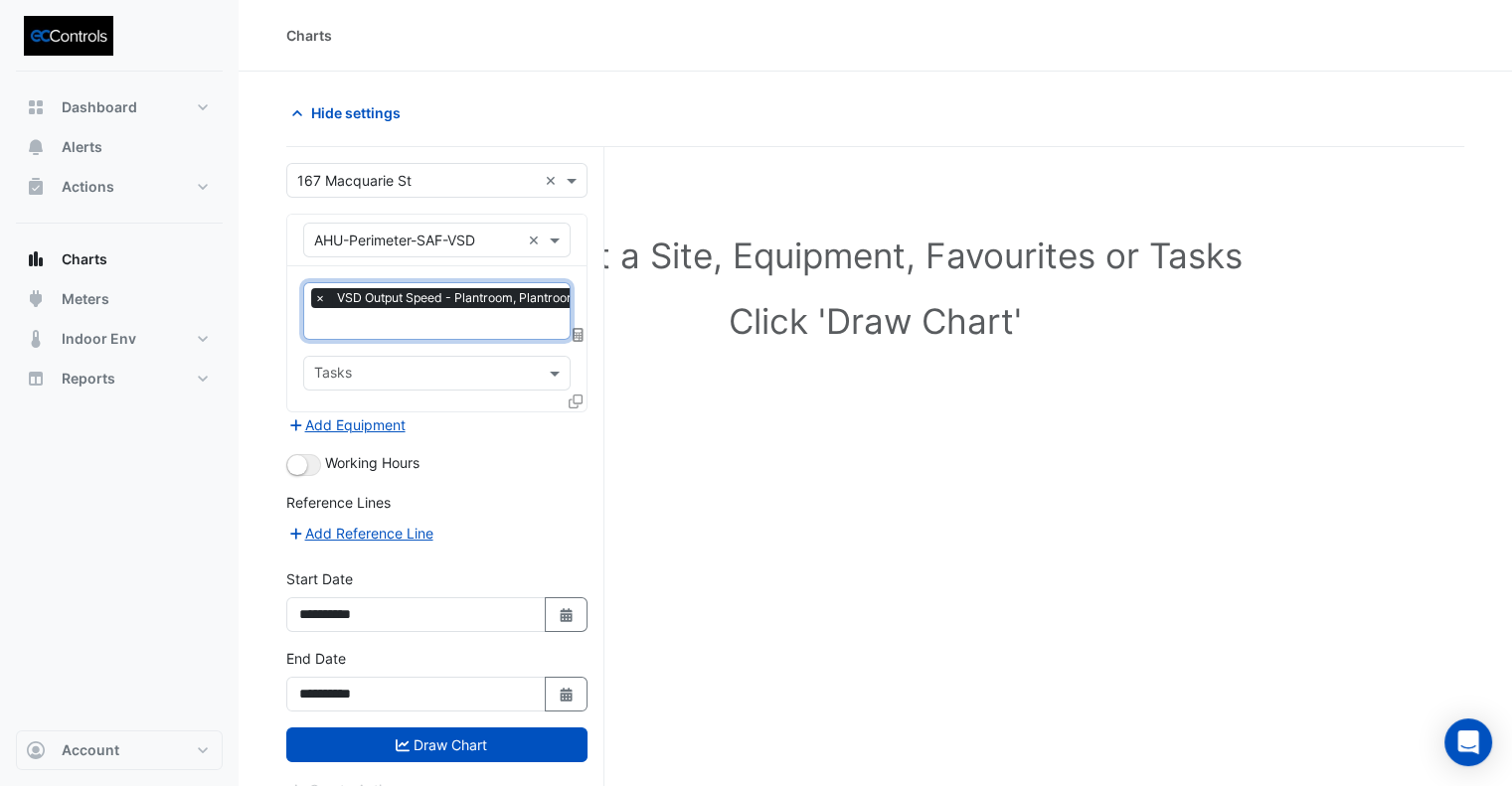 click at bounding box center (450, 325) 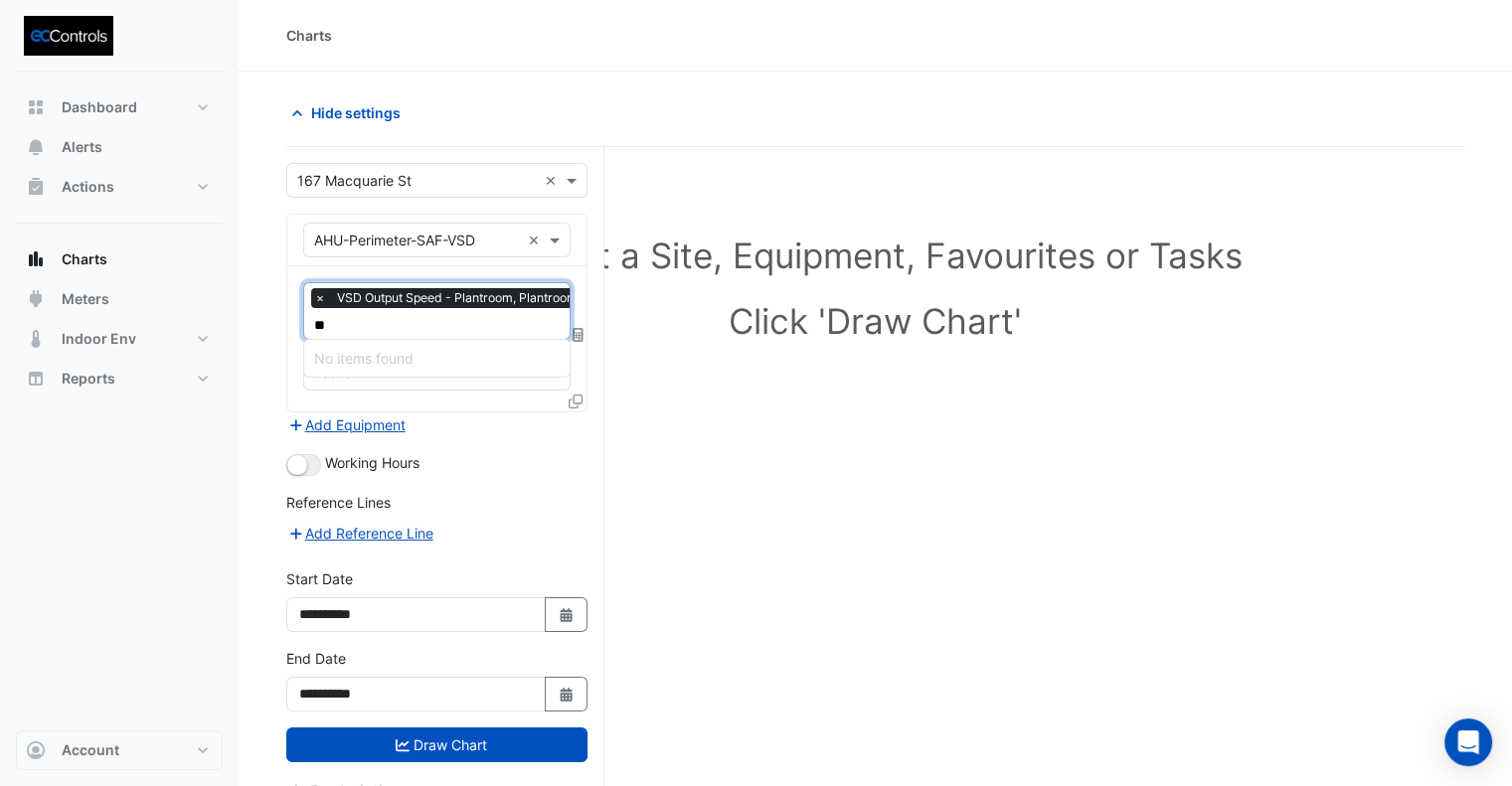 type on "*" 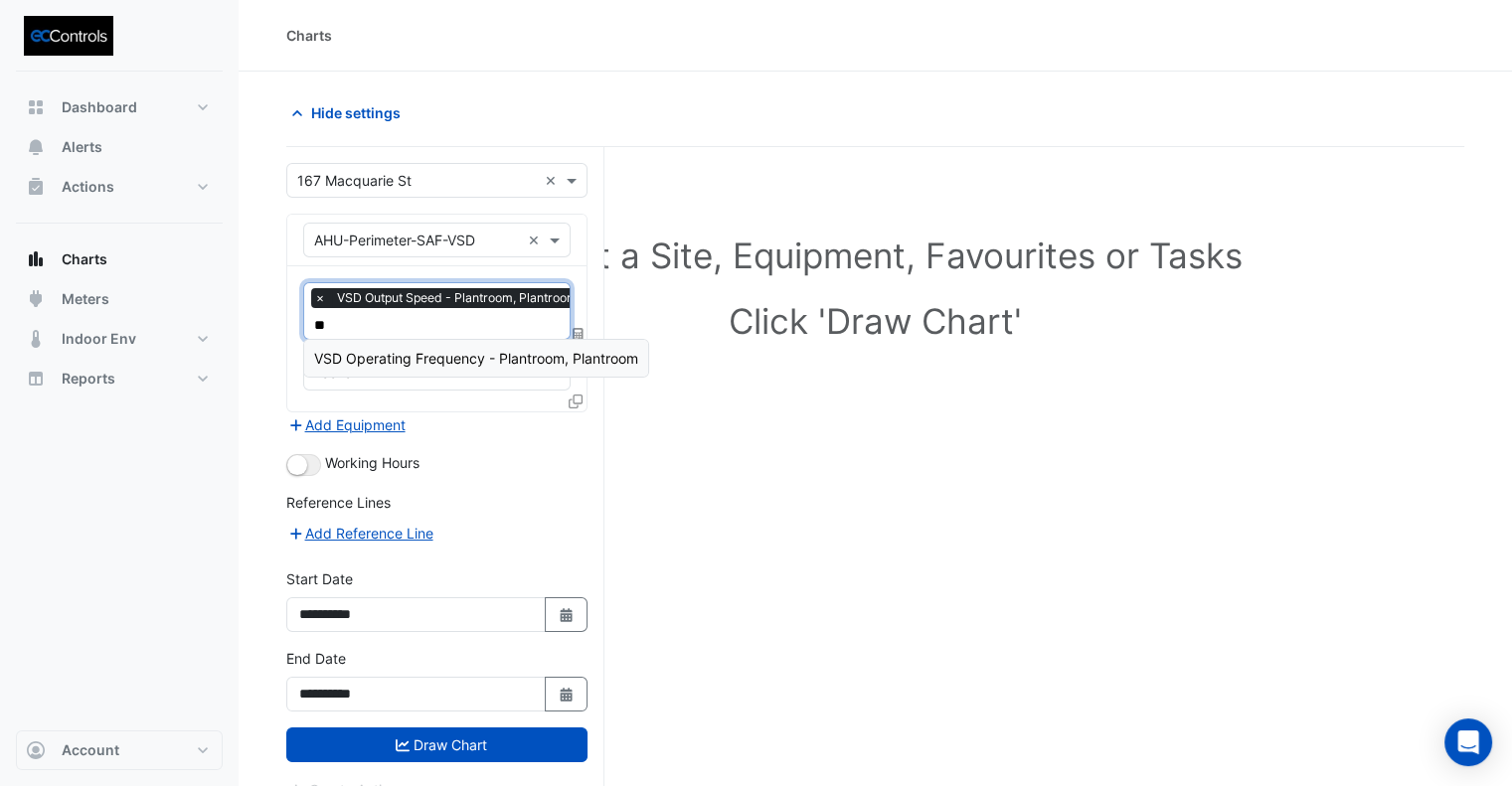 type on "***" 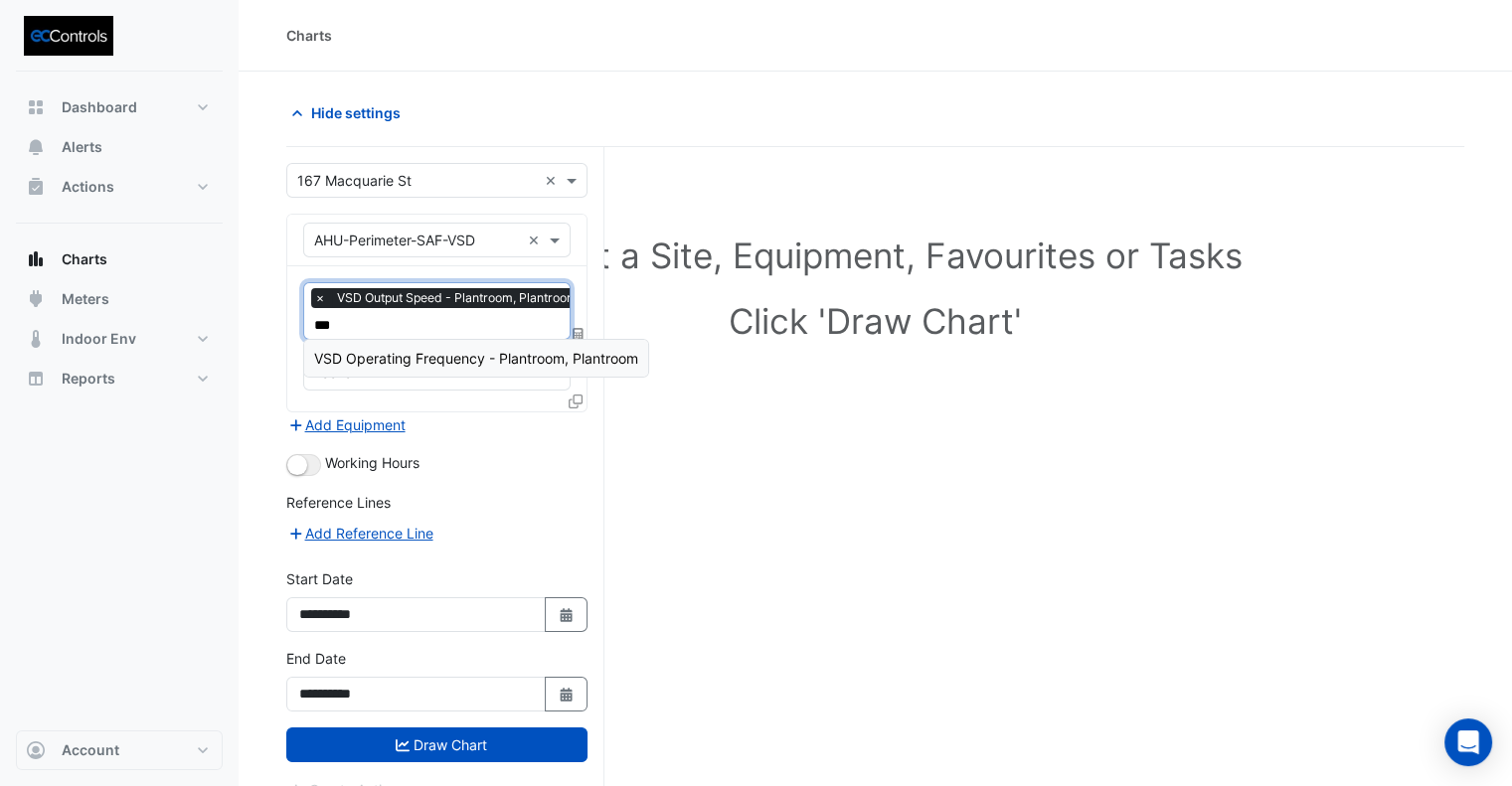 type 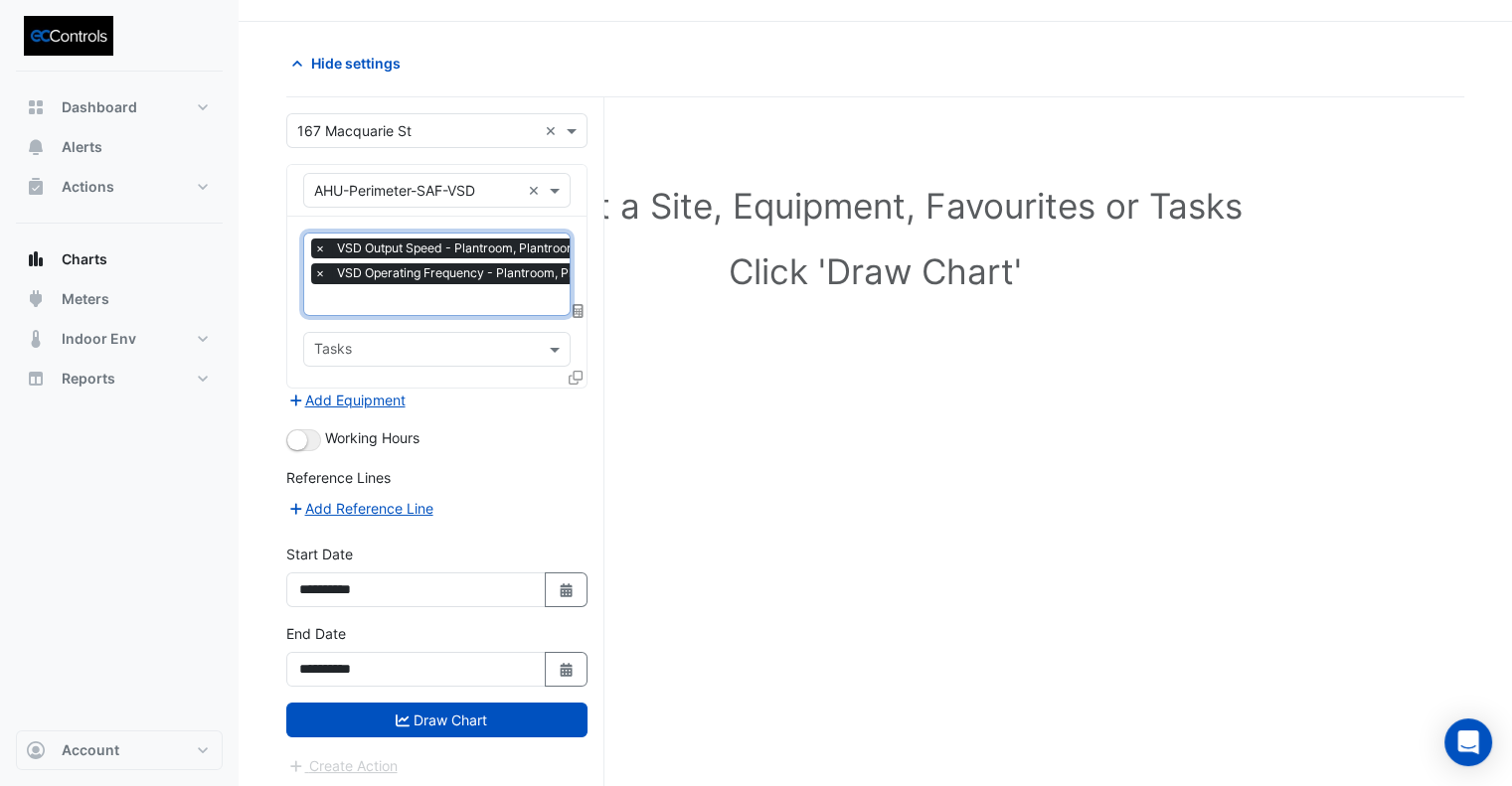 scroll, scrollTop: 75, scrollLeft: 0, axis: vertical 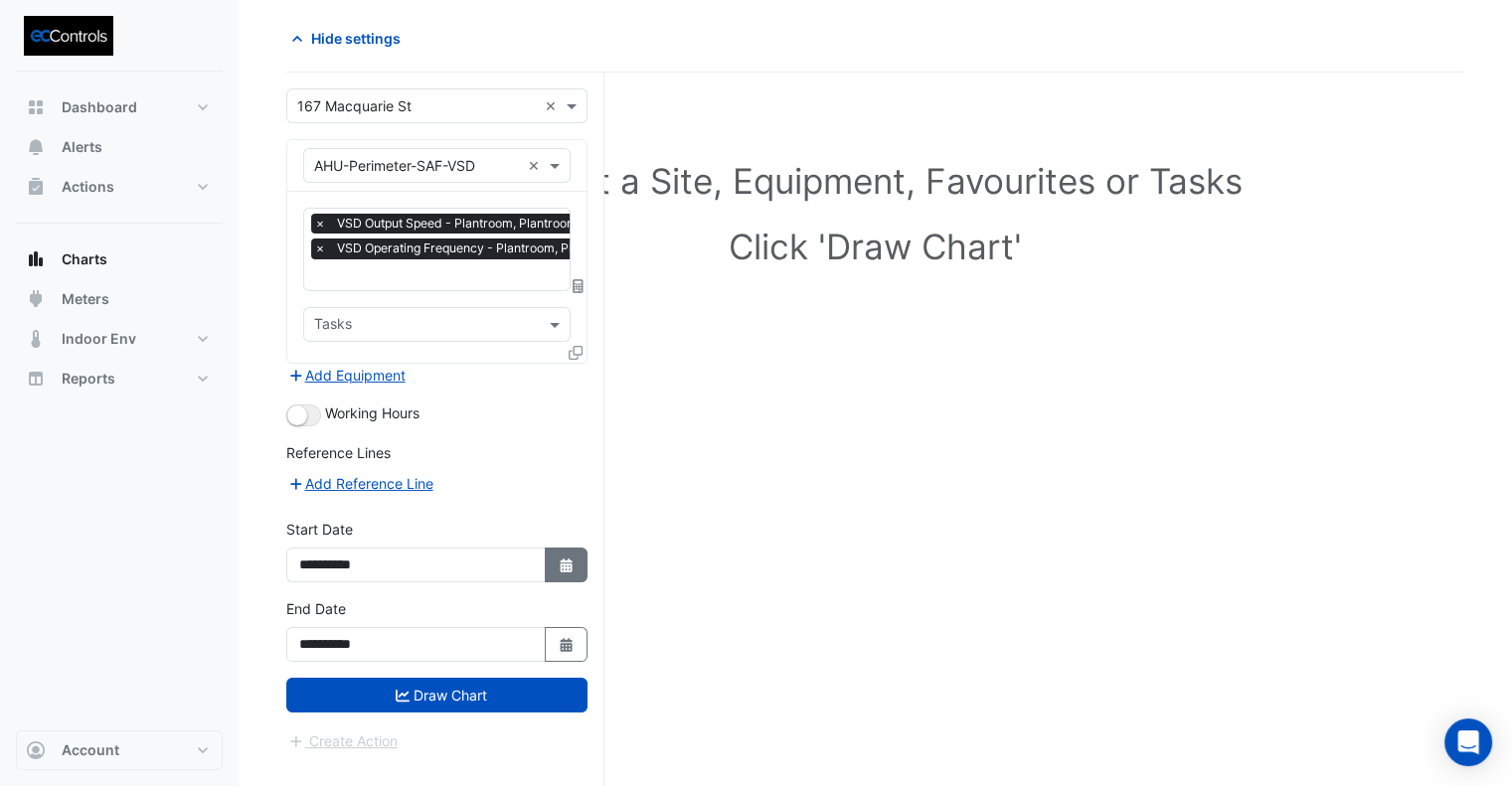 click on "Select Date" at bounding box center [567, 564] 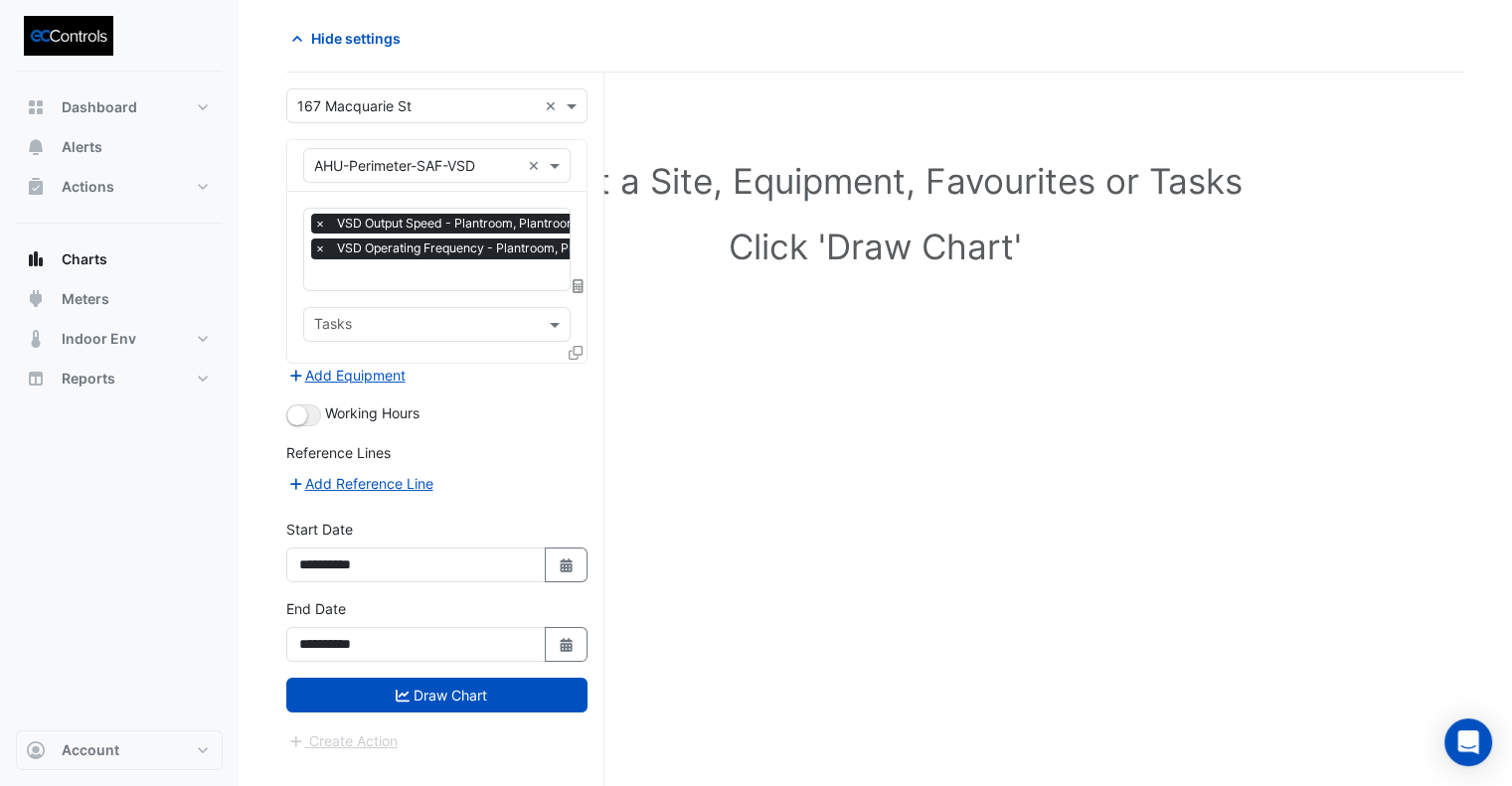 select on "*" 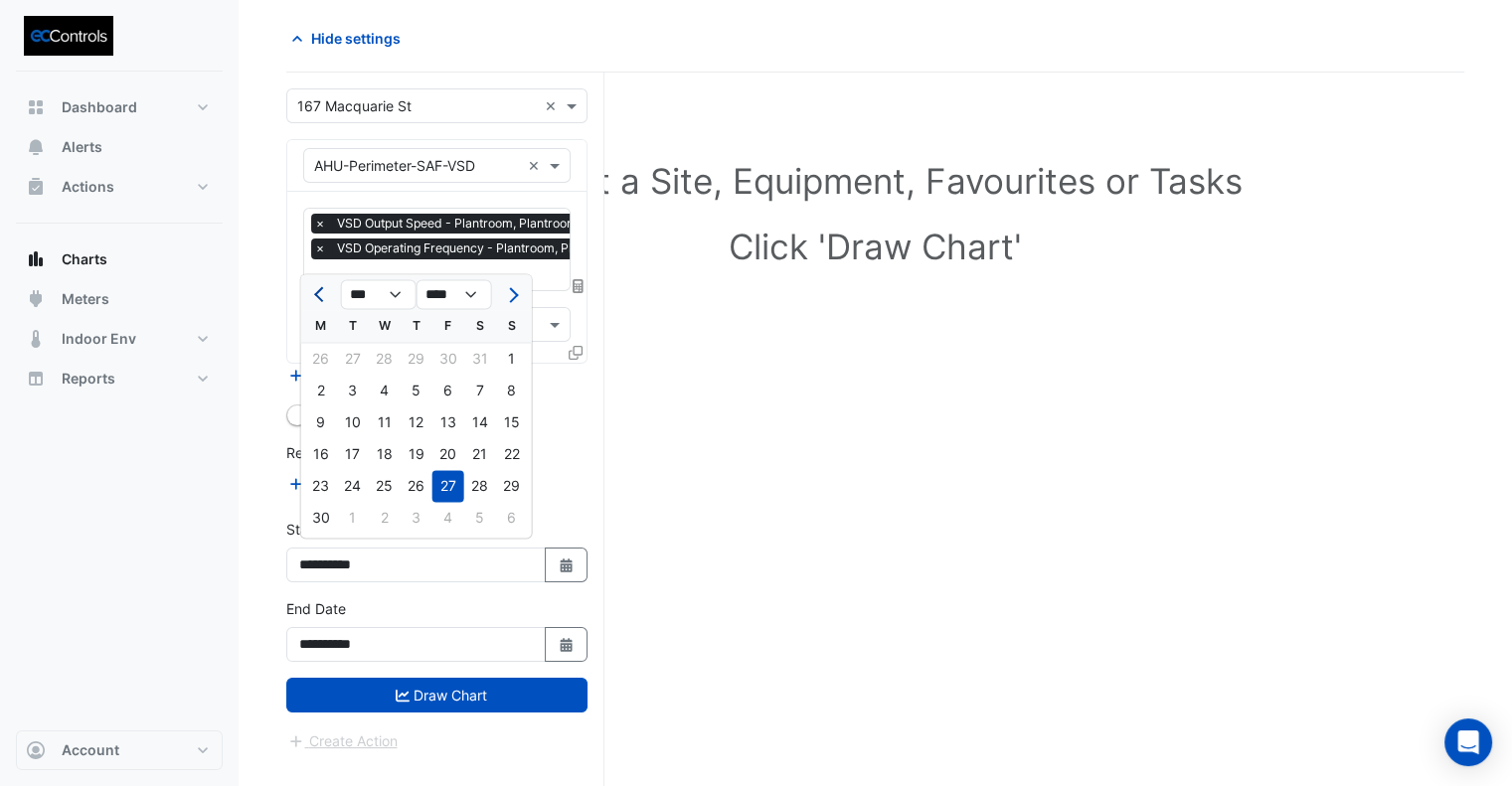 click 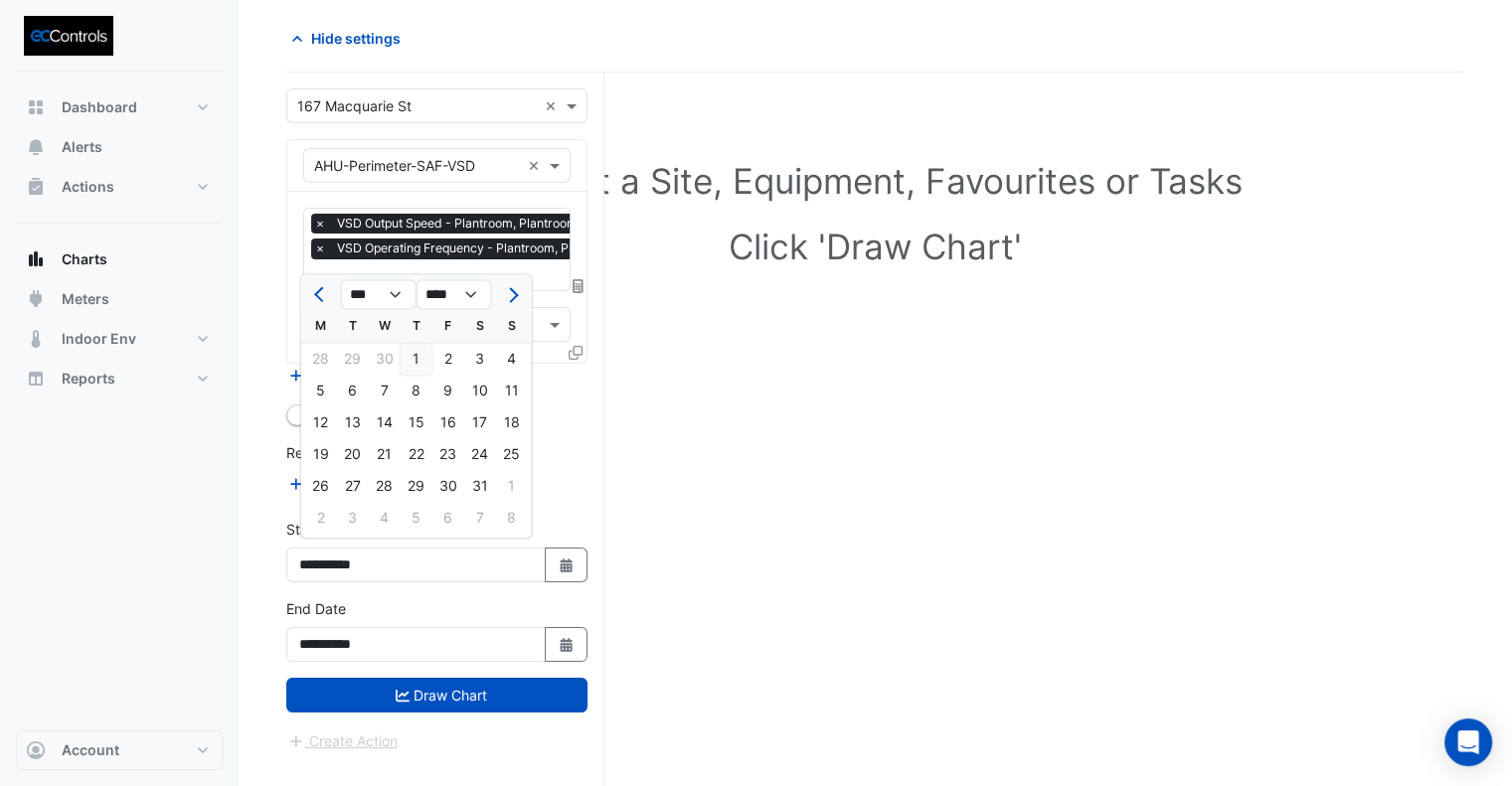 click on "1" 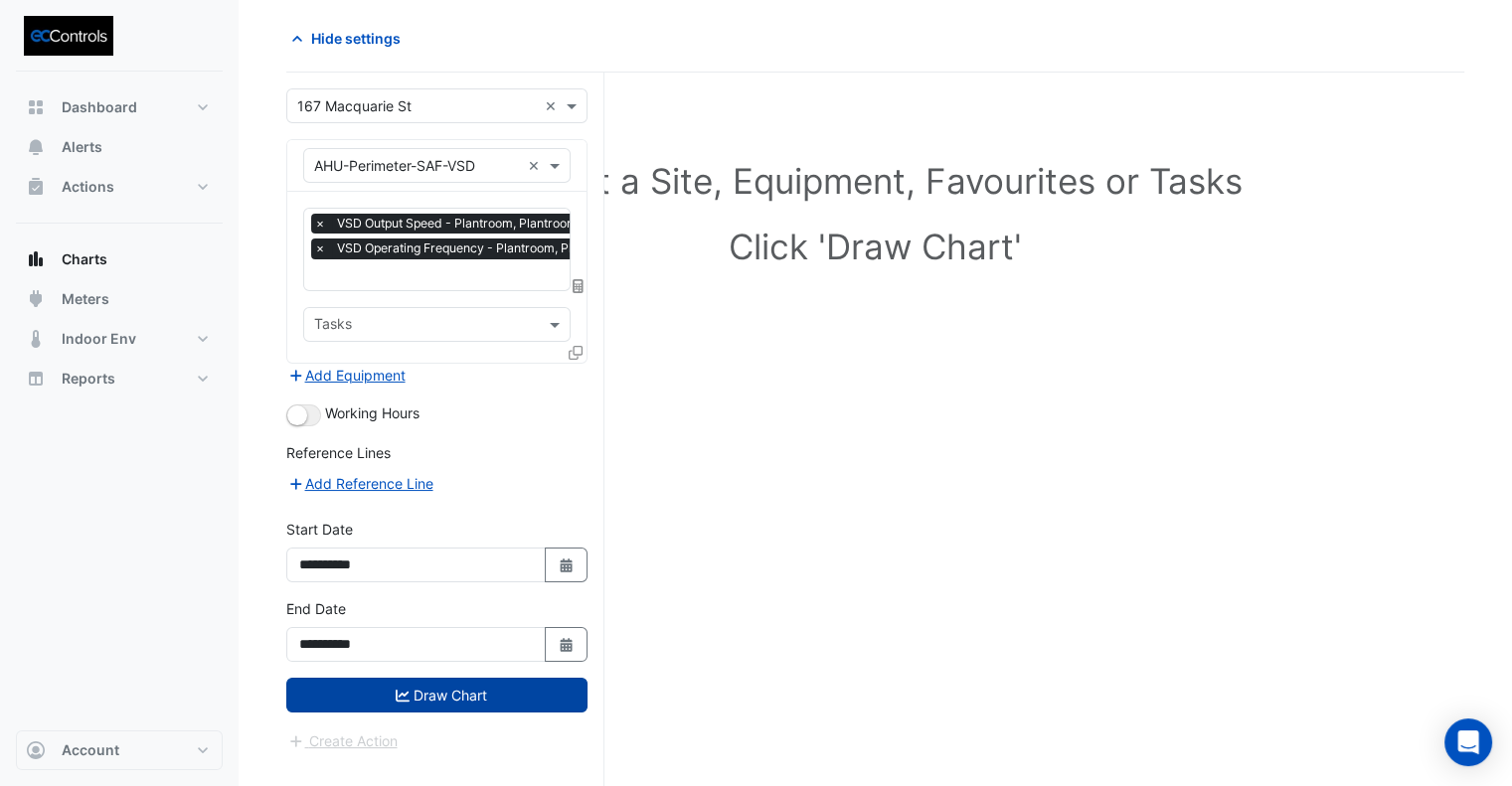 click on "Draw Chart" at bounding box center [436, 695] 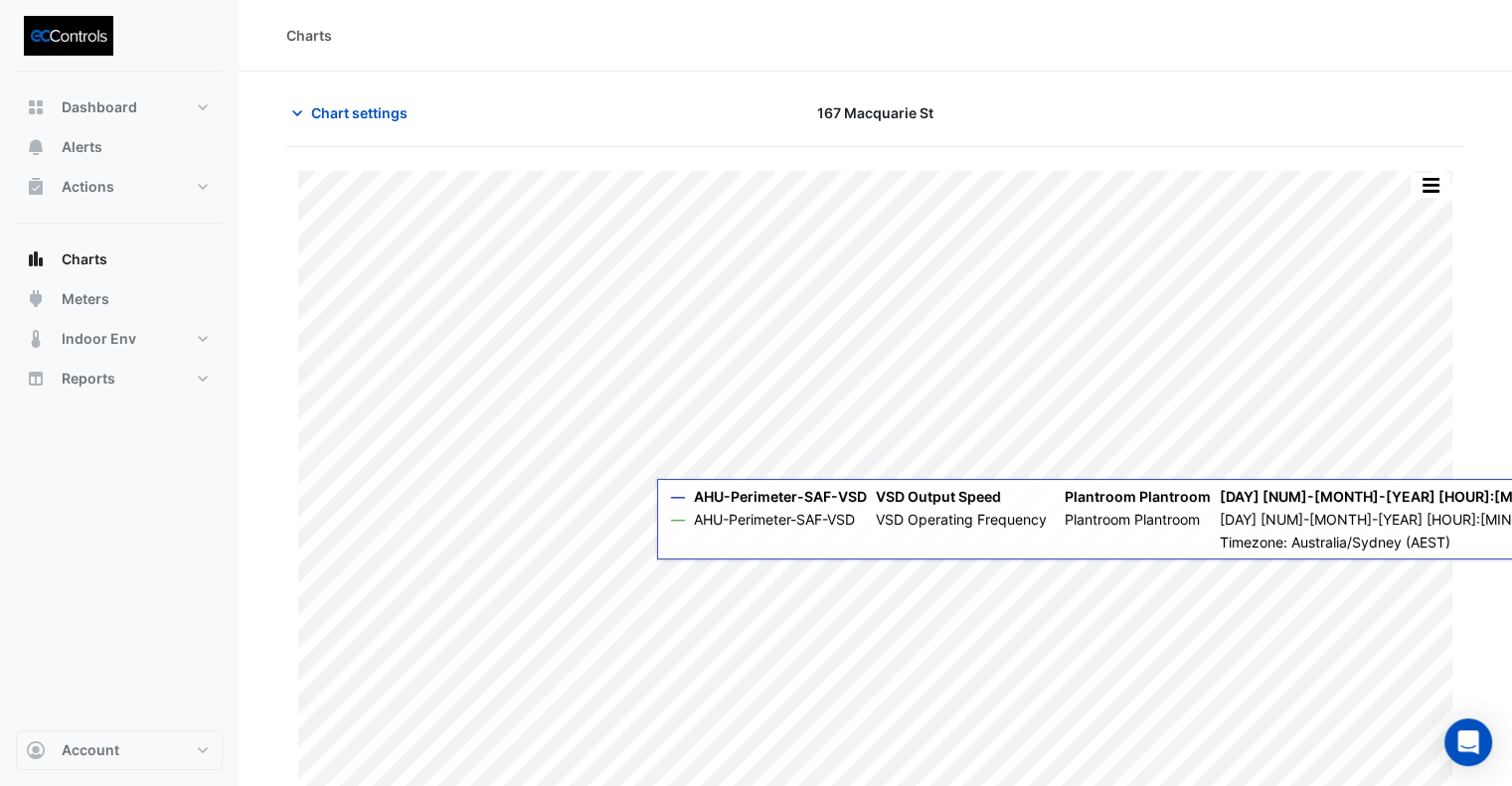 scroll, scrollTop: 31, scrollLeft: 0, axis: vertical 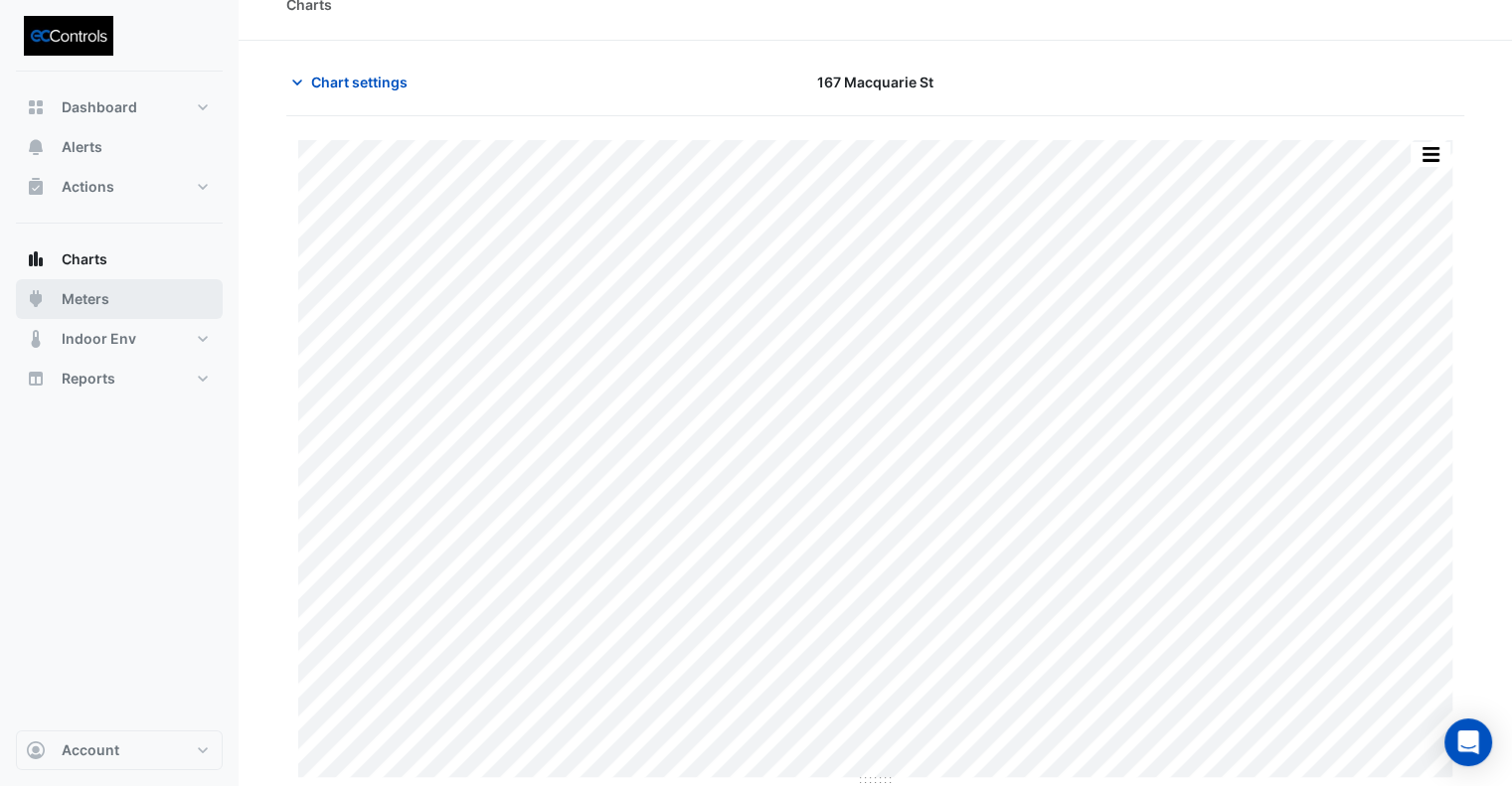 click on "Meters" at bounding box center [85, 299] 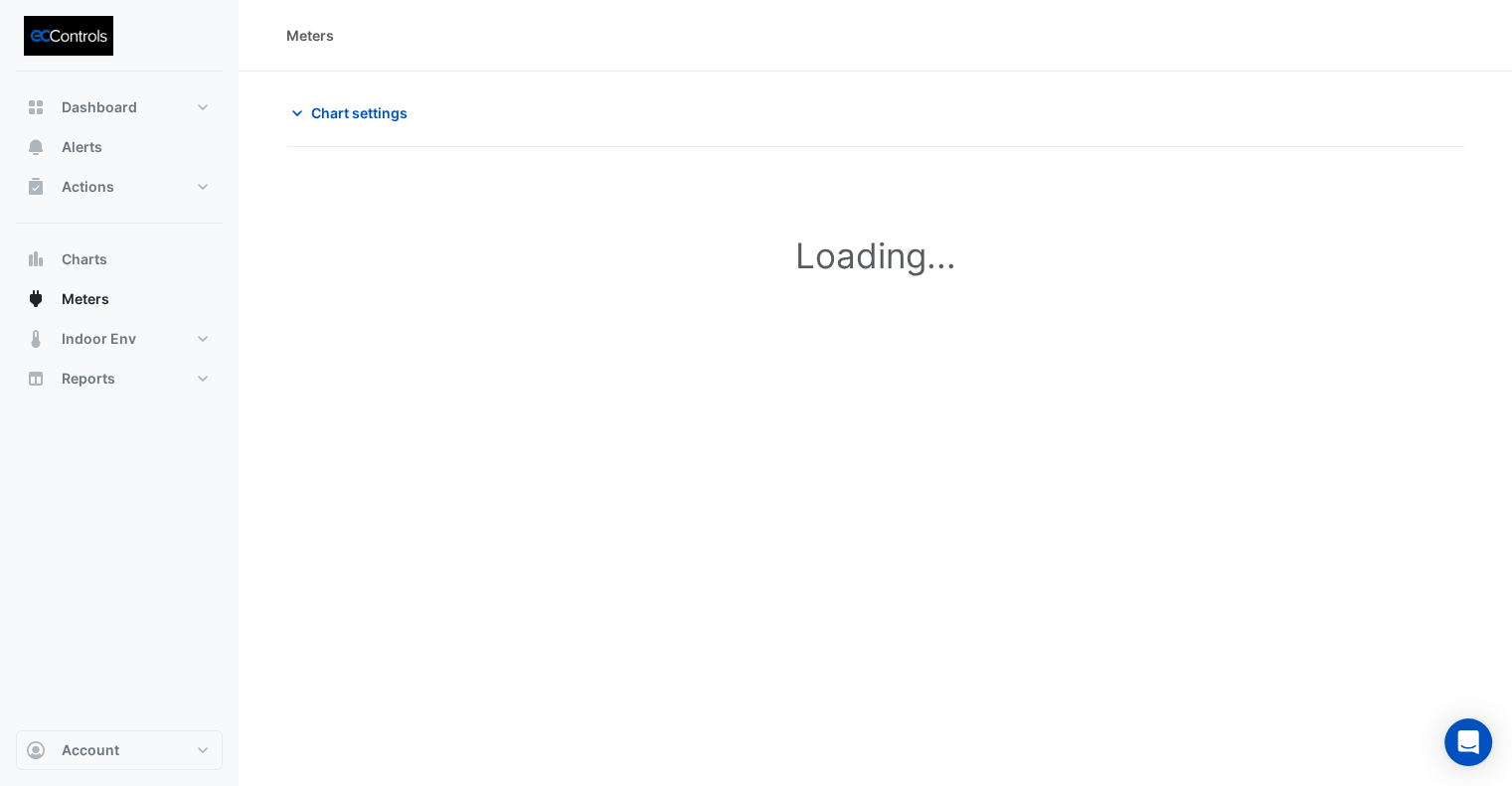 scroll, scrollTop: 0, scrollLeft: 0, axis: both 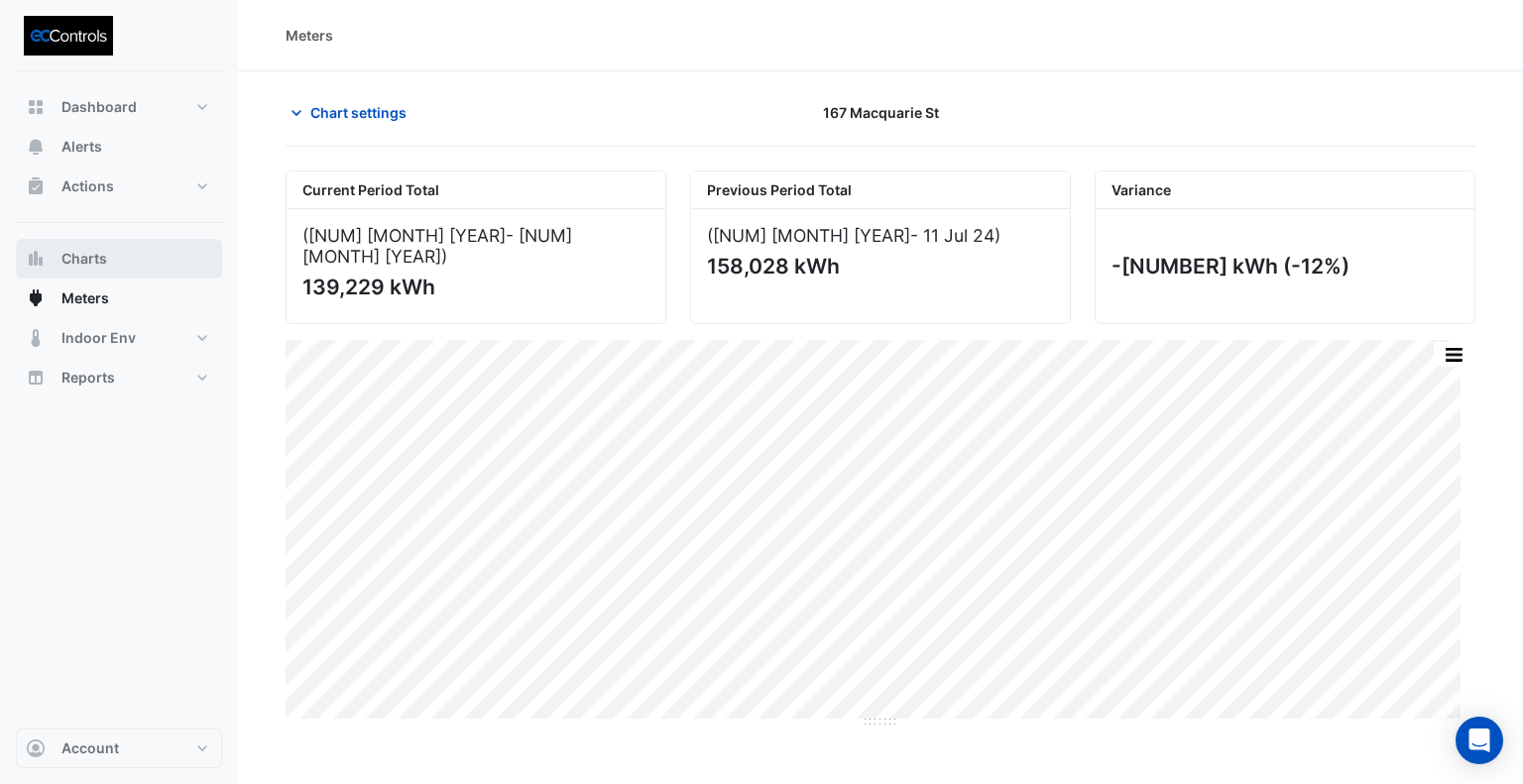 click on "Charts" at bounding box center (119, 259) 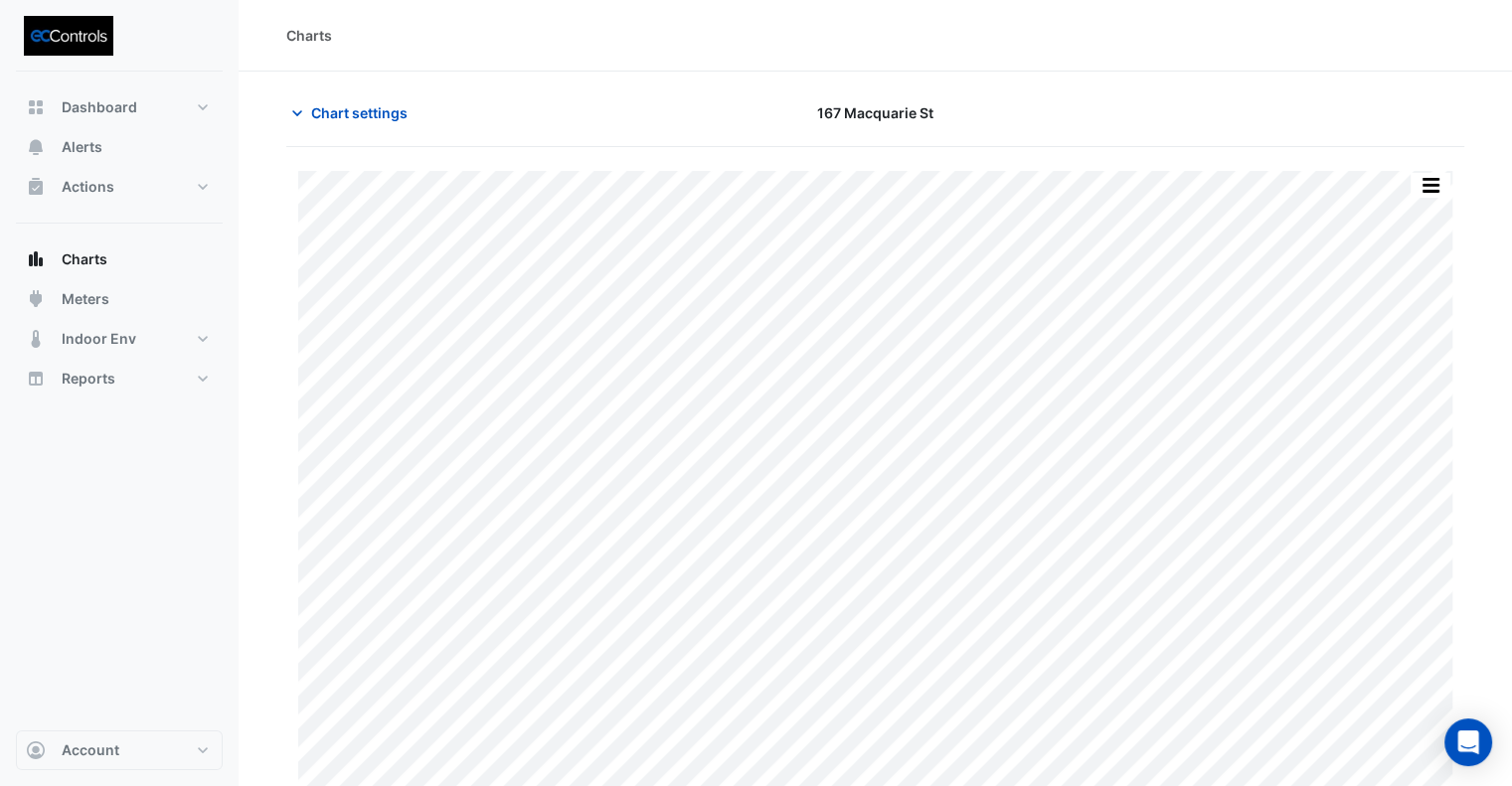 scroll, scrollTop: 31, scrollLeft: 0, axis: vertical 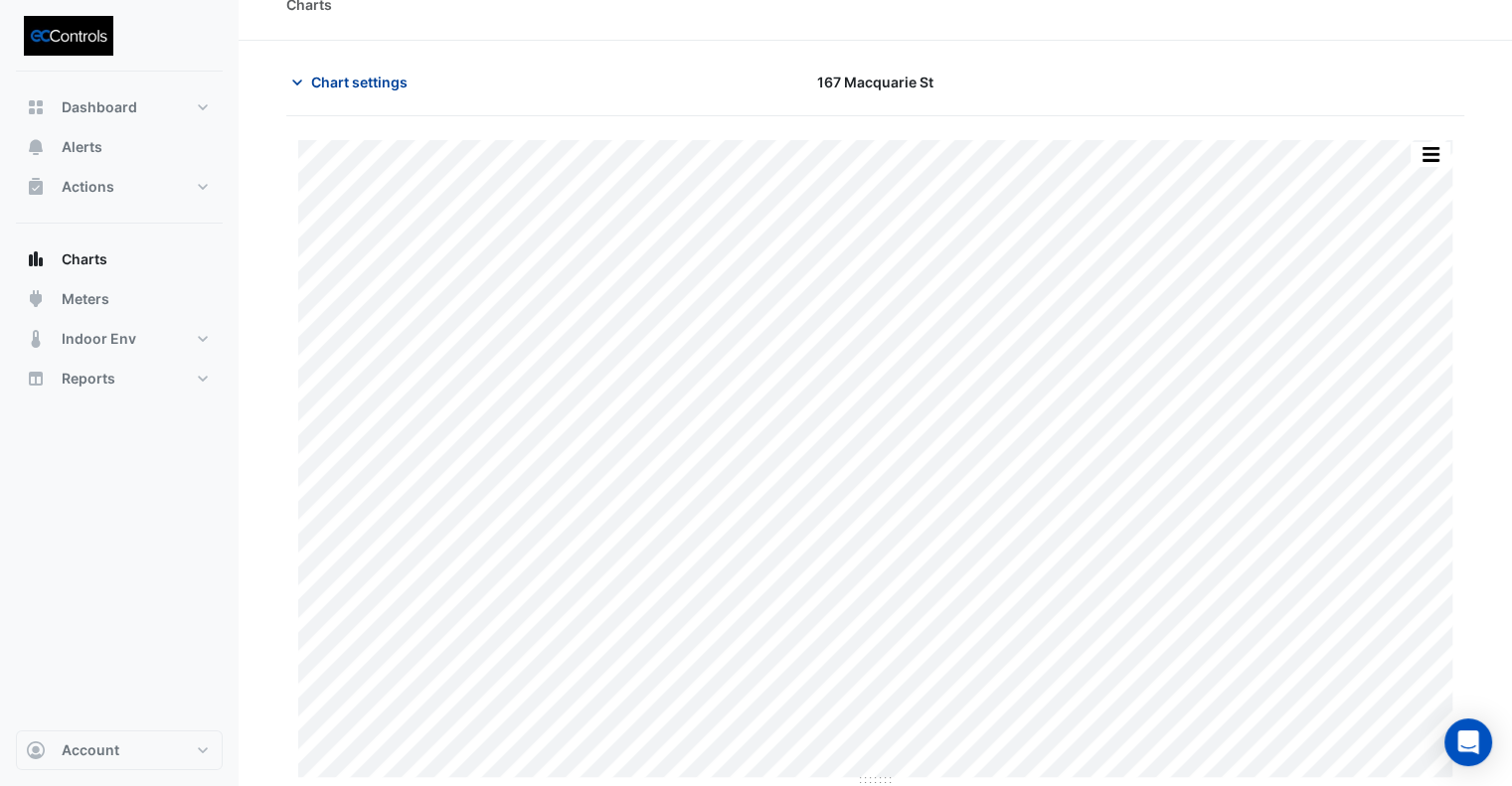 click on "Chart settings" 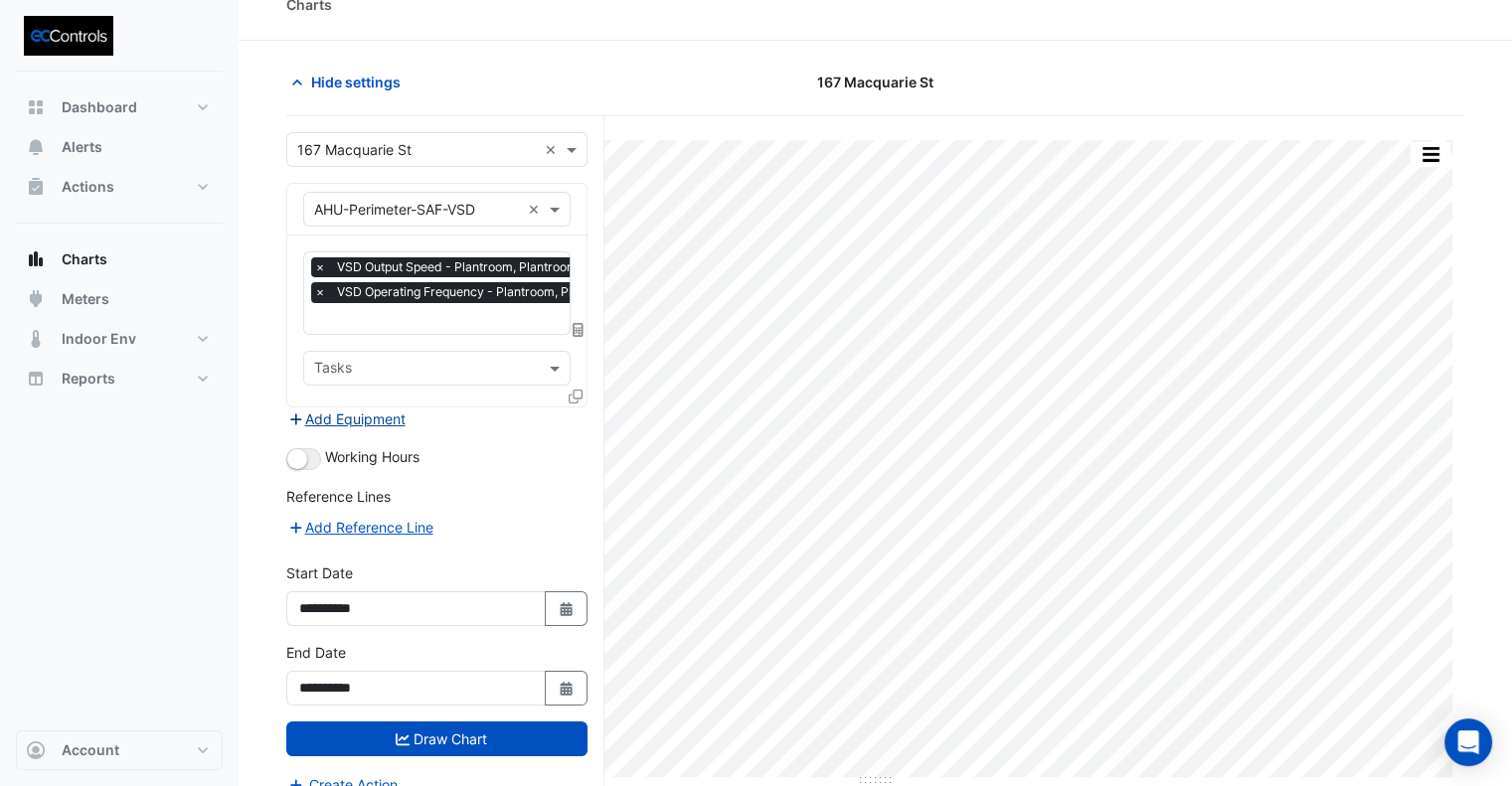 click on "Add Equipment" at bounding box center (346, 418) 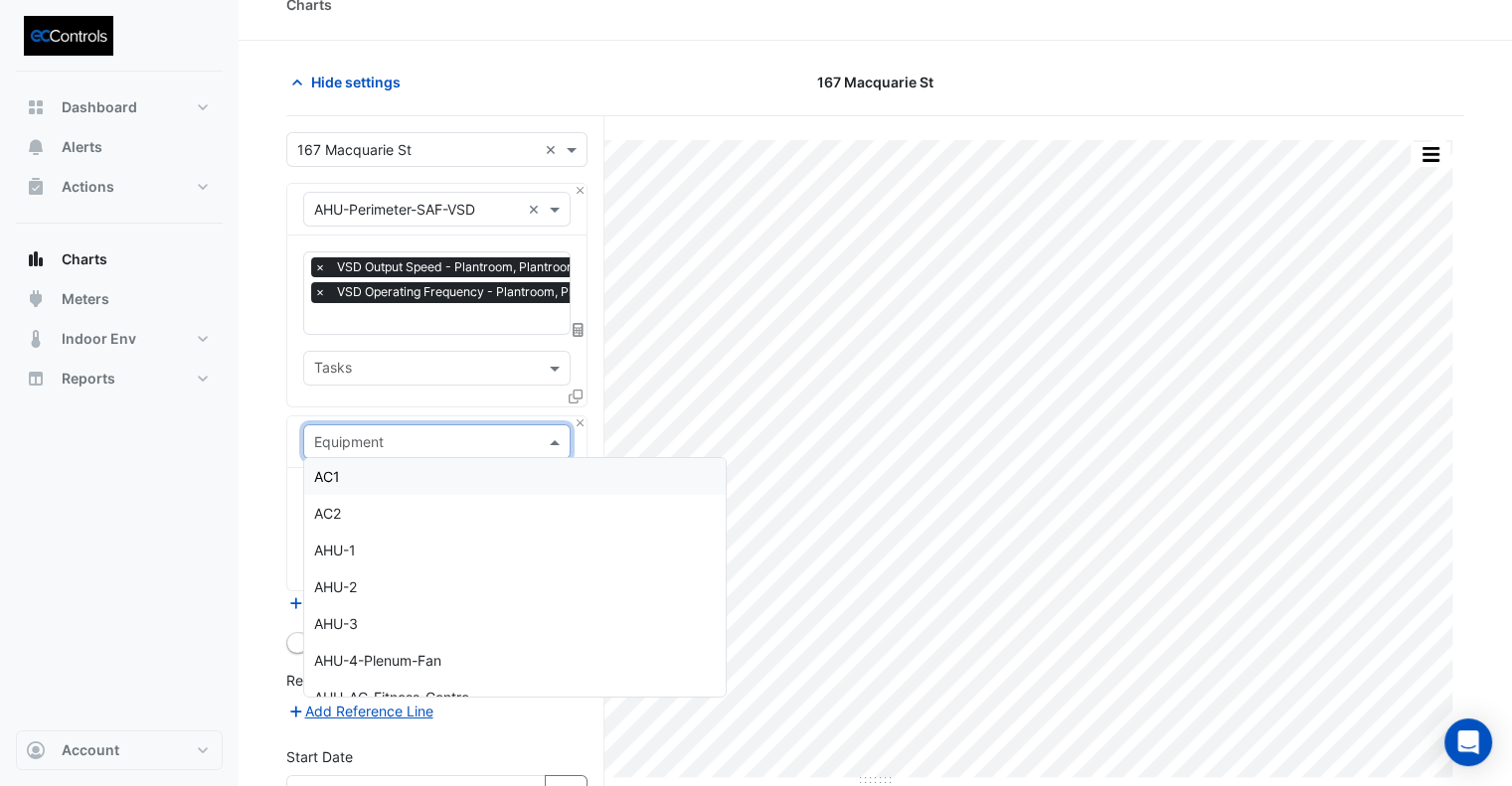 click at bounding box center [417, 442] 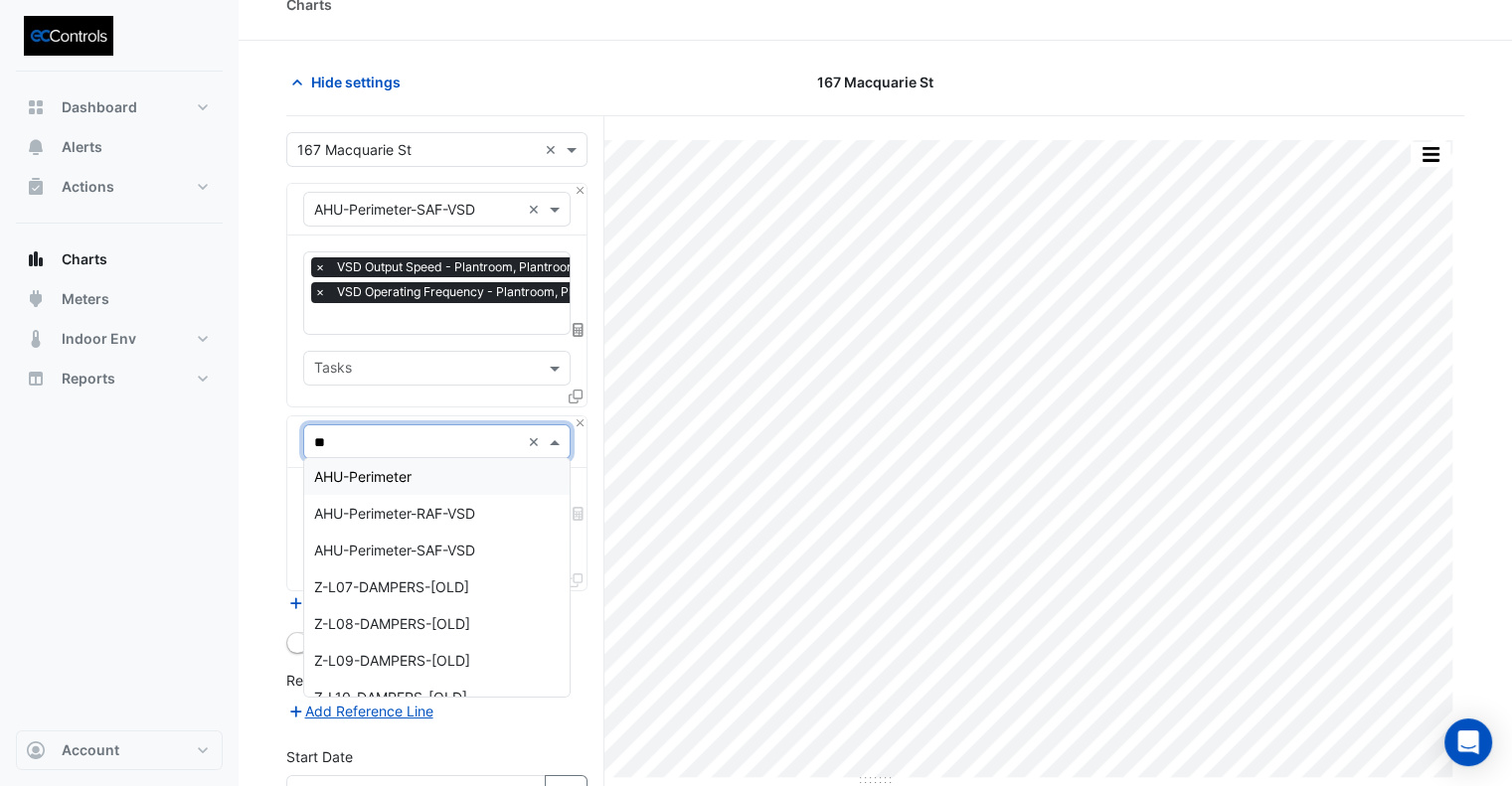 type on "***" 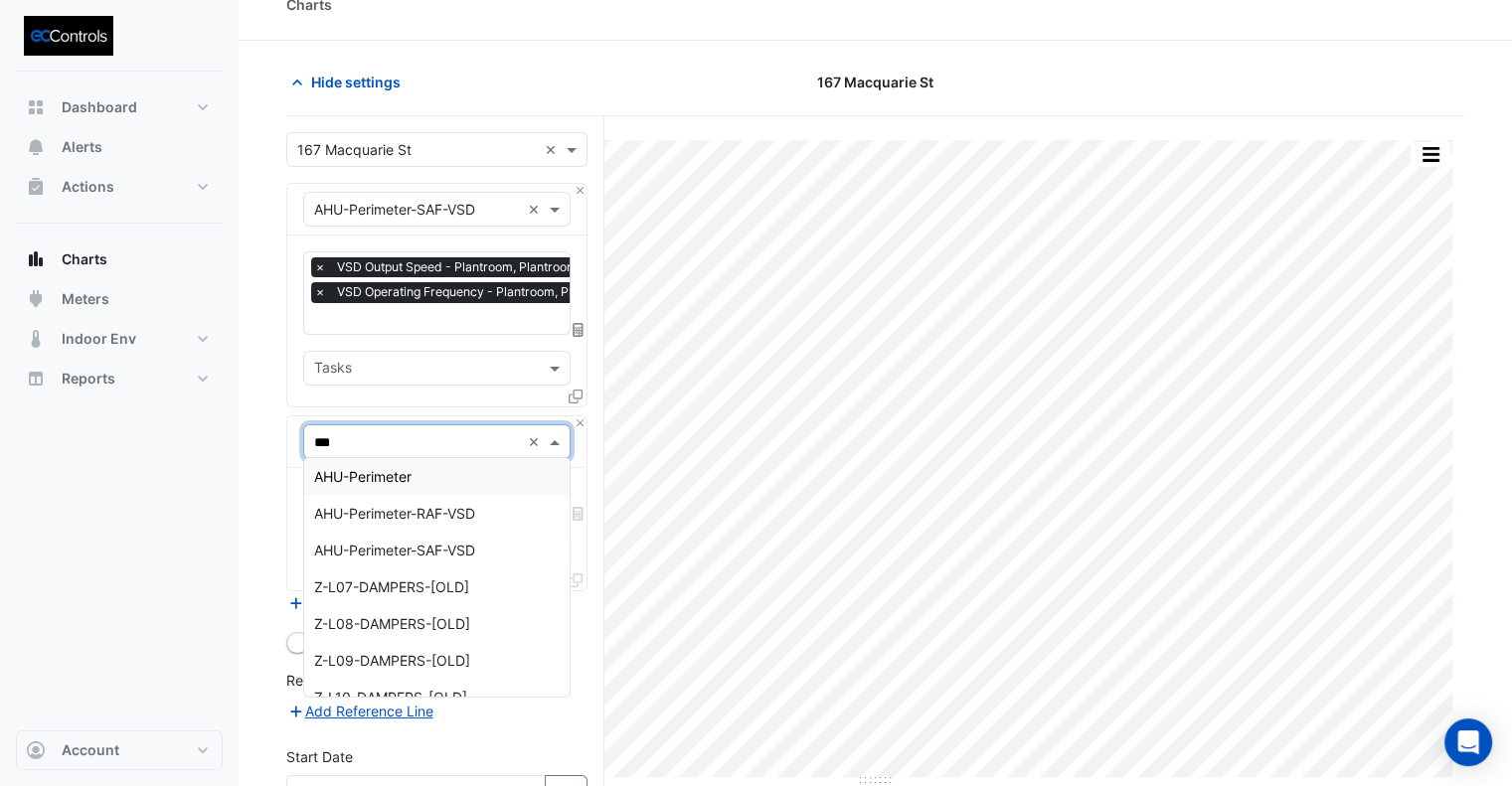 click on "AHU-Perimeter" at bounding box center [363, 476] 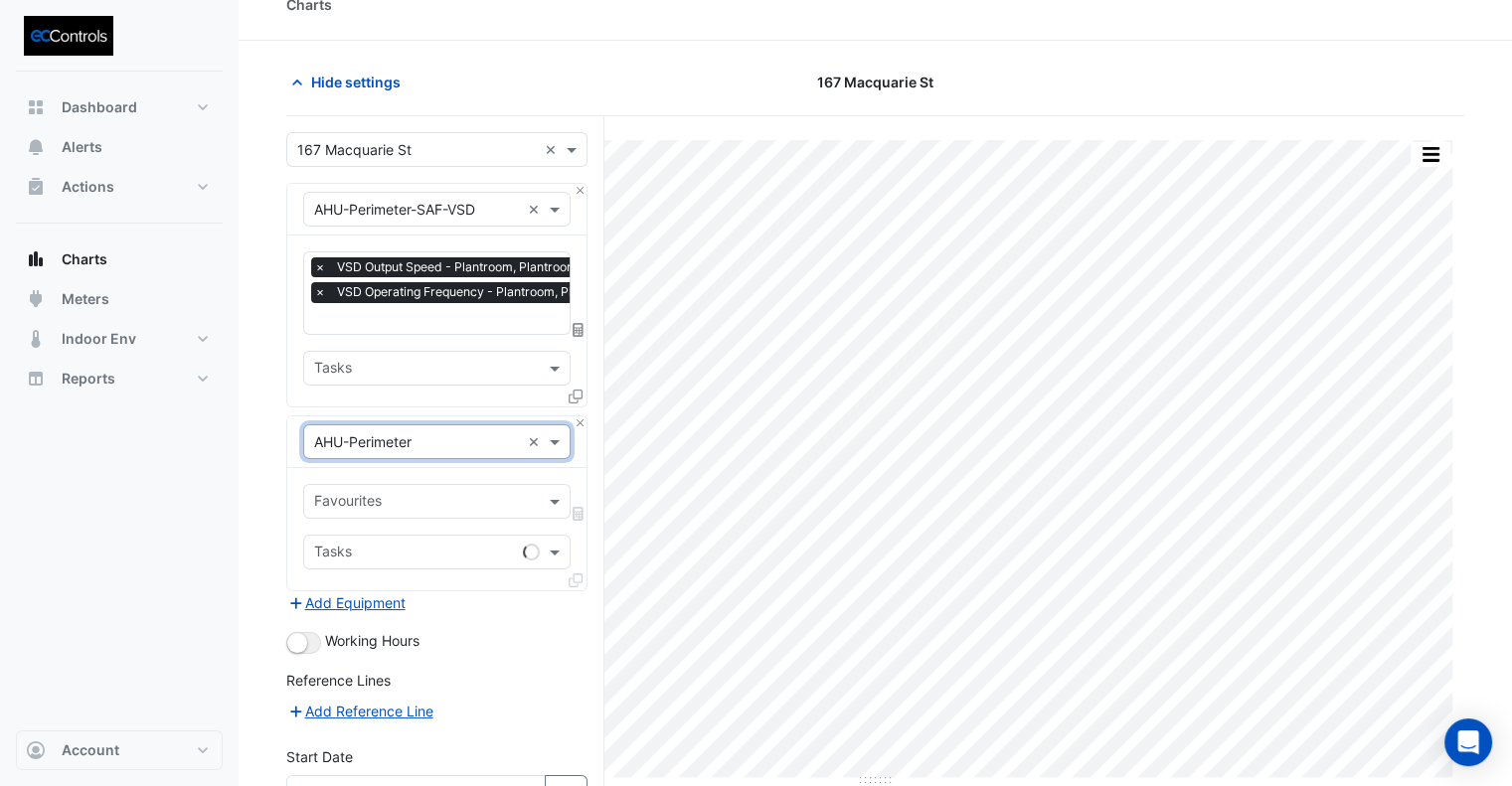 click at bounding box center (425, 503) 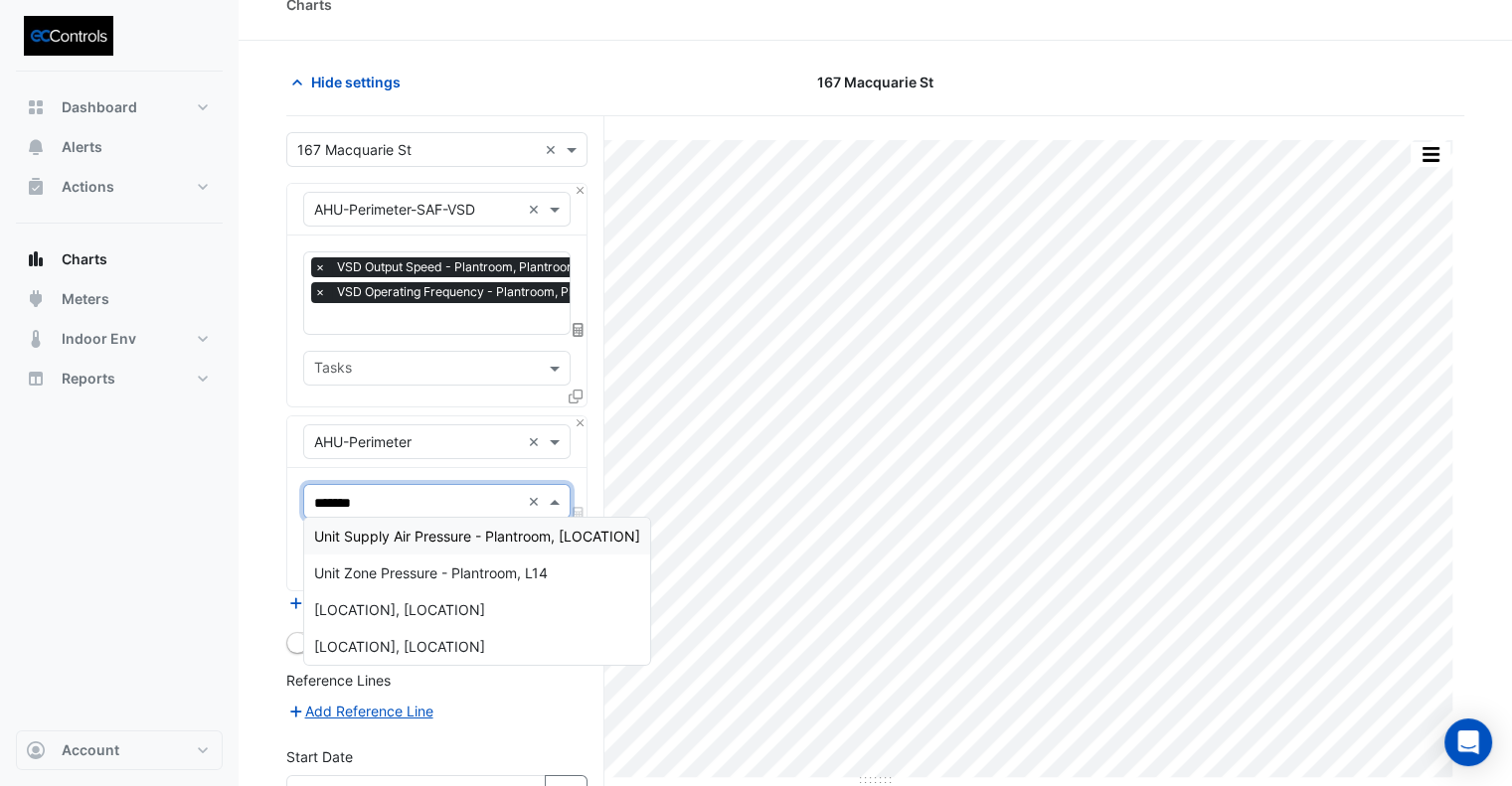 type on "********" 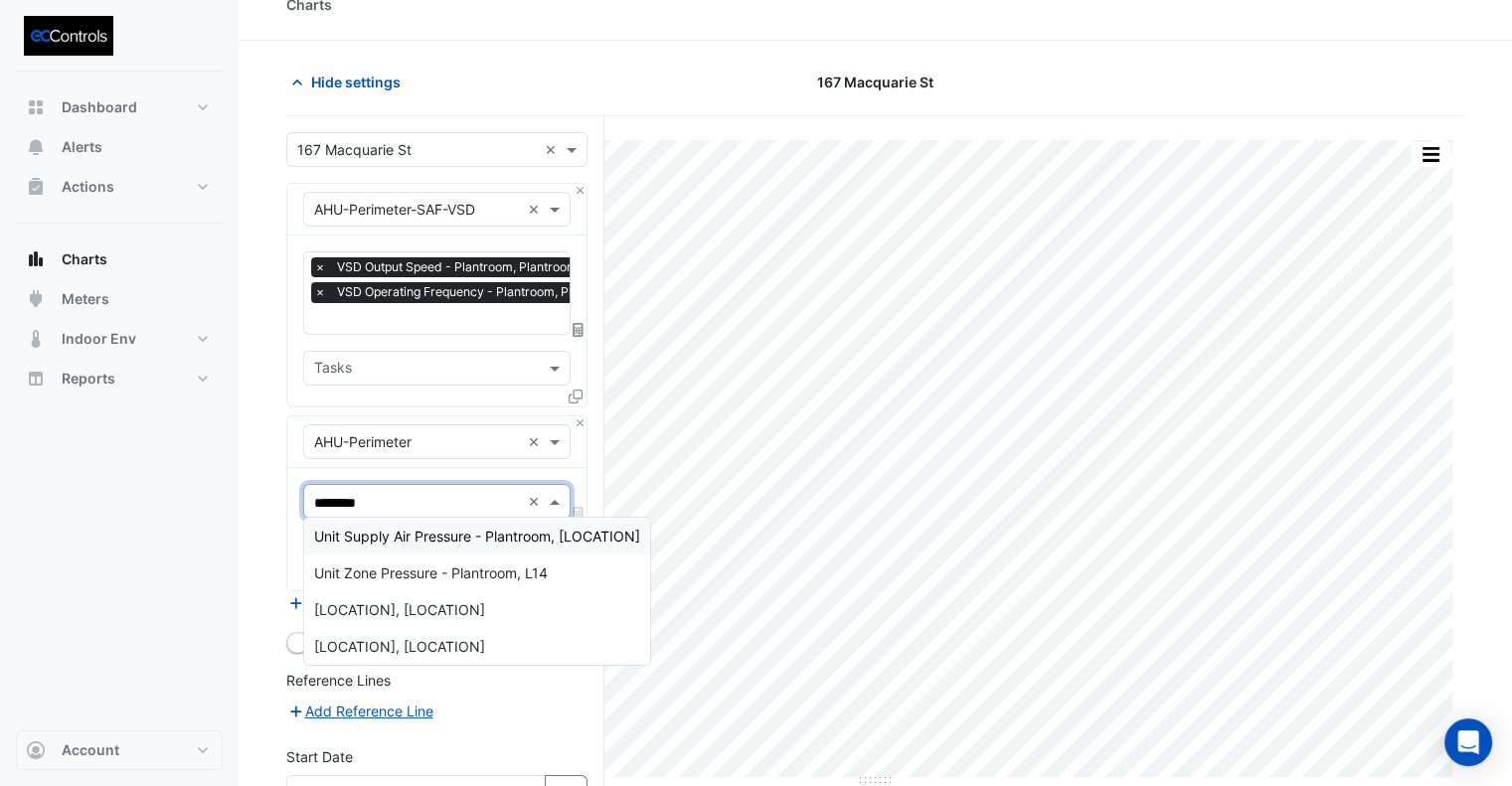 click on "Unit Supply Air Pressure - Plantroom, [LOCATION]" at bounding box center [477, 536] 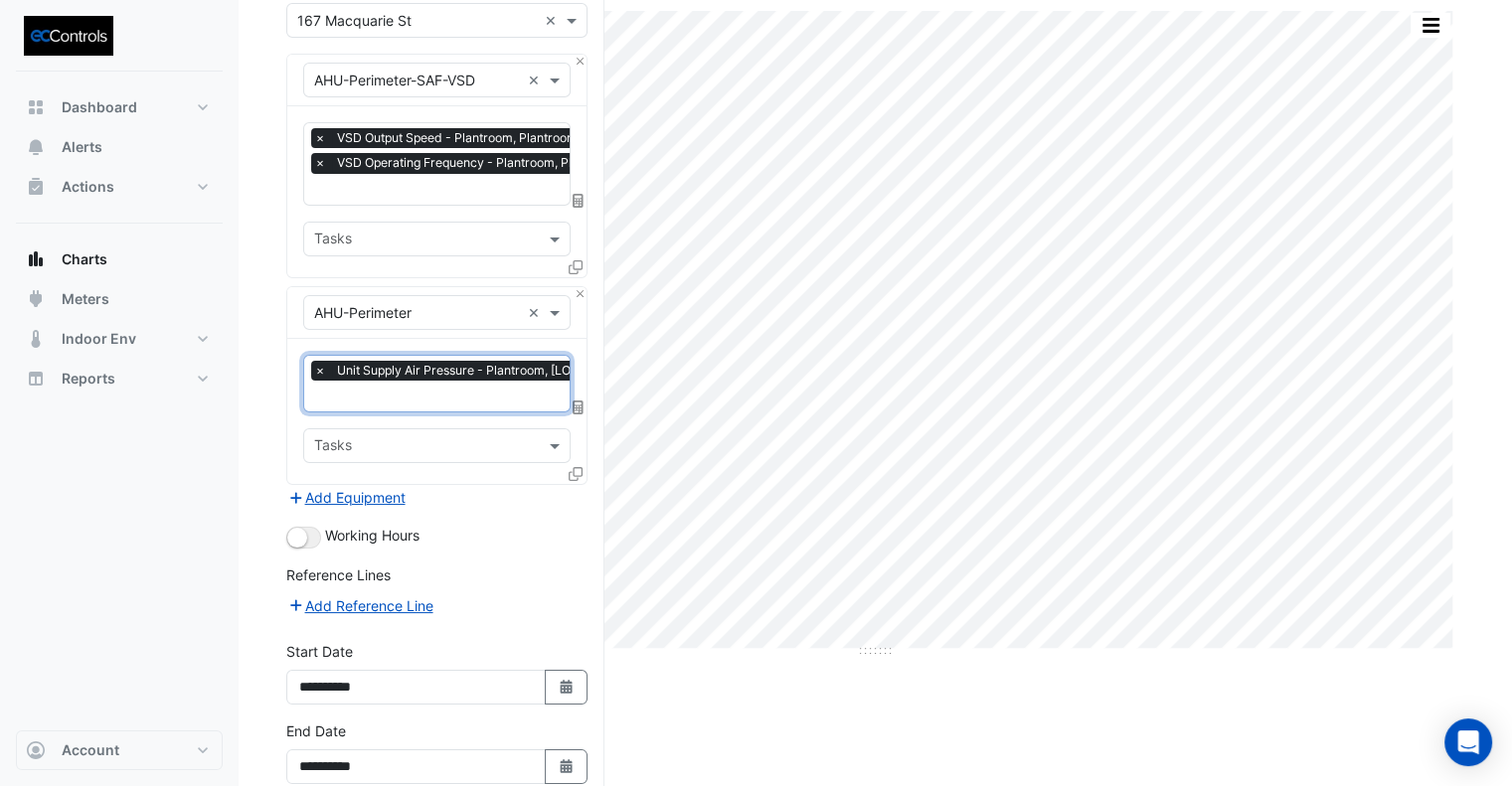scroll, scrollTop: 251, scrollLeft: 0, axis: vertical 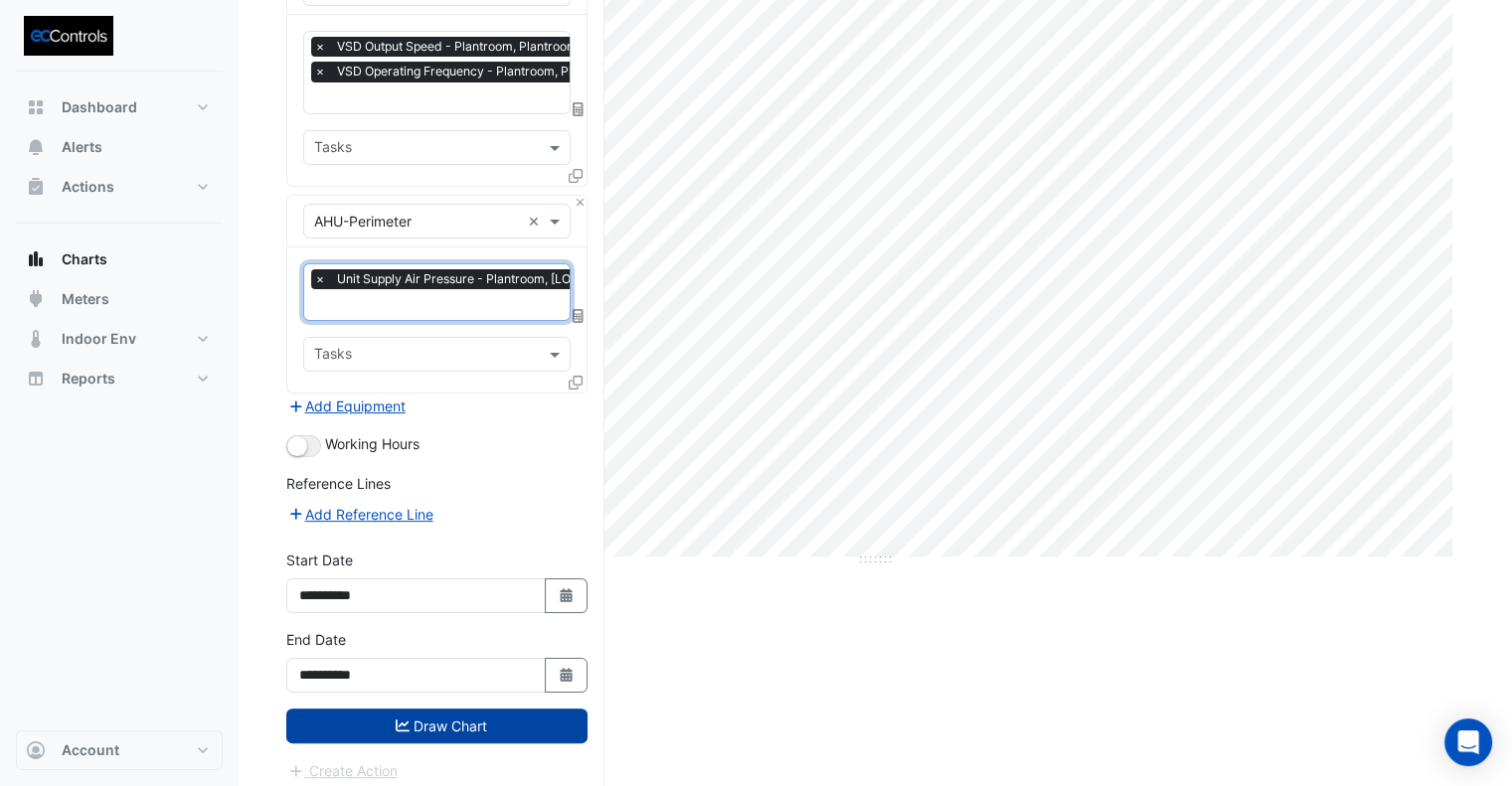 click on "Draw Chart" at bounding box center (436, 725) 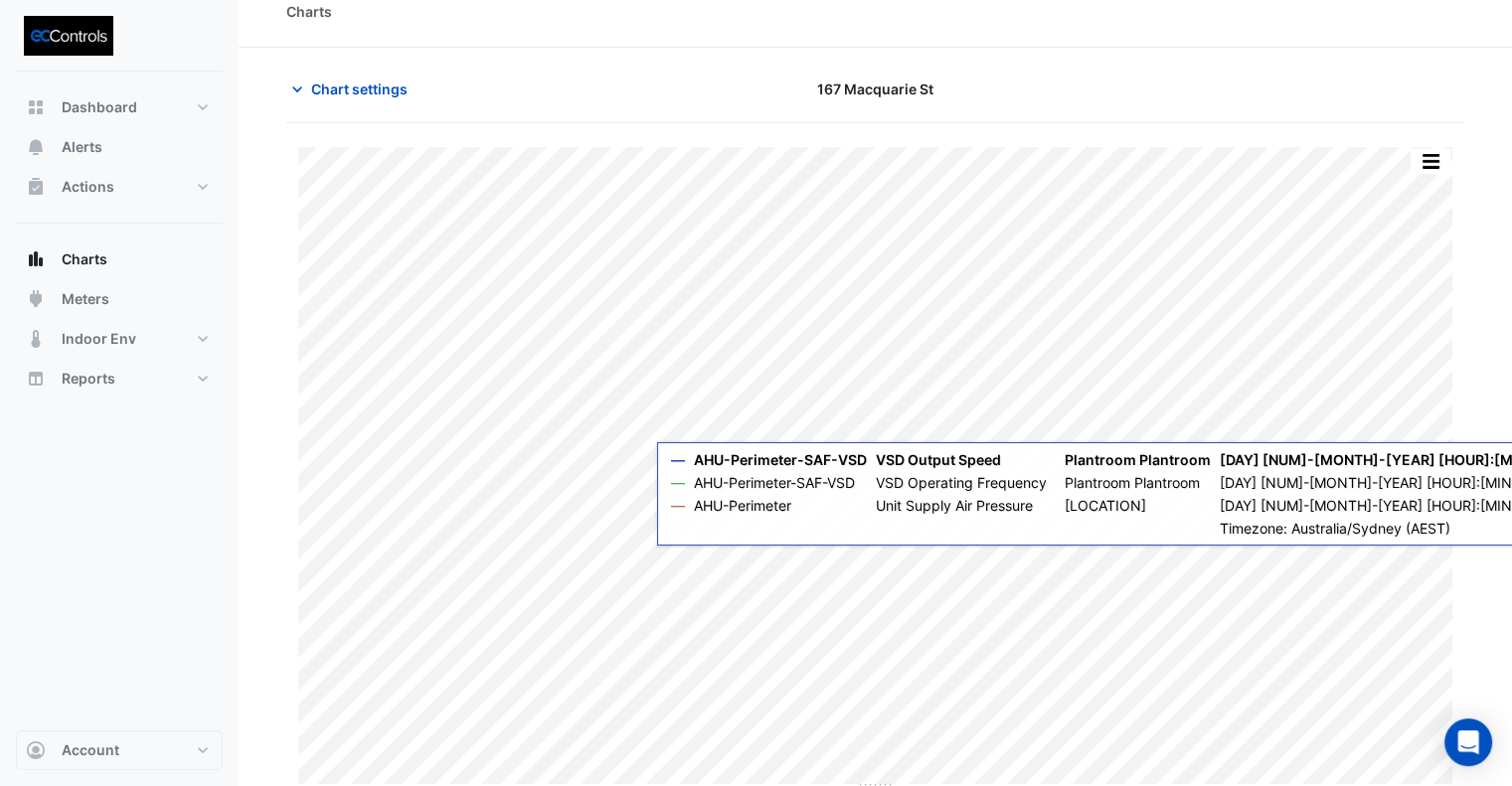 scroll, scrollTop: 31, scrollLeft: 0, axis: vertical 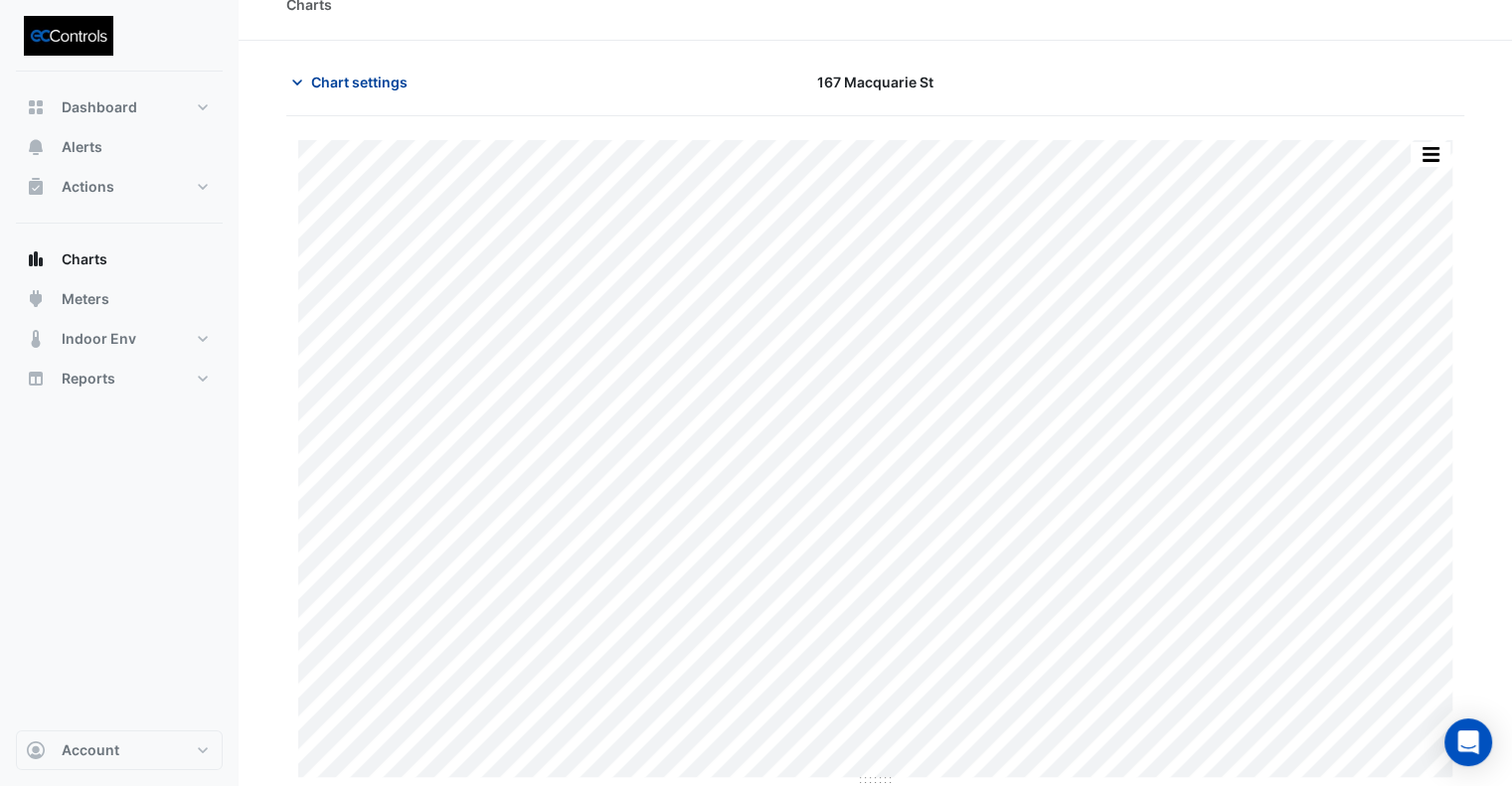 click on "Chart settings" 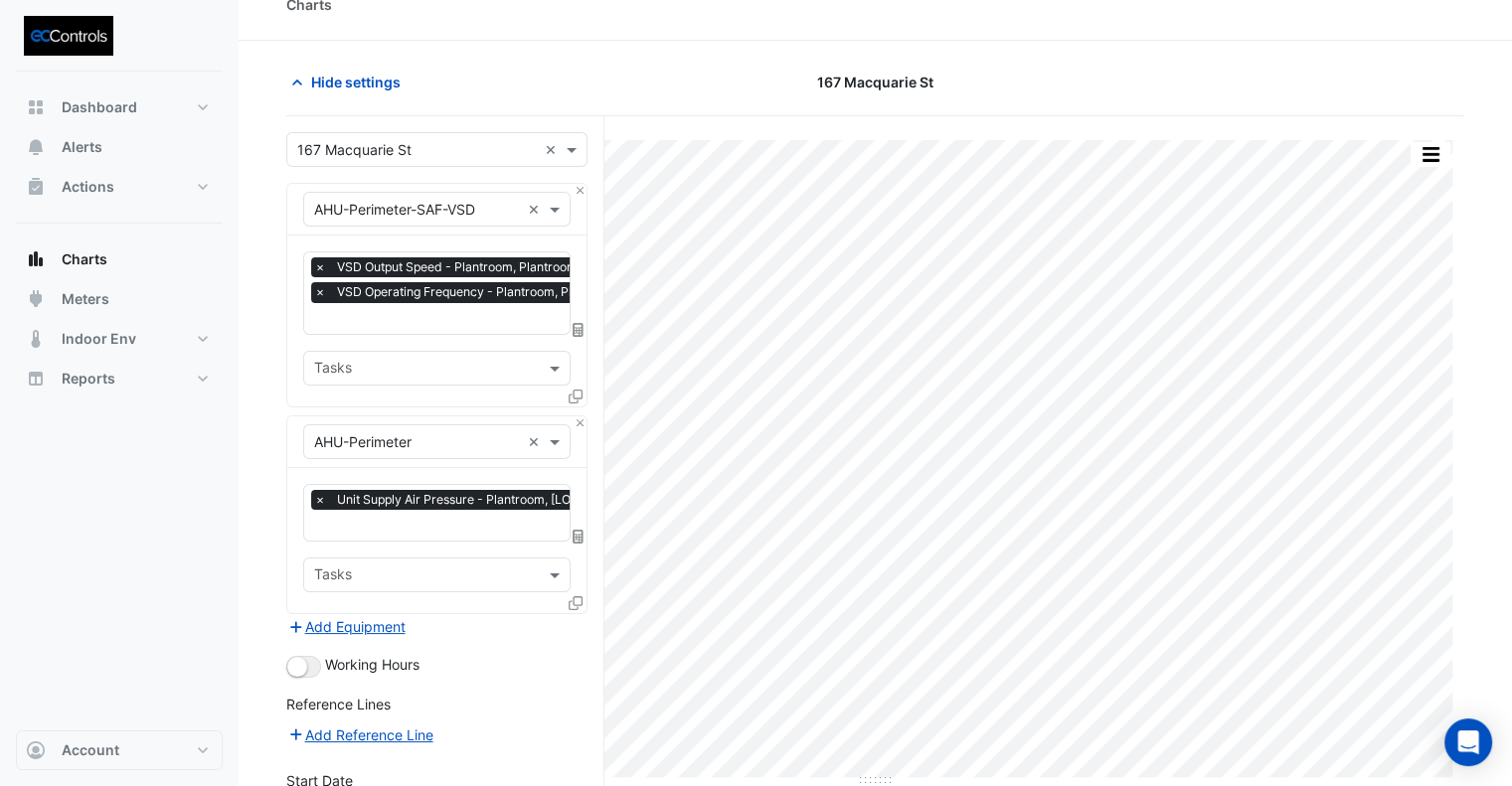 click at bounding box center [471, 527] 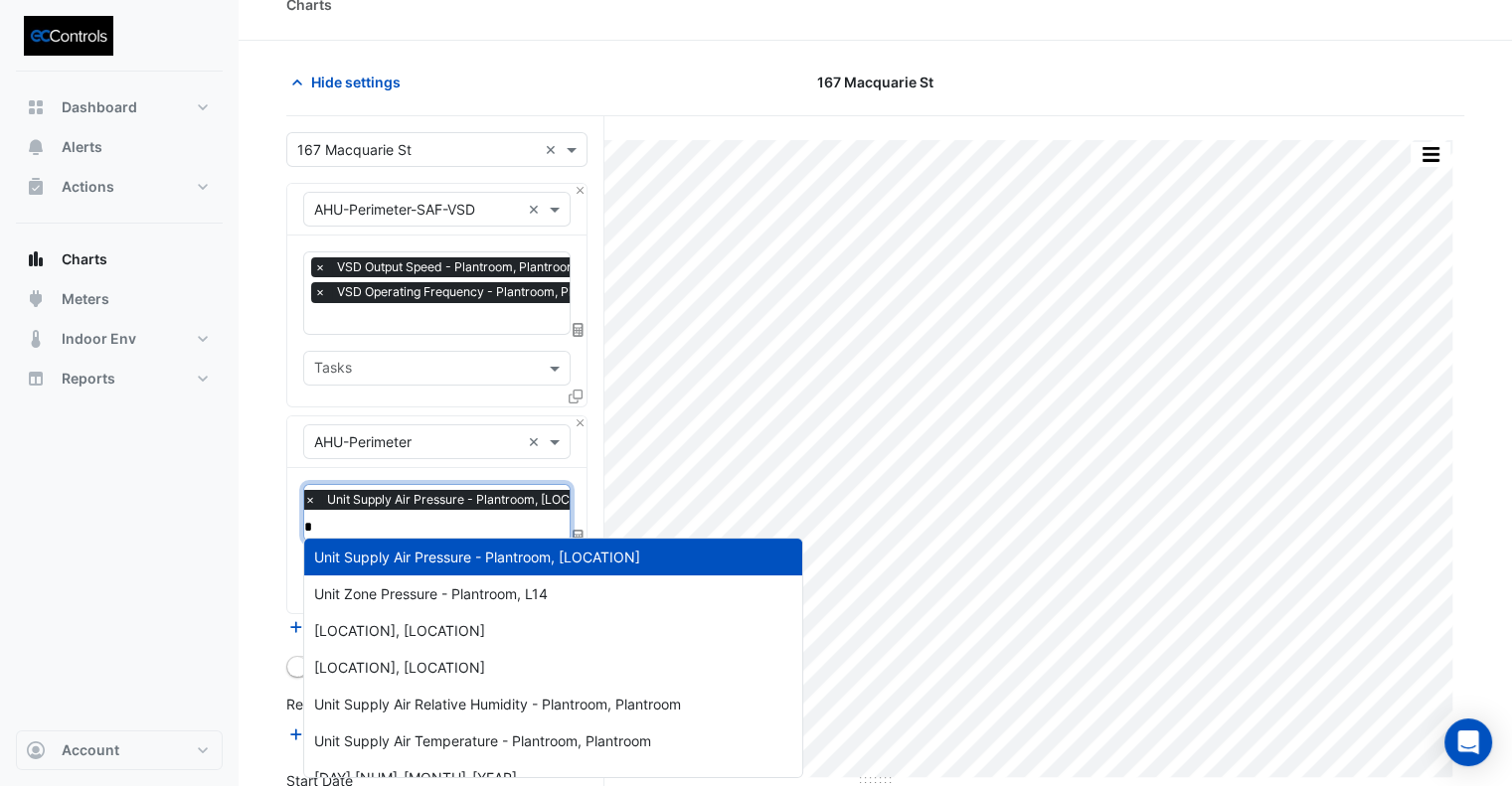 scroll, scrollTop: 368, scrollLeft: 0, axis: vertical 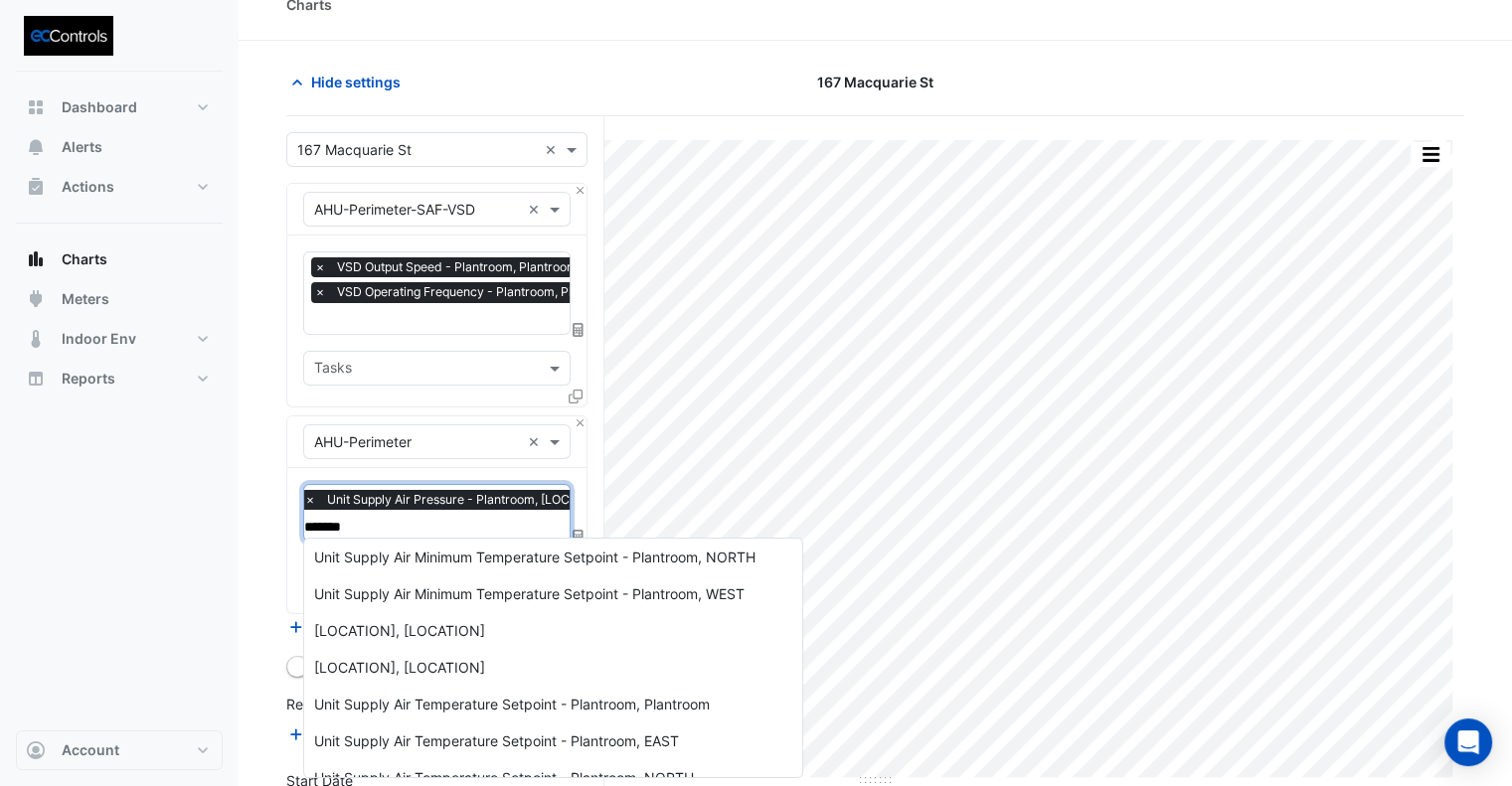 type on "********" 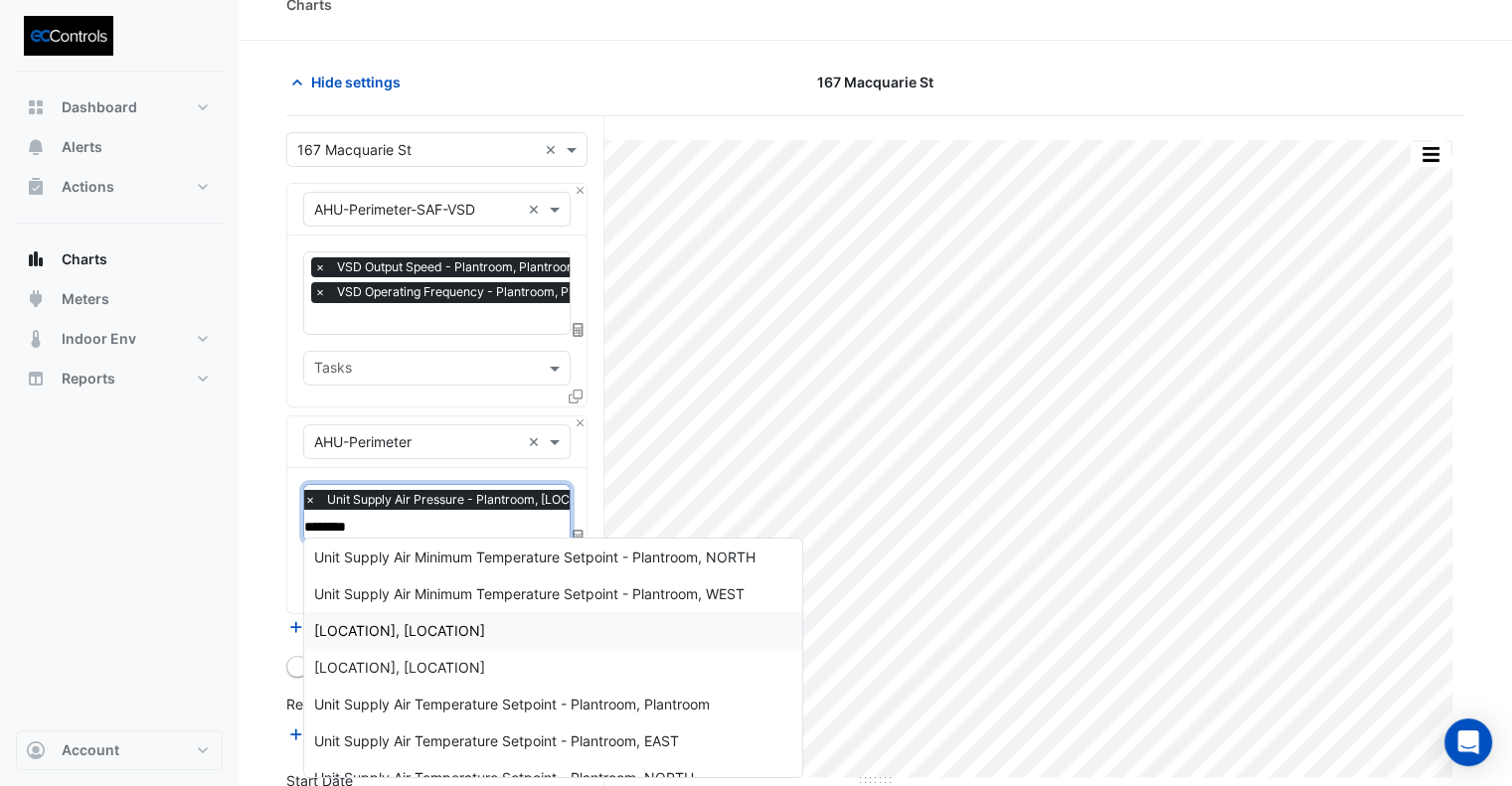 click on "[LOCATION], [LOCATION]" at bounding box center [400, 630] 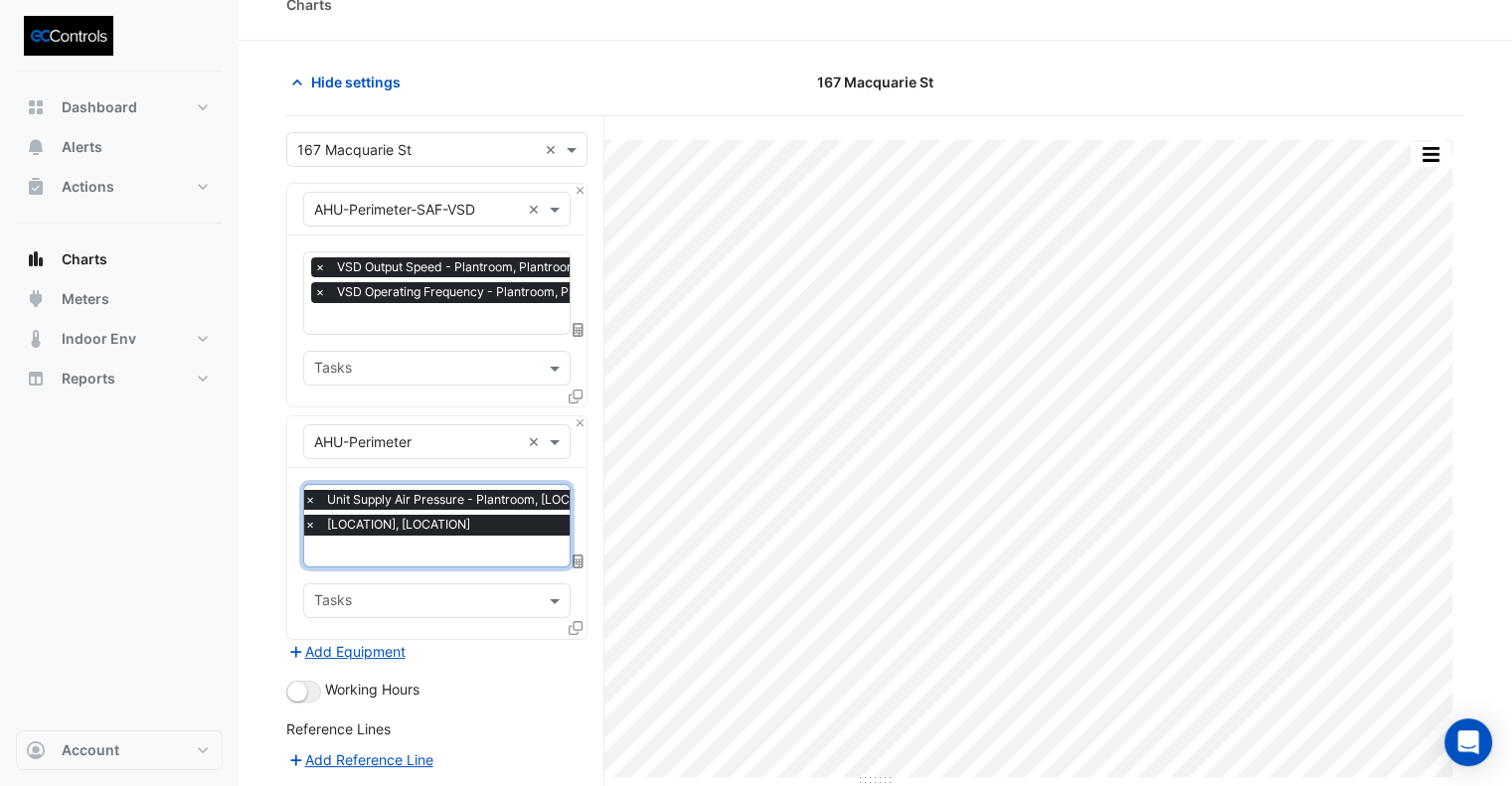 click on "×" at bounding box center [310, 500] 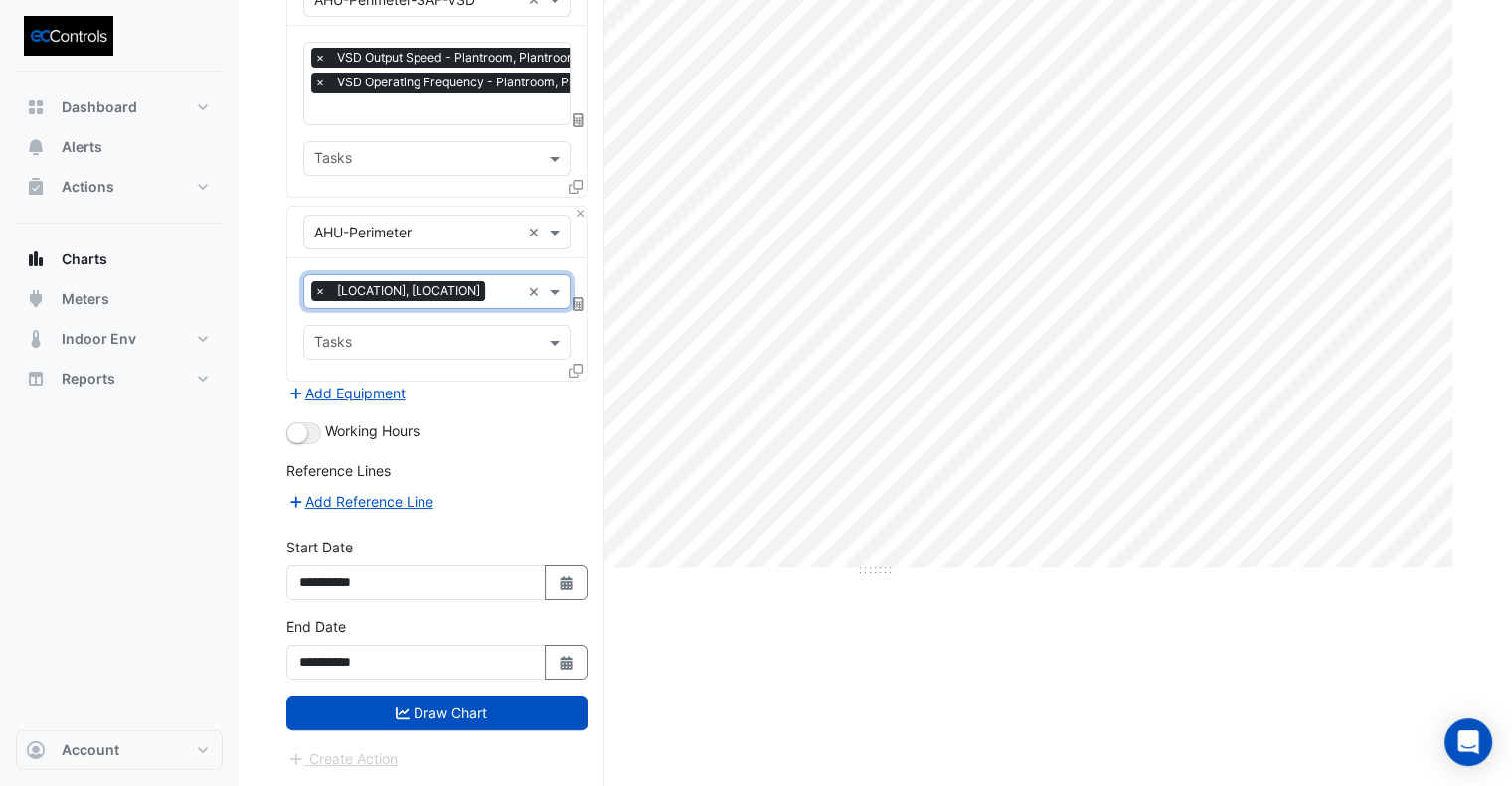 scroll, scrollTop: 251, scrollLeft: 0, axis: vertical 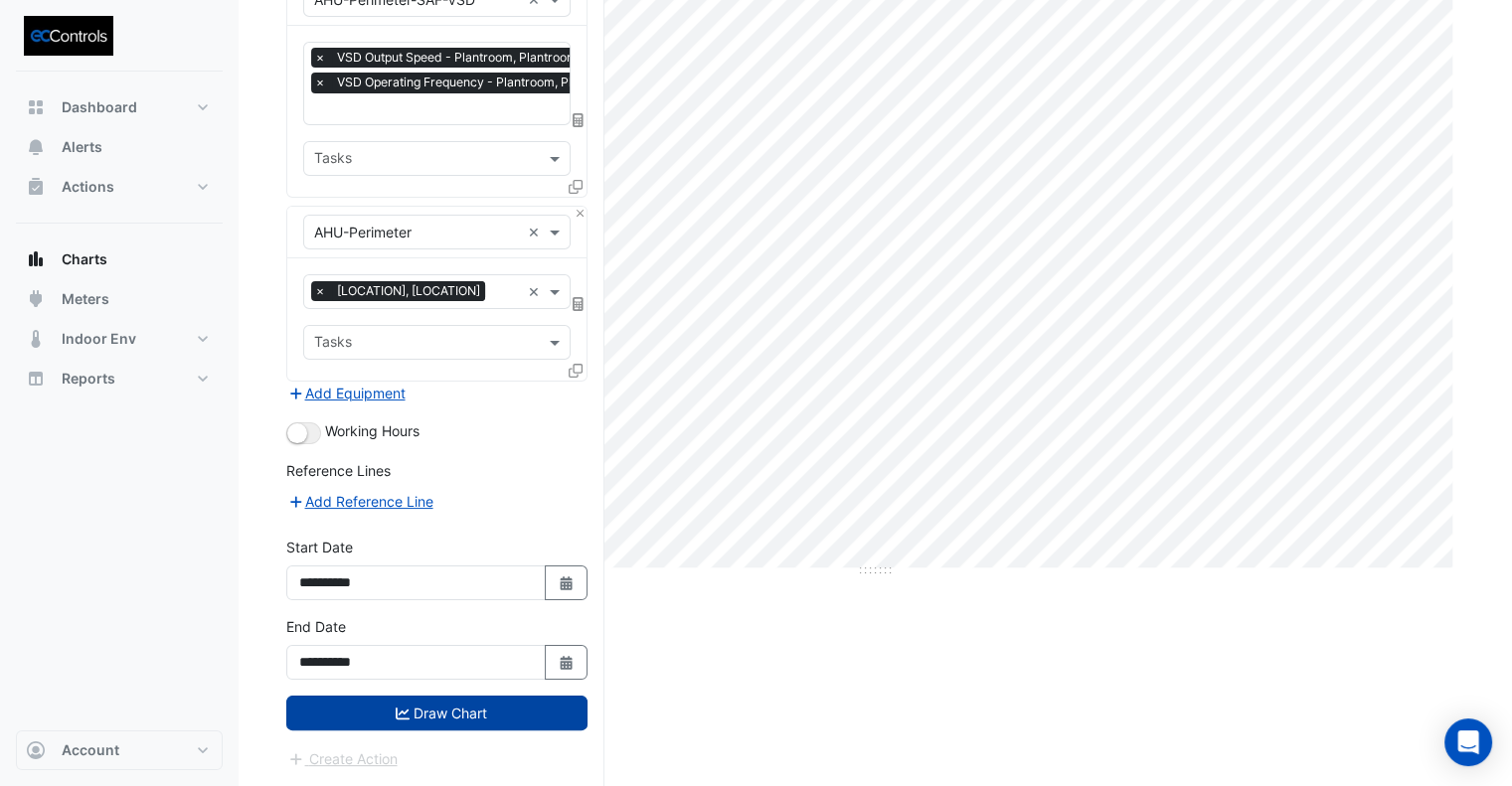 click 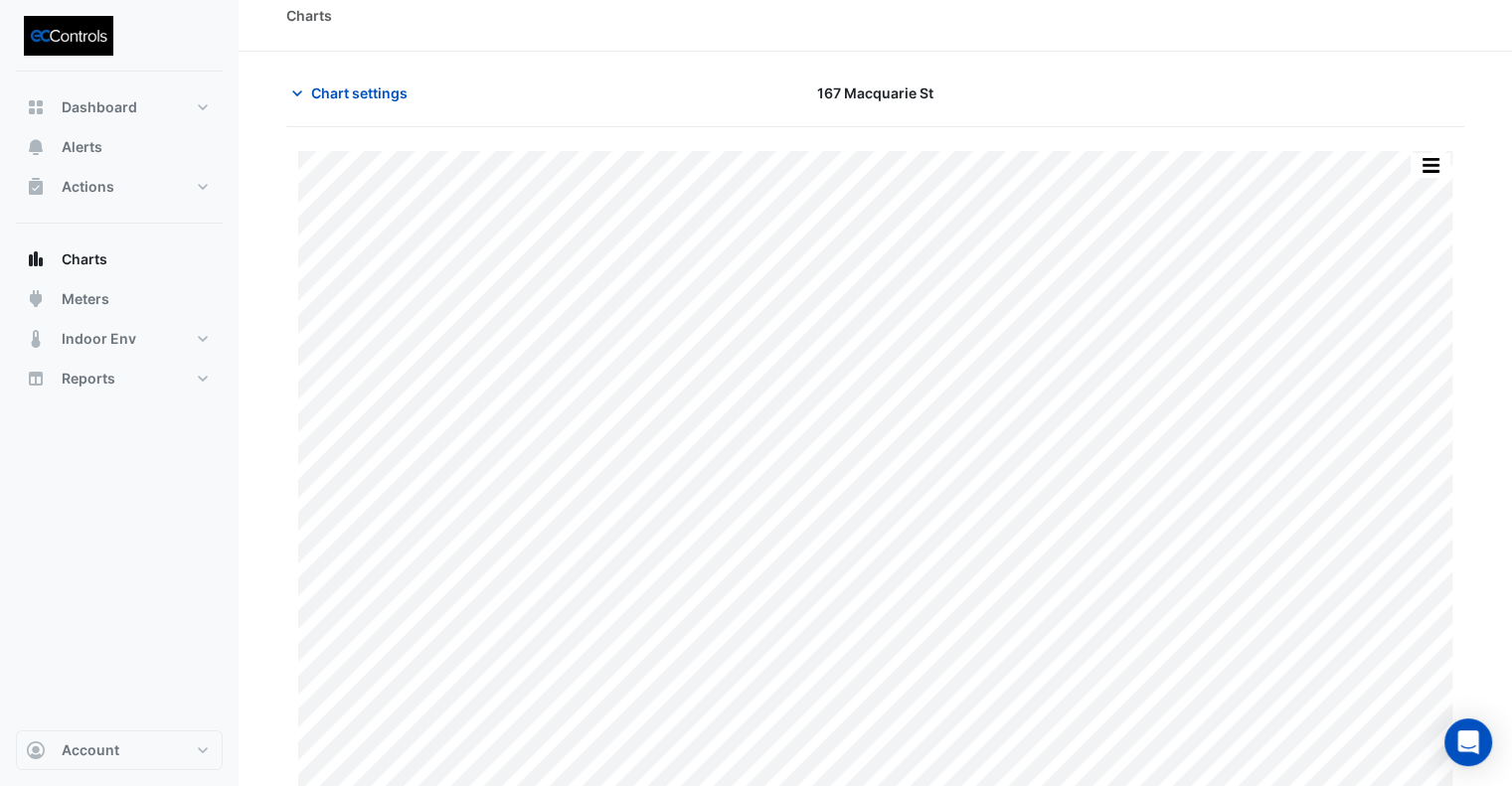 scroll, scrollTop: 31, scrollLeft: 0, axis: vertical 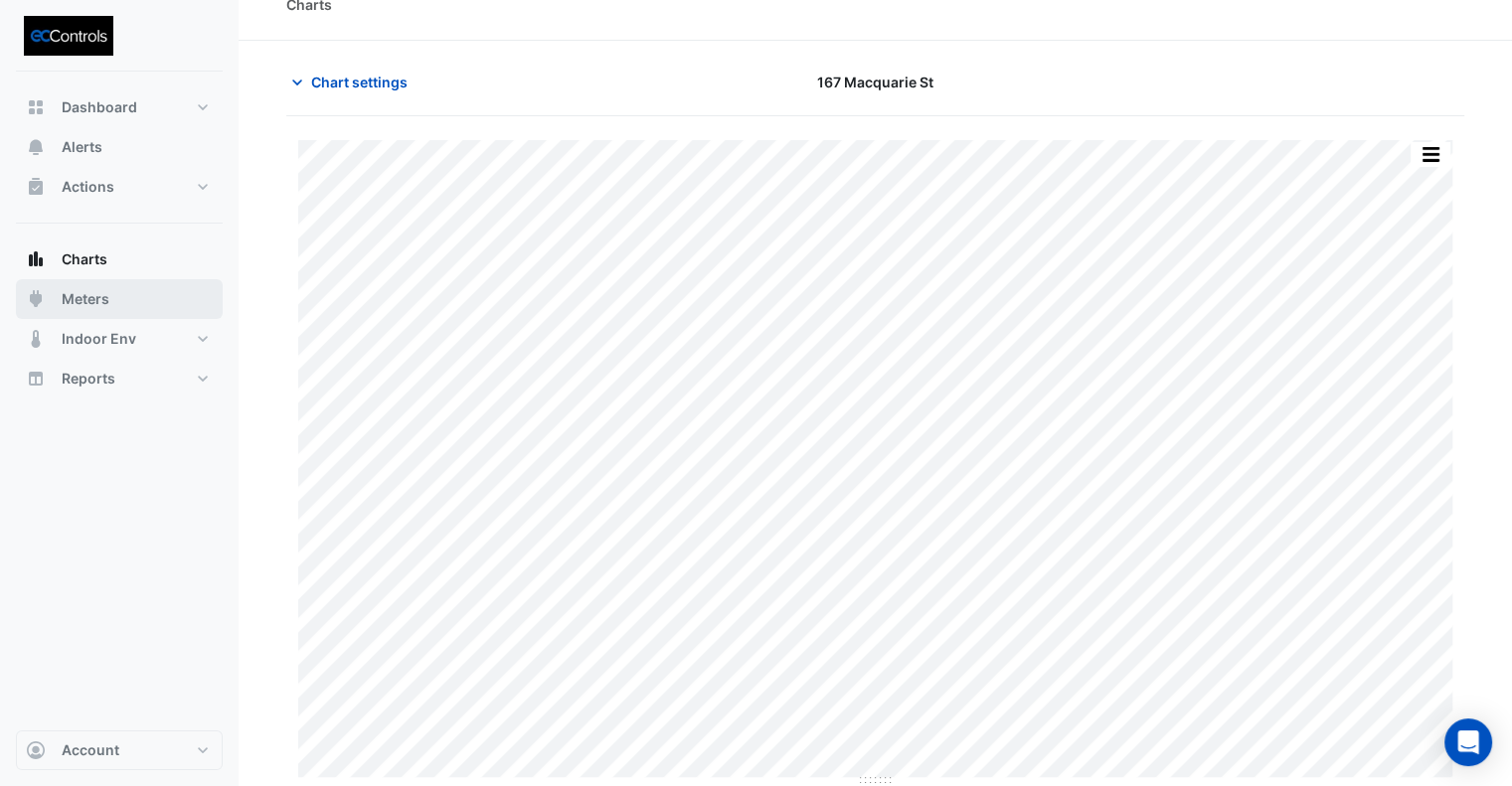 click on "Meters" at bounding box center (119, 299) 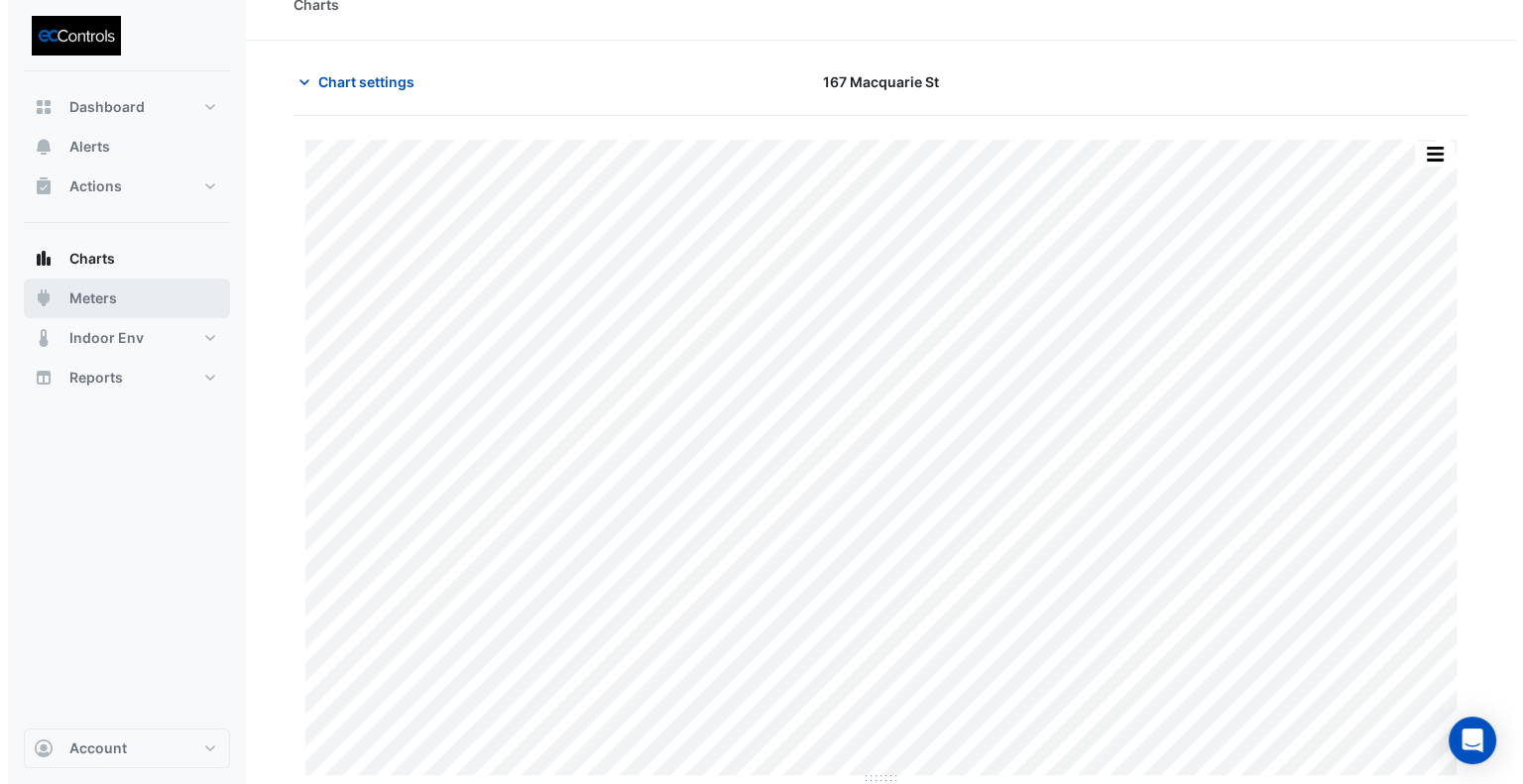 scroll, scrollTop: 0, scrollLeft: 0, axis: both 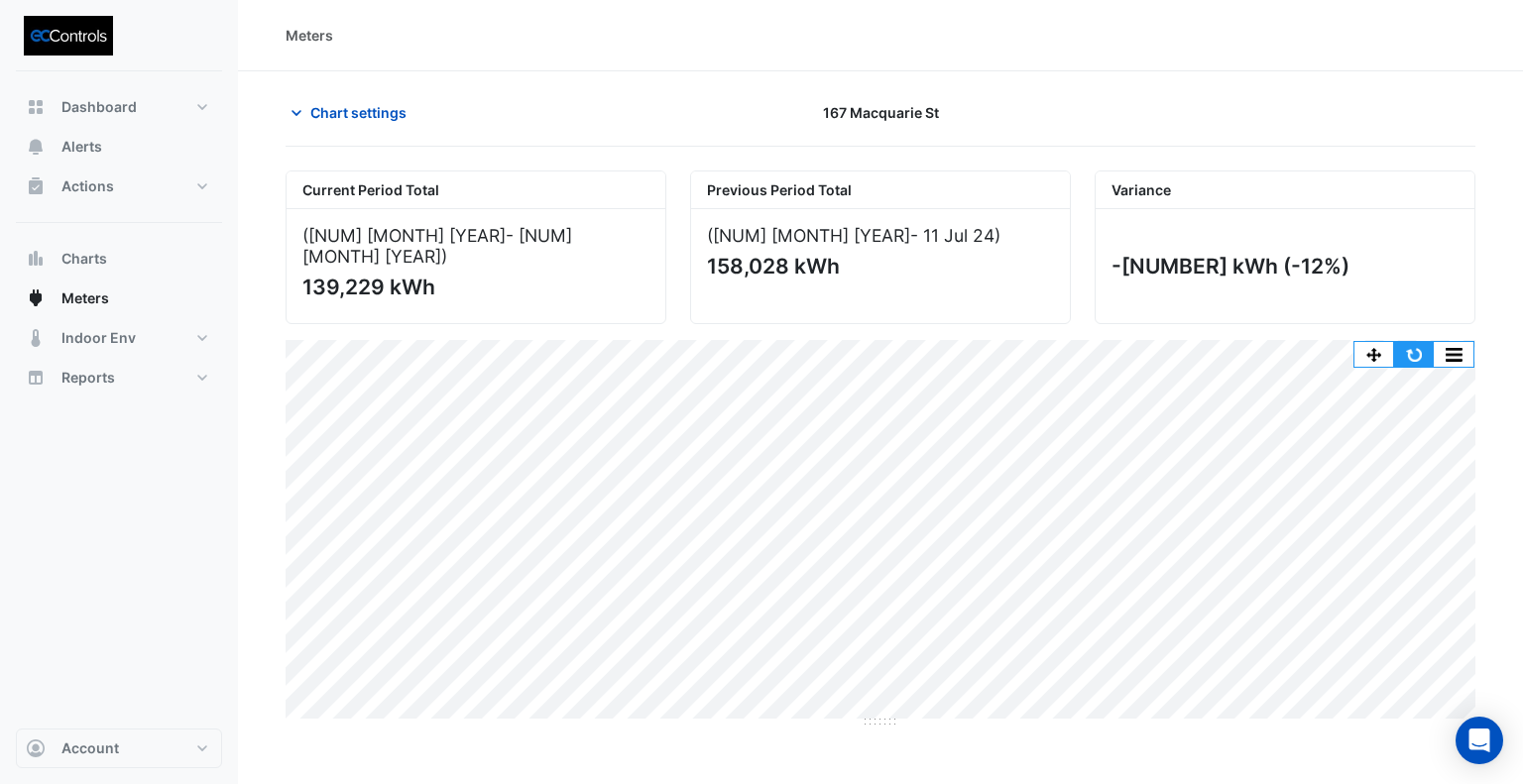 click 